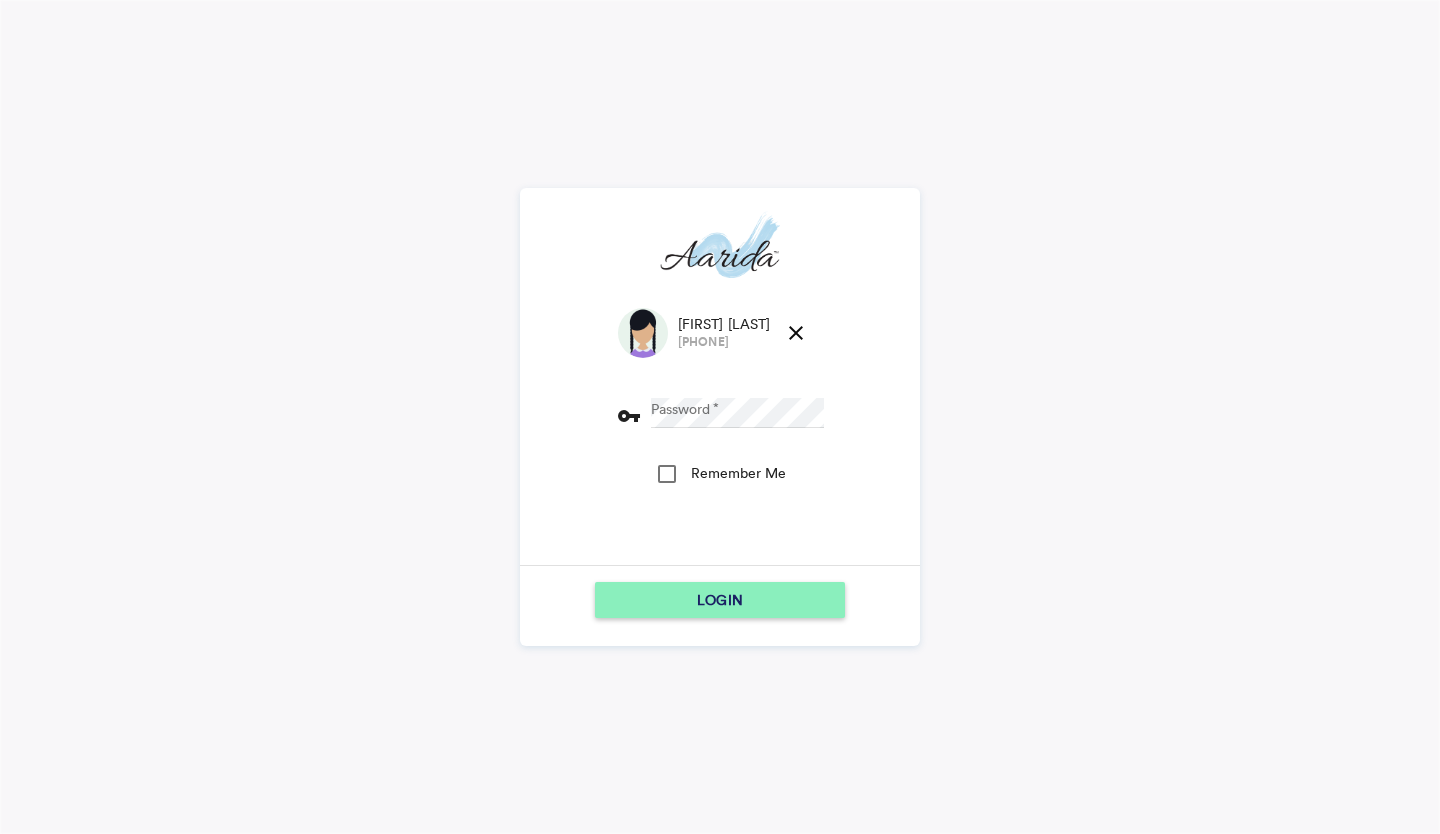 scroll, scrollTop: 0, scrollLeft: 0, axis: both 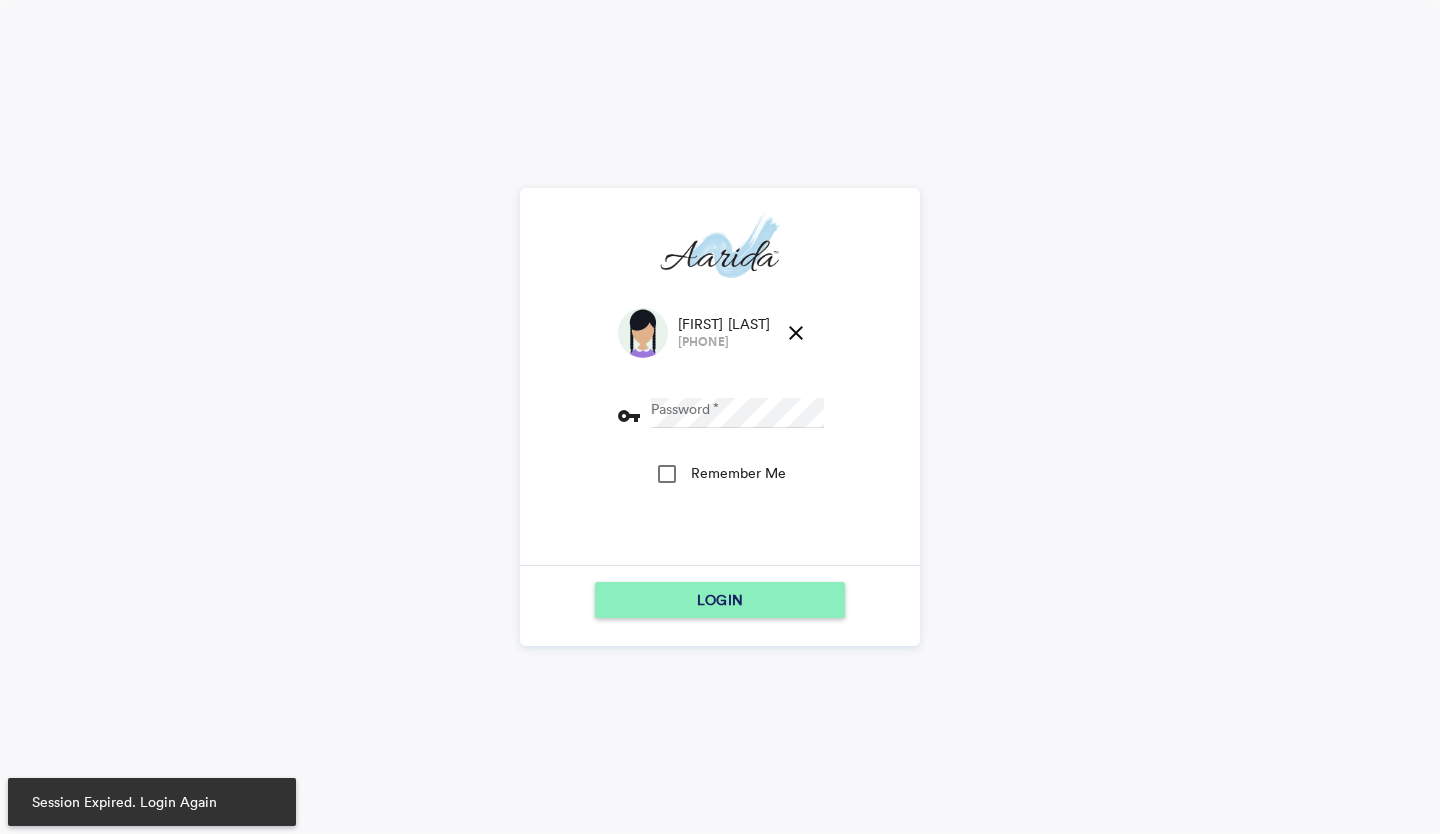 click on "close" at bounding box center (796, 333) 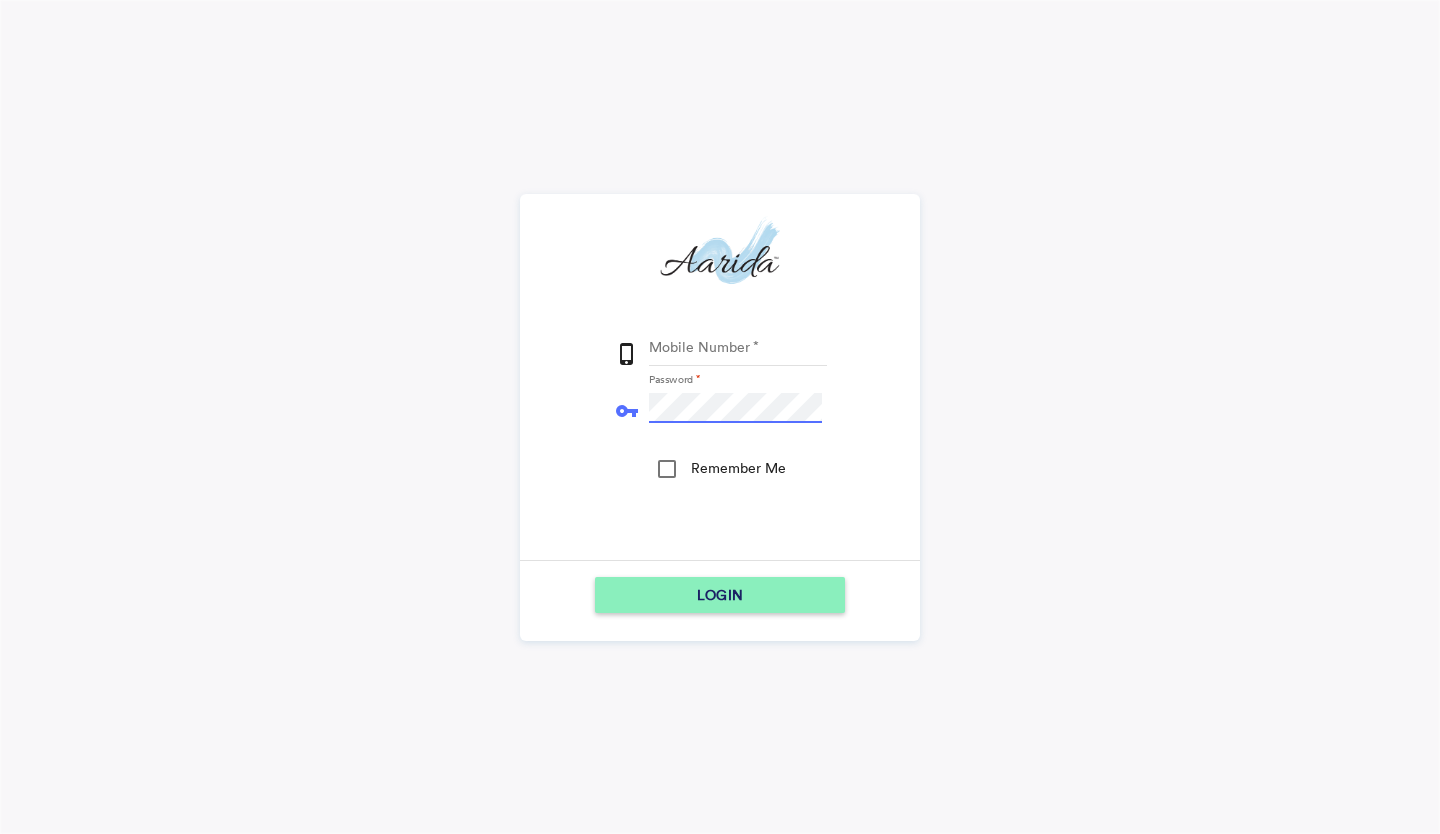 click on "LOGIN" at bounding box center [720, 595] 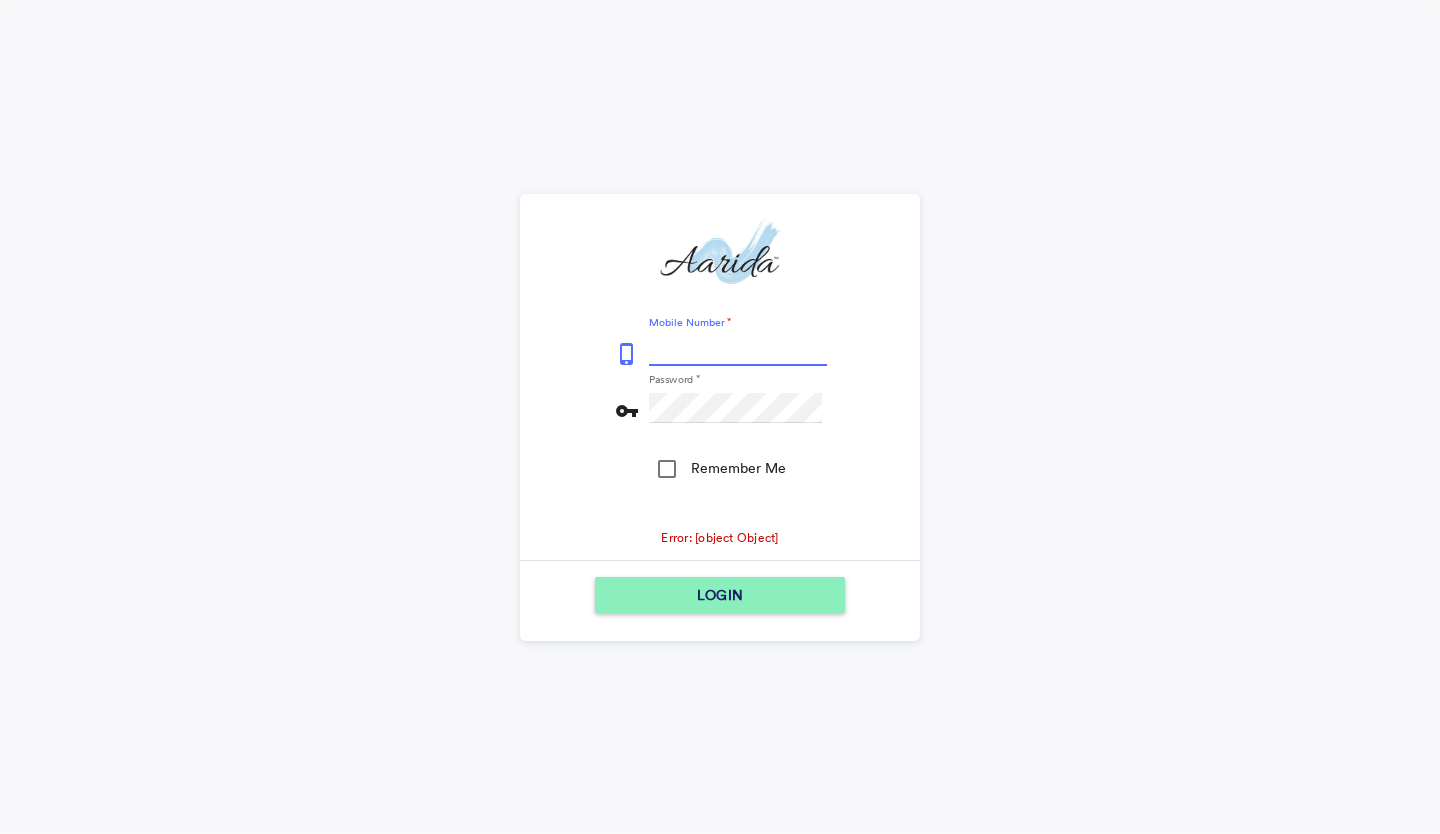 click on "Mobile Number" at bounding box center [738, 351] 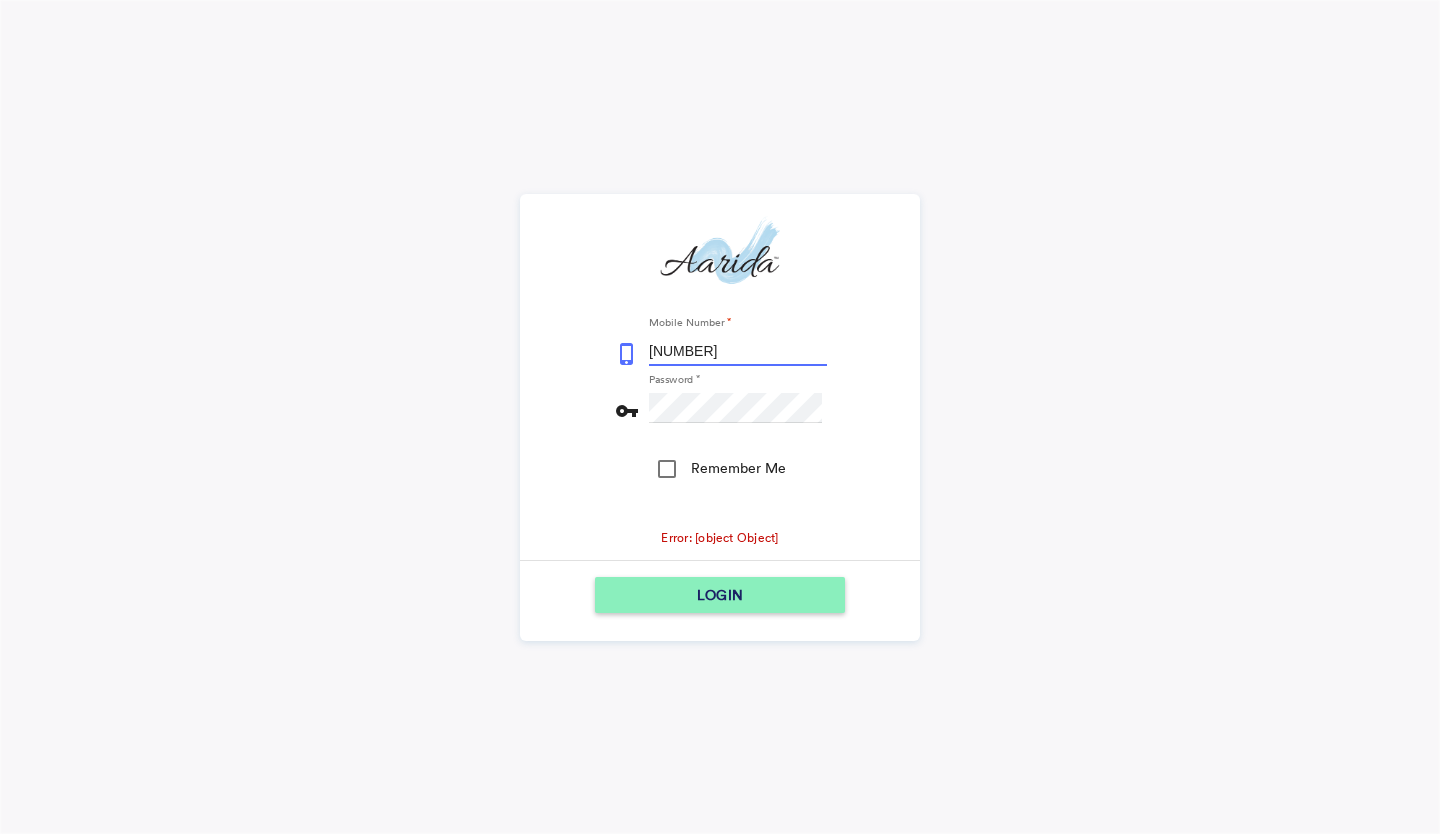 type on "[NUMBER]" 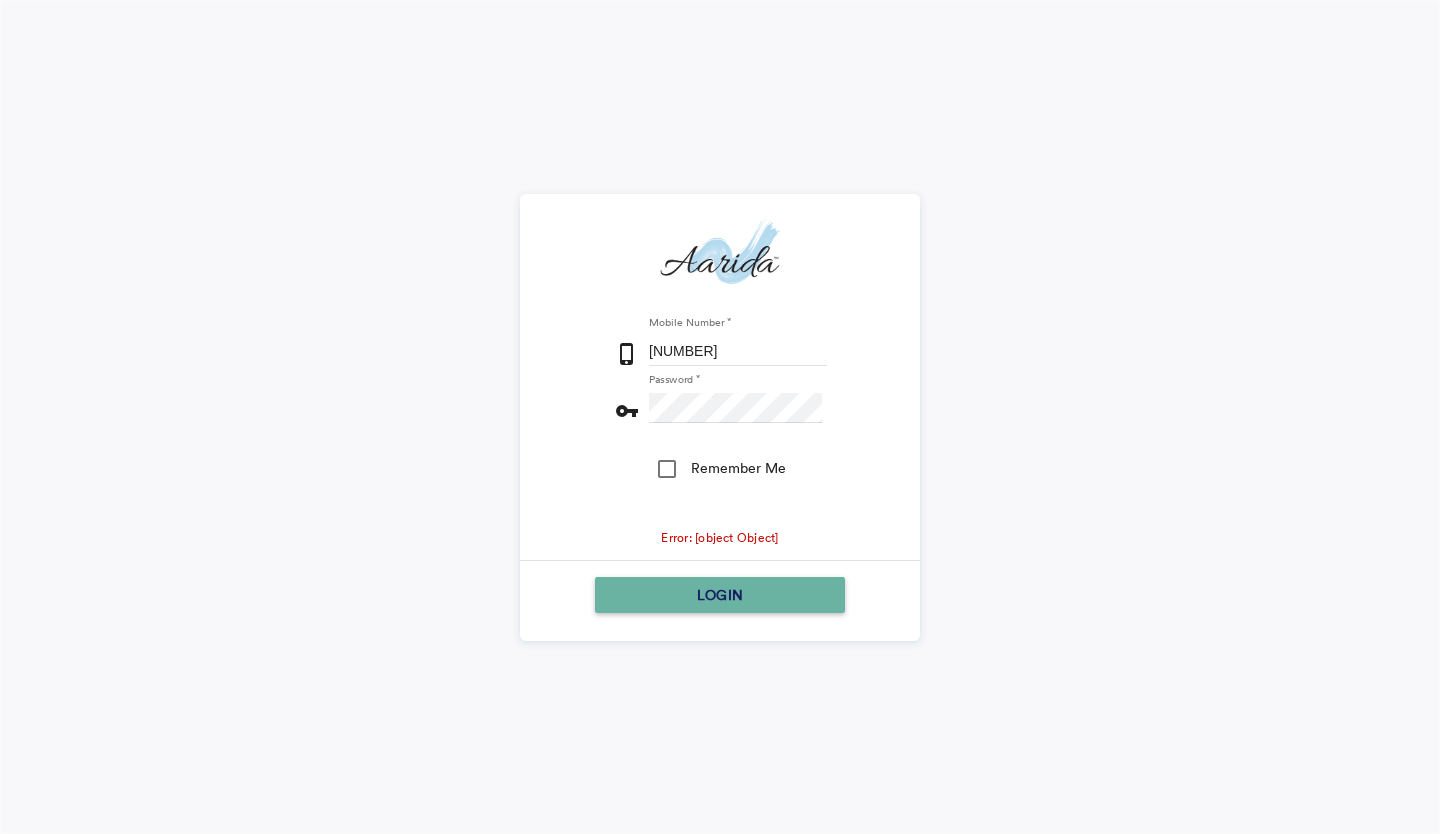click on "LOGIN" at bounding box center [720, 595] 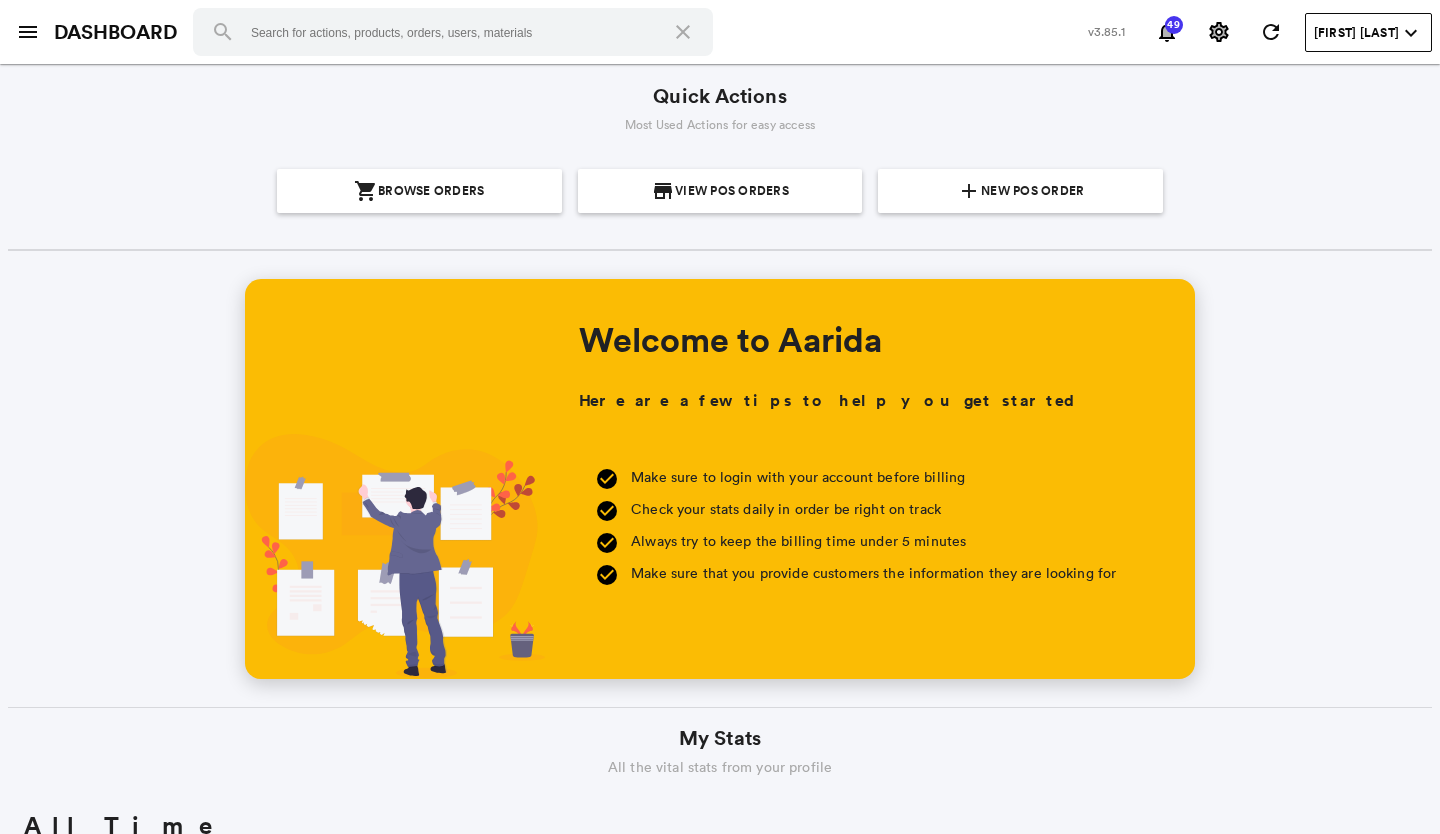 scroll, scrollTop: 0, scrollLeft: 0, axis: both 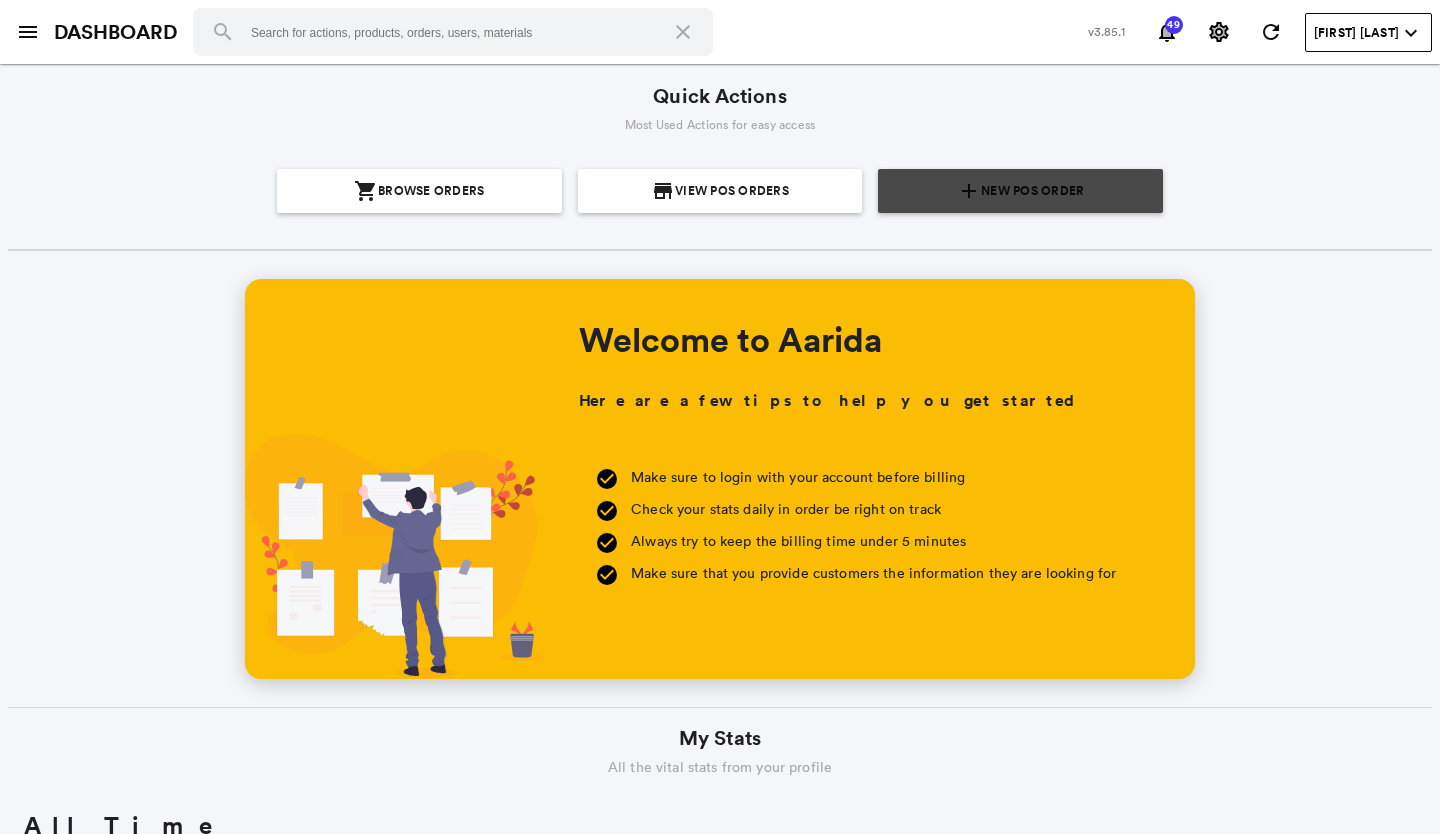 click on "New POS Order" 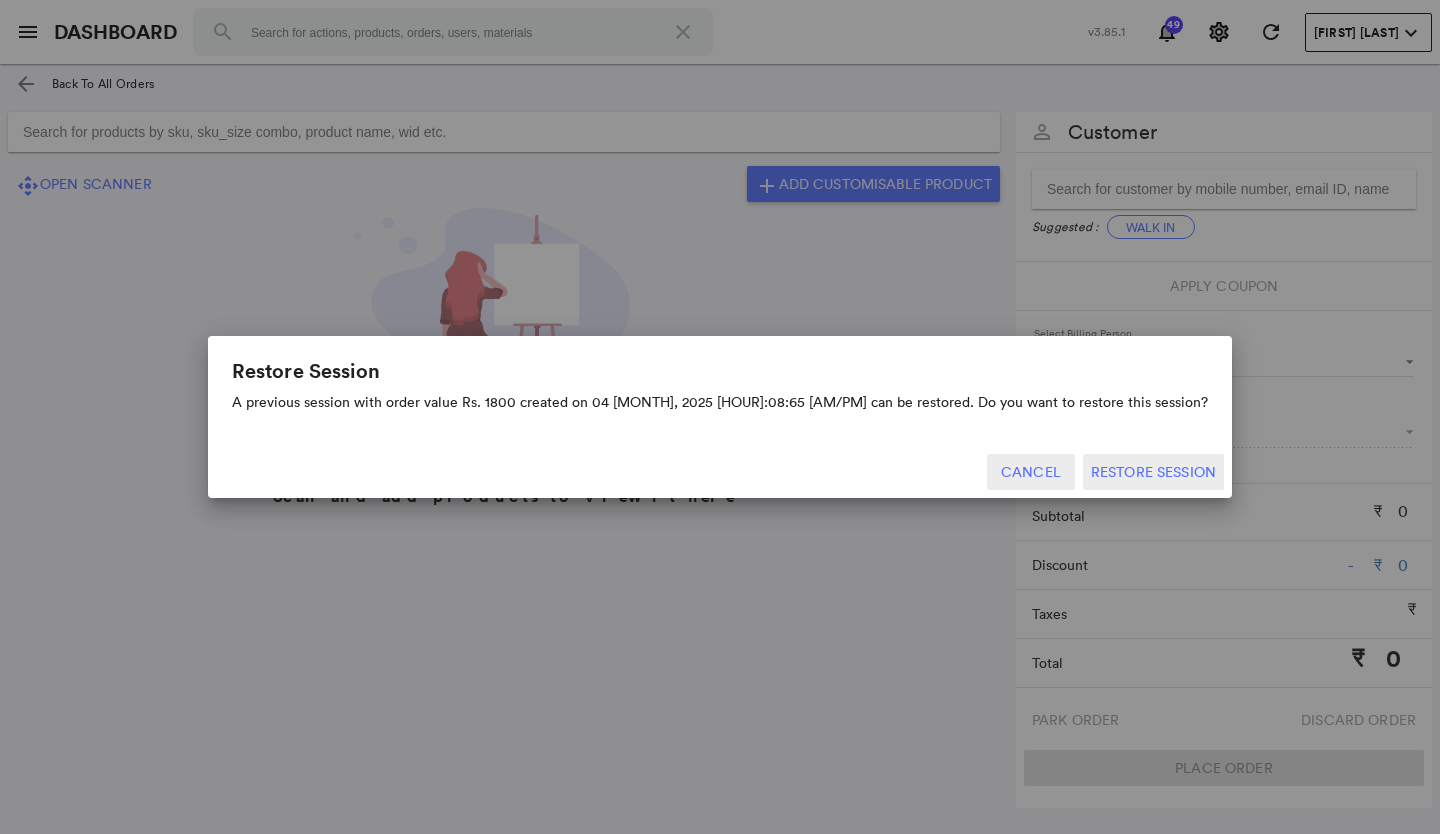 click on "Cancel" 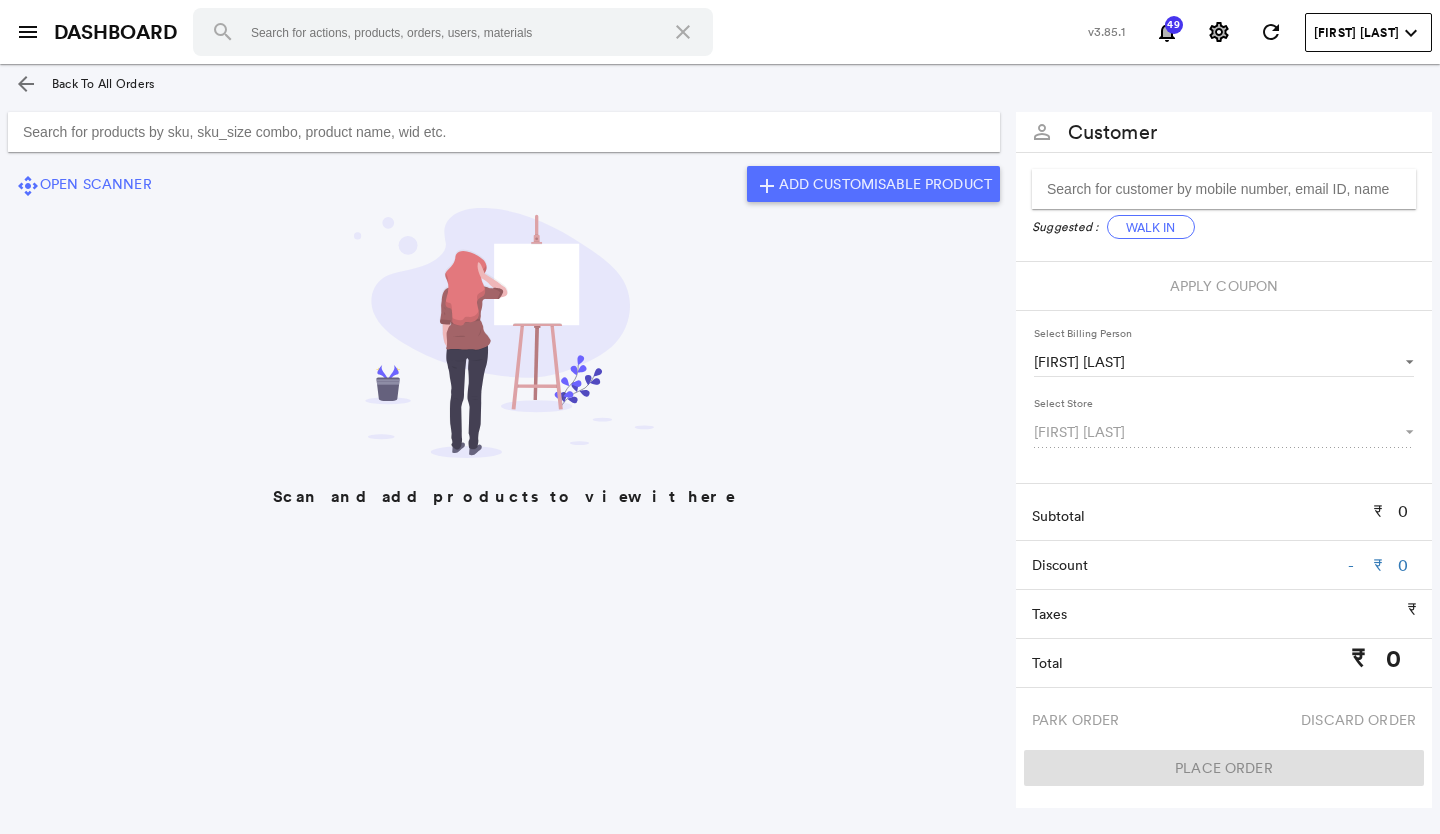 click at bounding box center [504, 132] 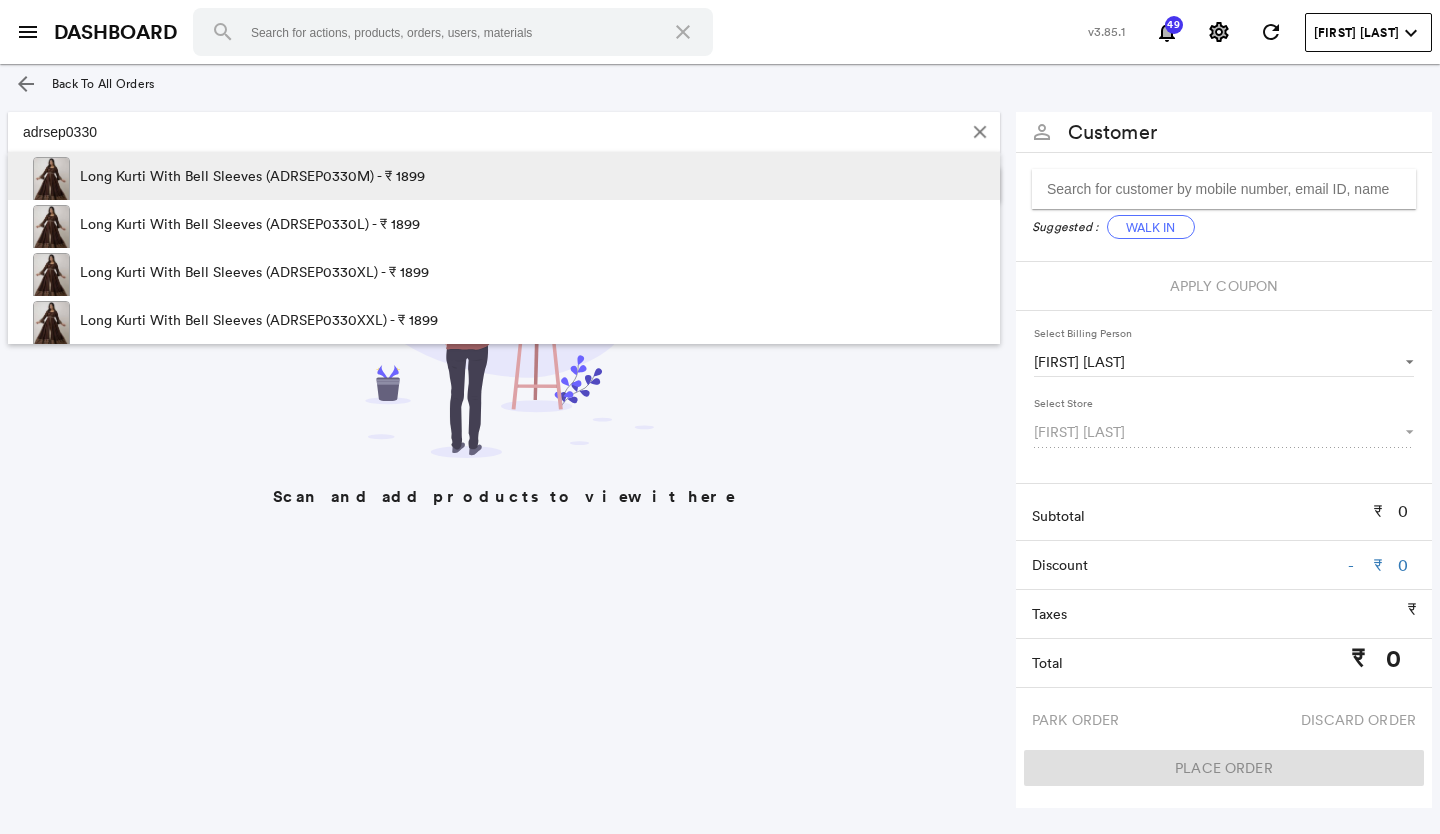type on "adrsep0330" 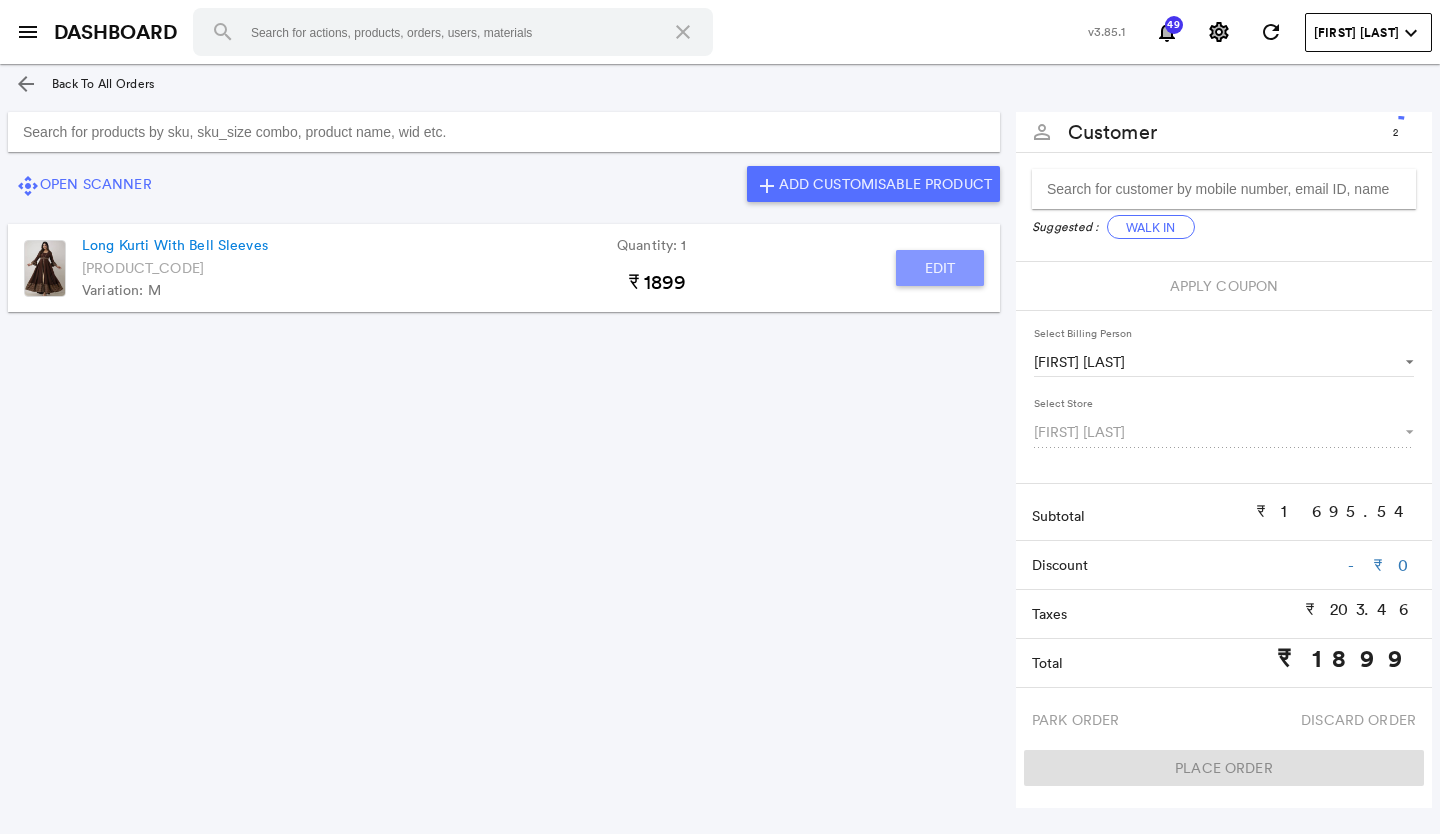 click on "Edit" 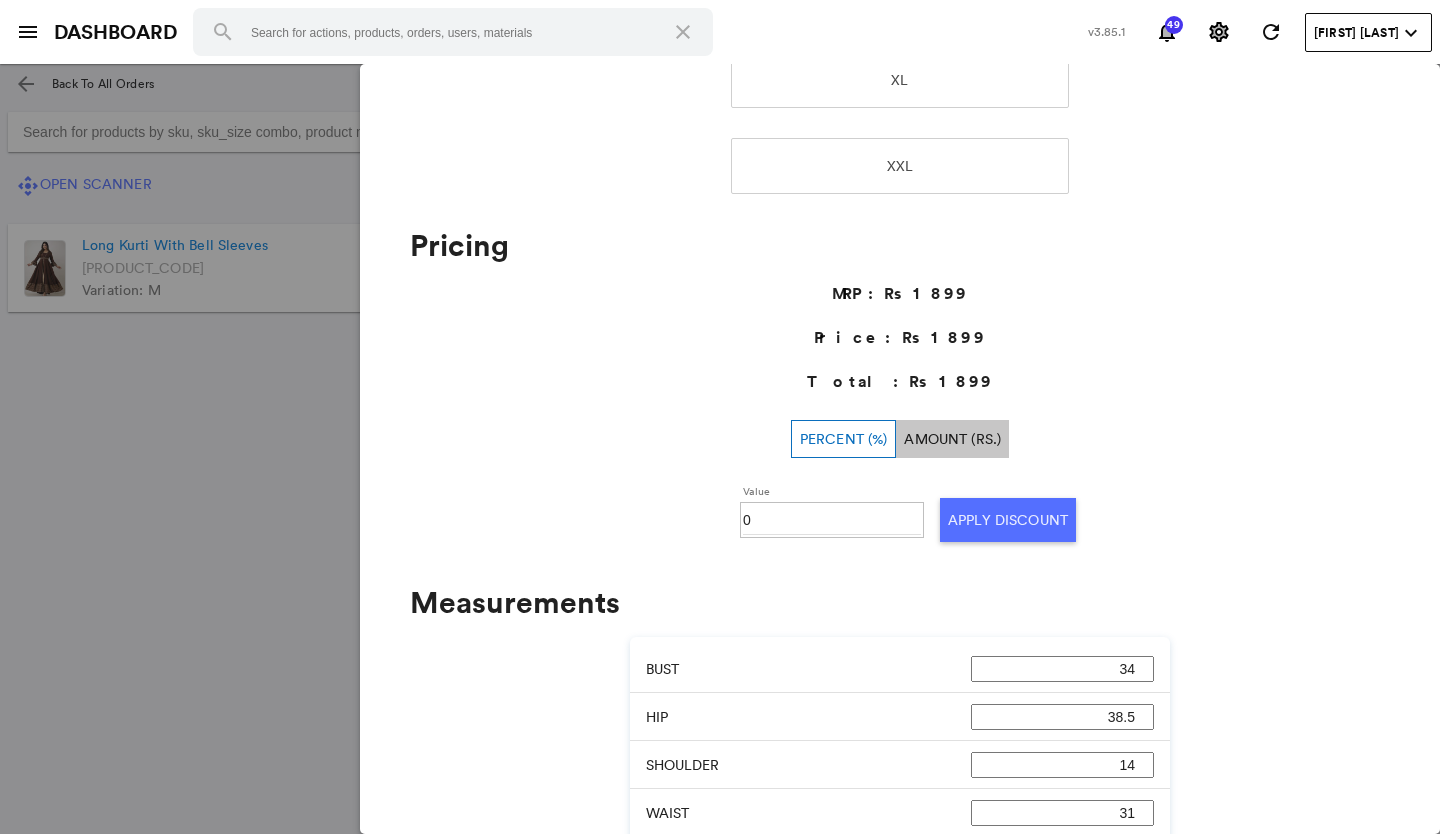 scroll, scrollTop: 600, scrollLeft: 0, axis: vertical 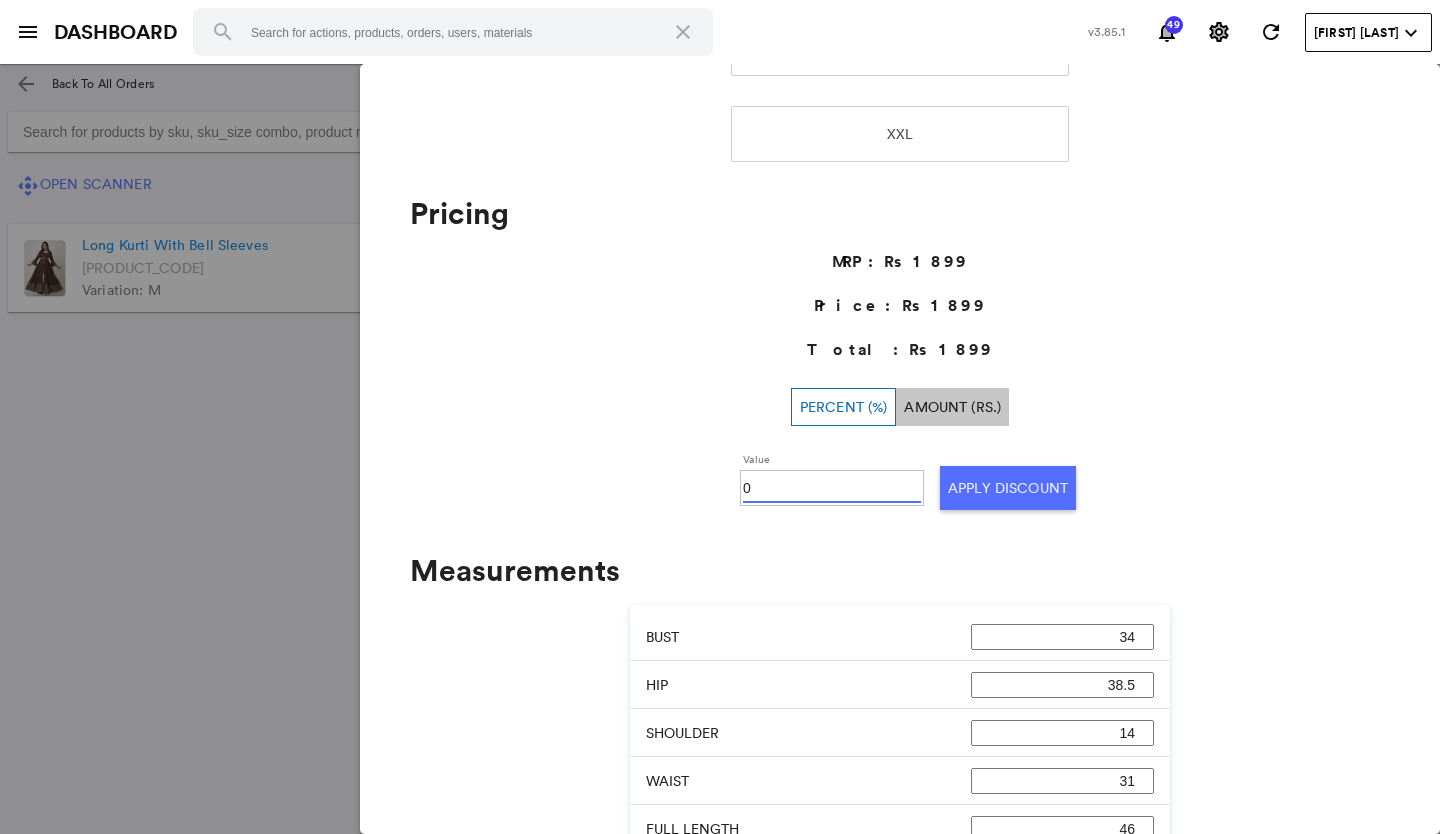 drag, startPoint x: 747, startPoint y: 490, endPoint x: 734, endPoint y: 510, distance: 23.853722 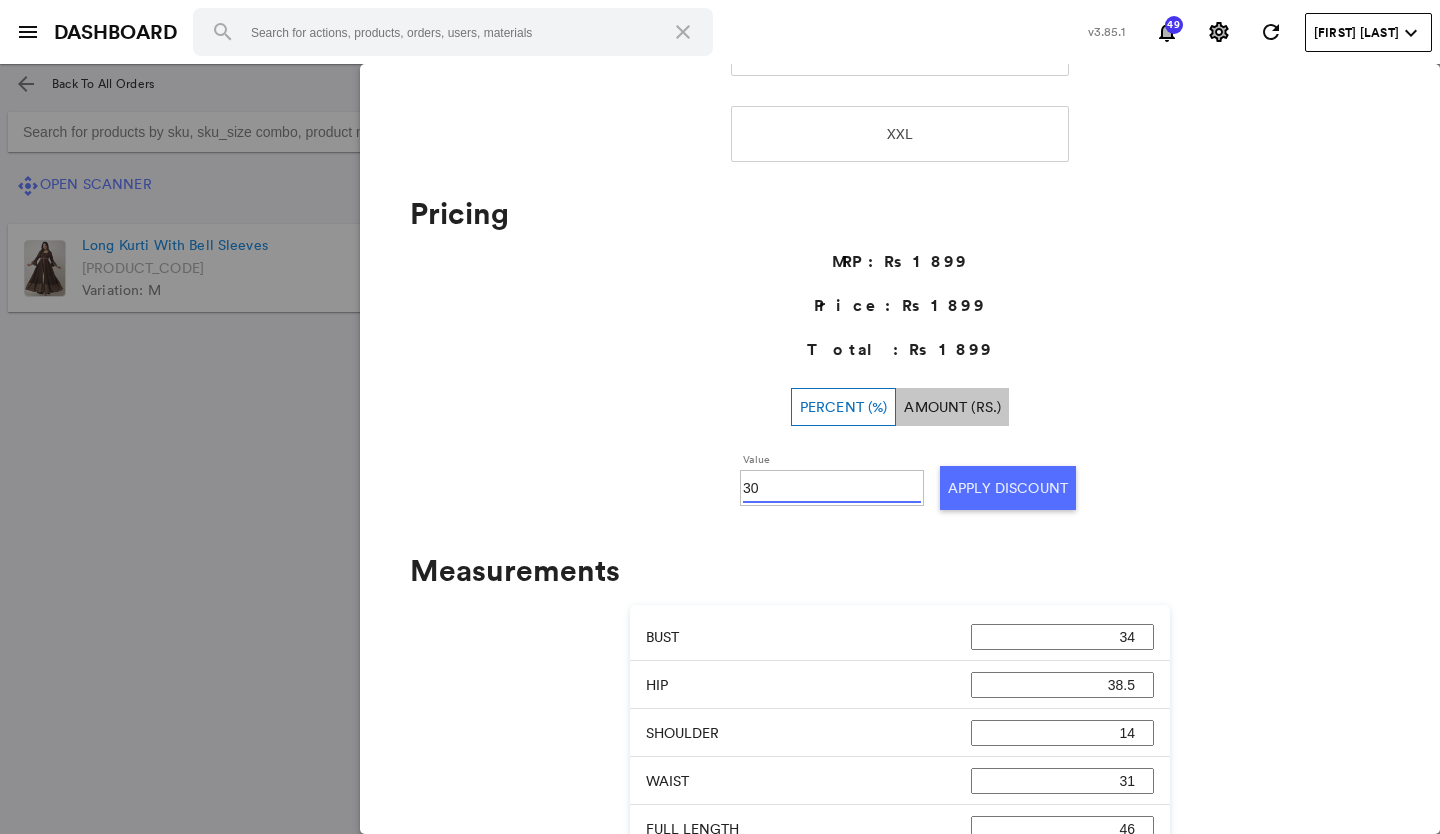 type on "30" 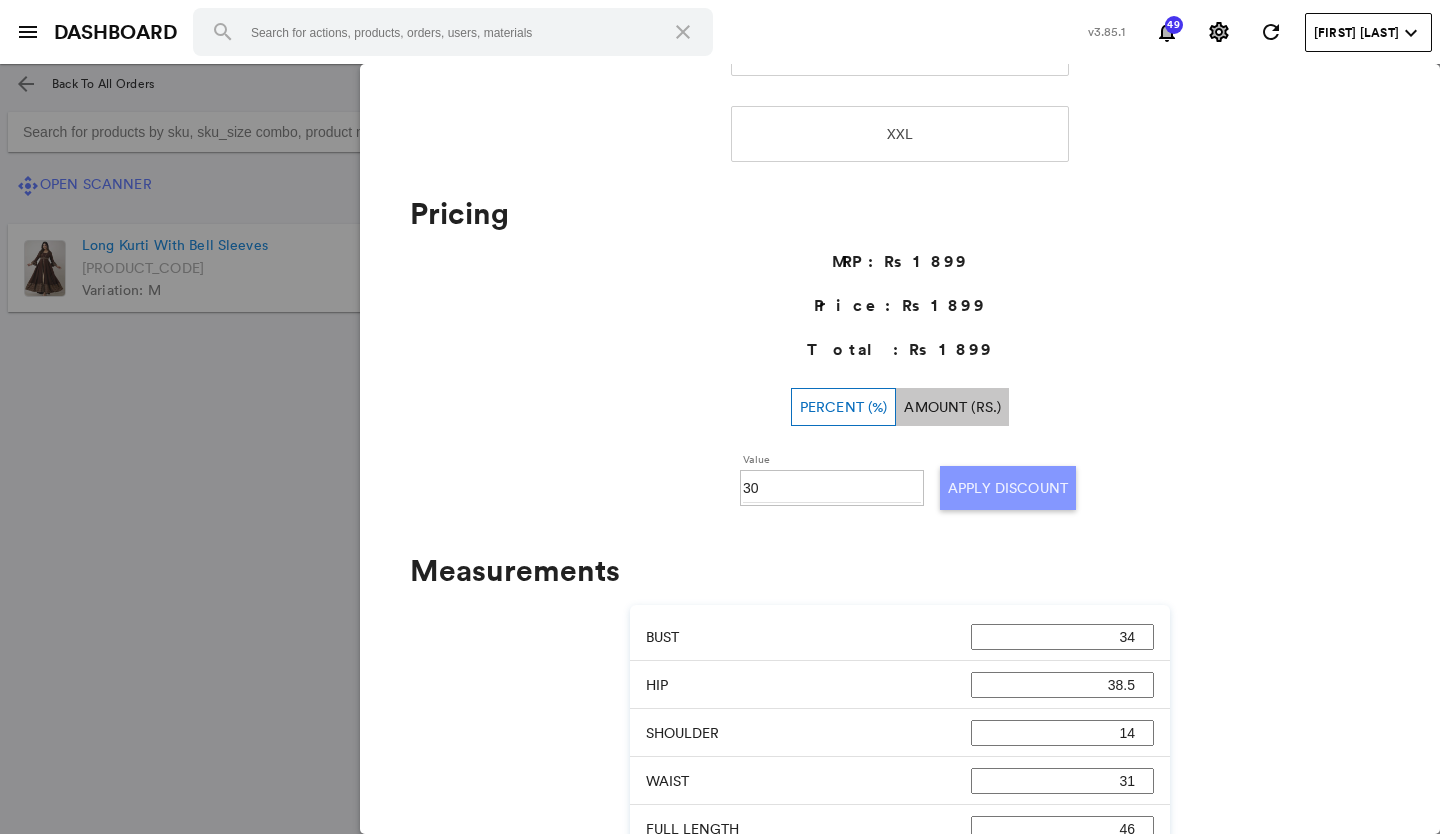 click on "Apply Discount" 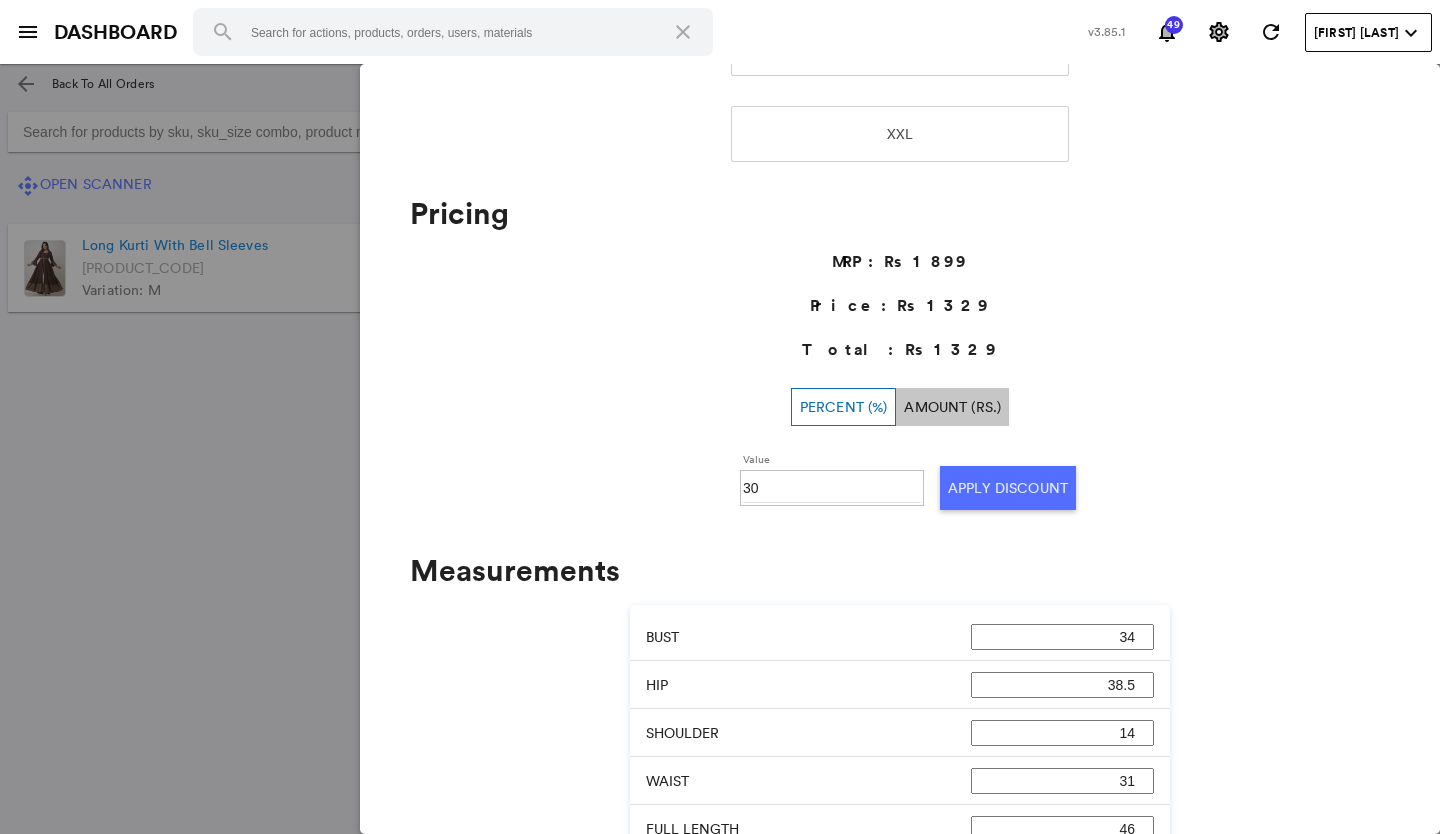 click 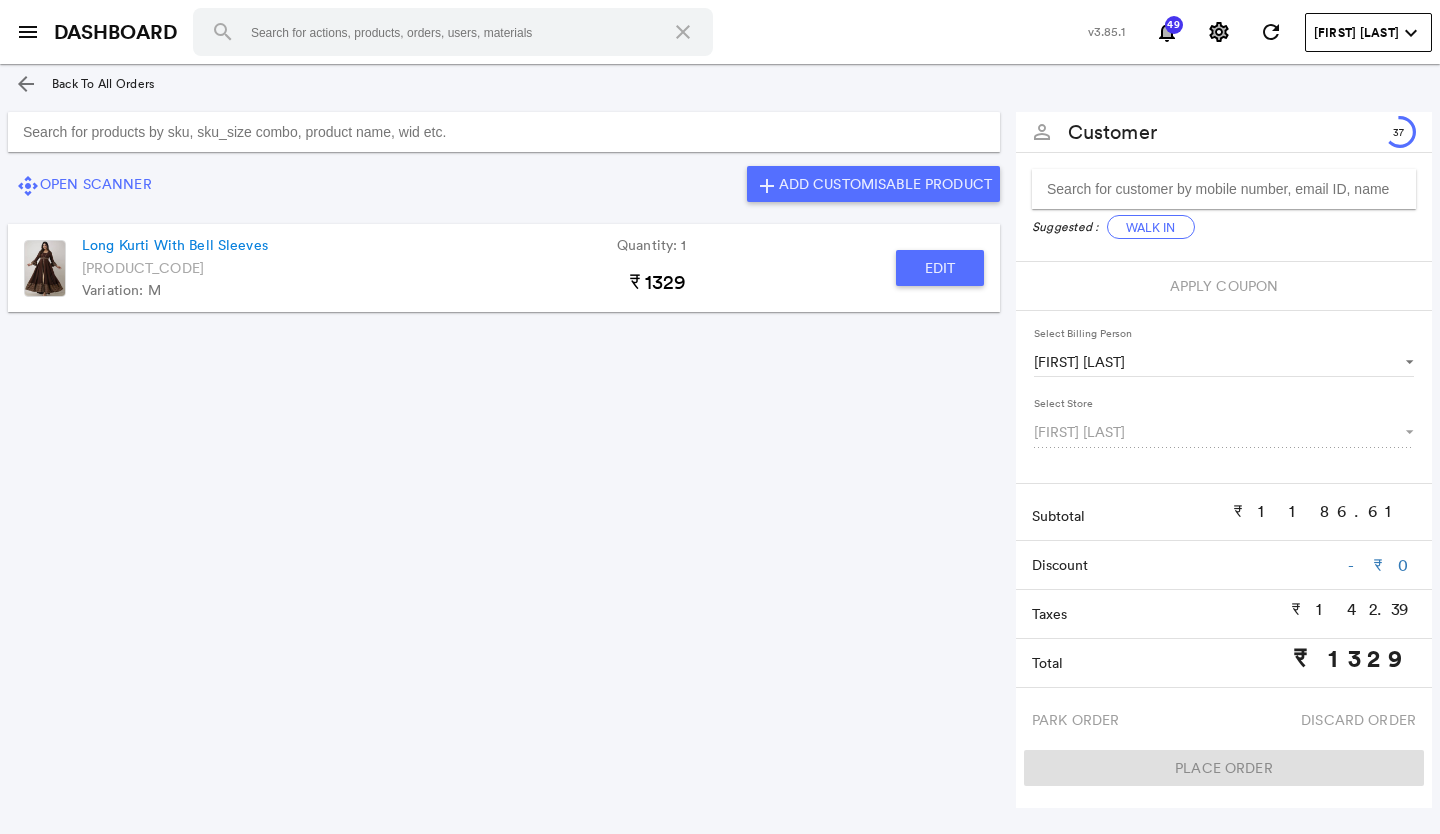 click at bounding box center [504, 132] 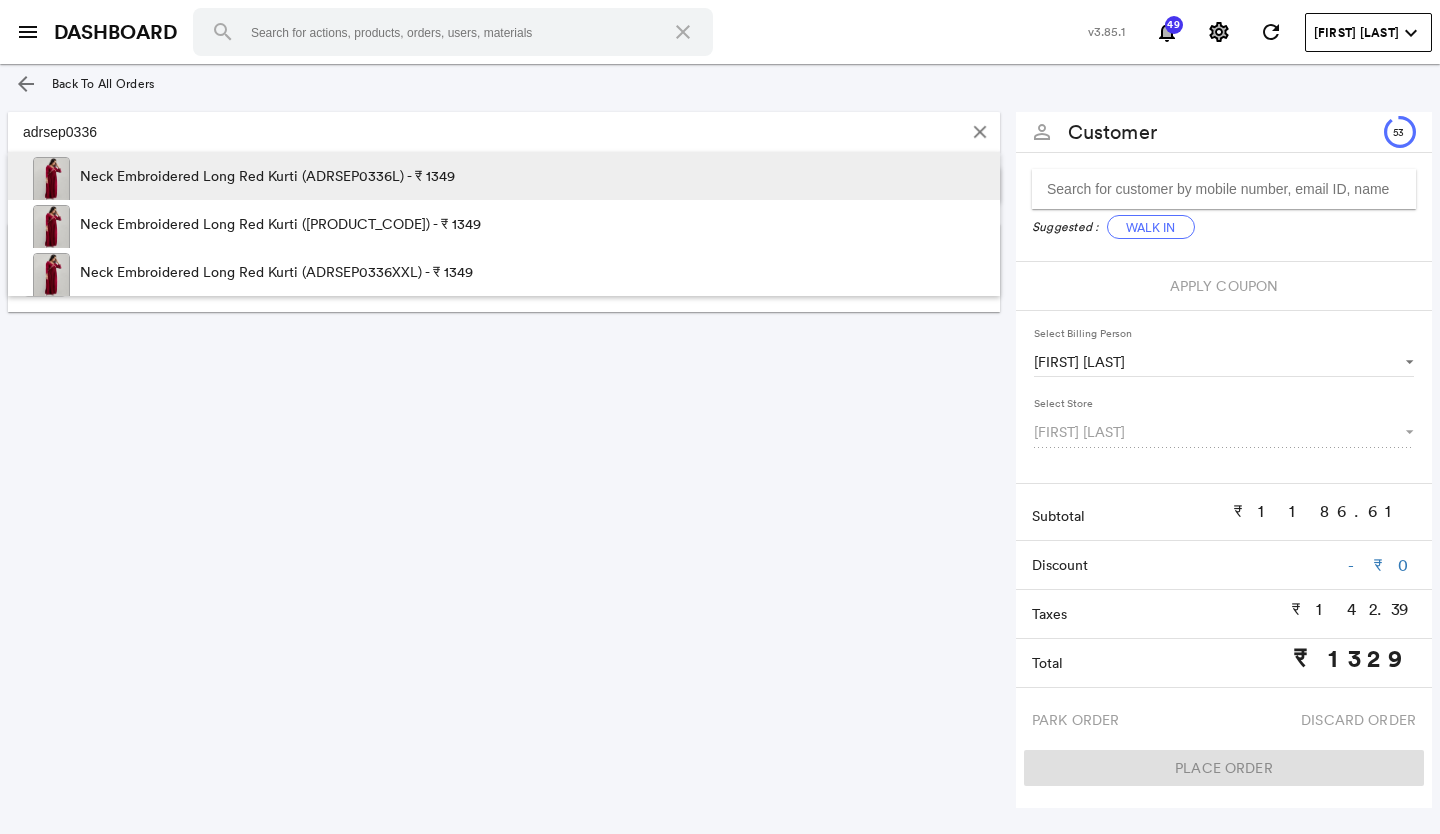 type on "adrsep0336" 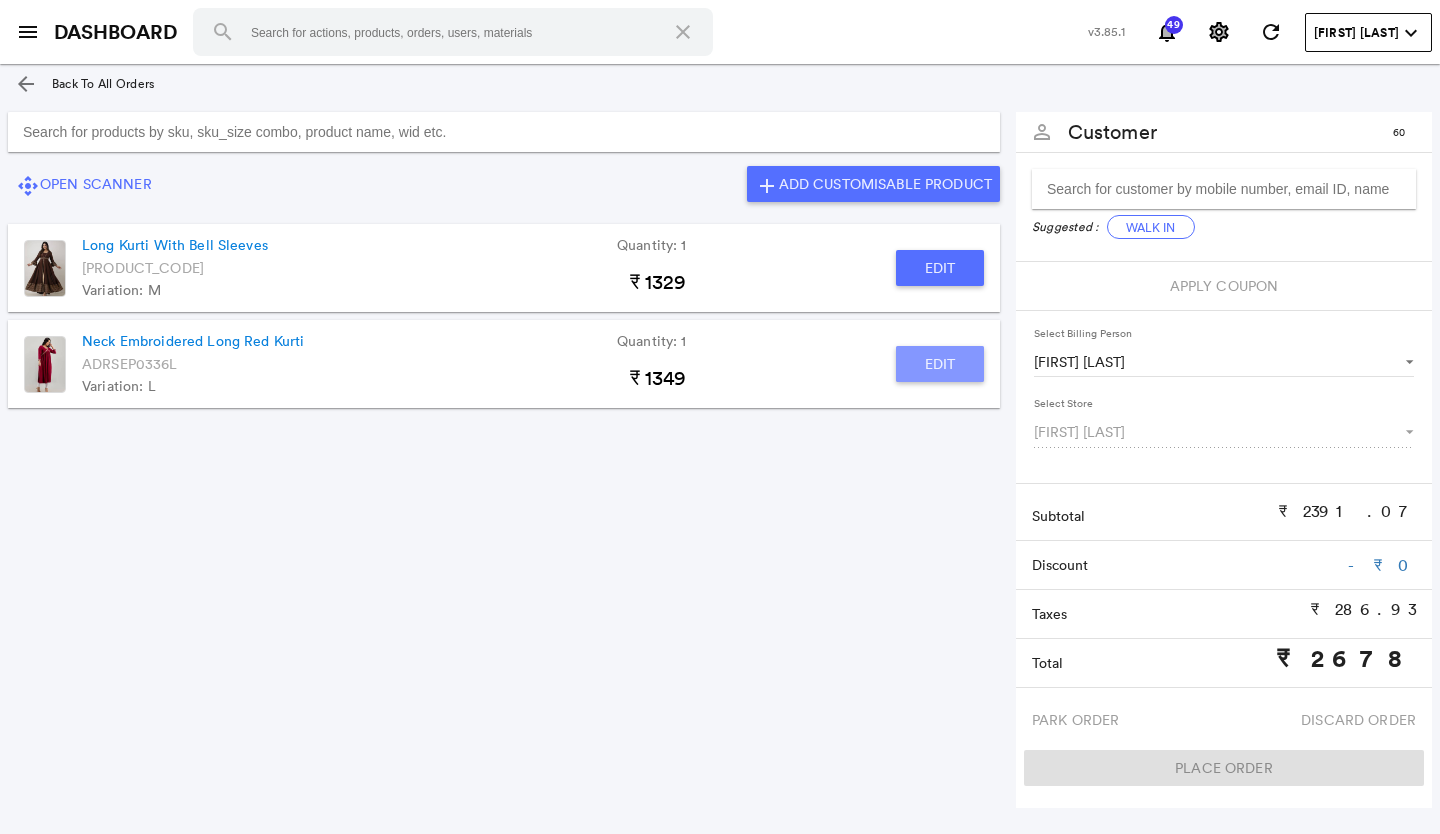 click on "Edit" 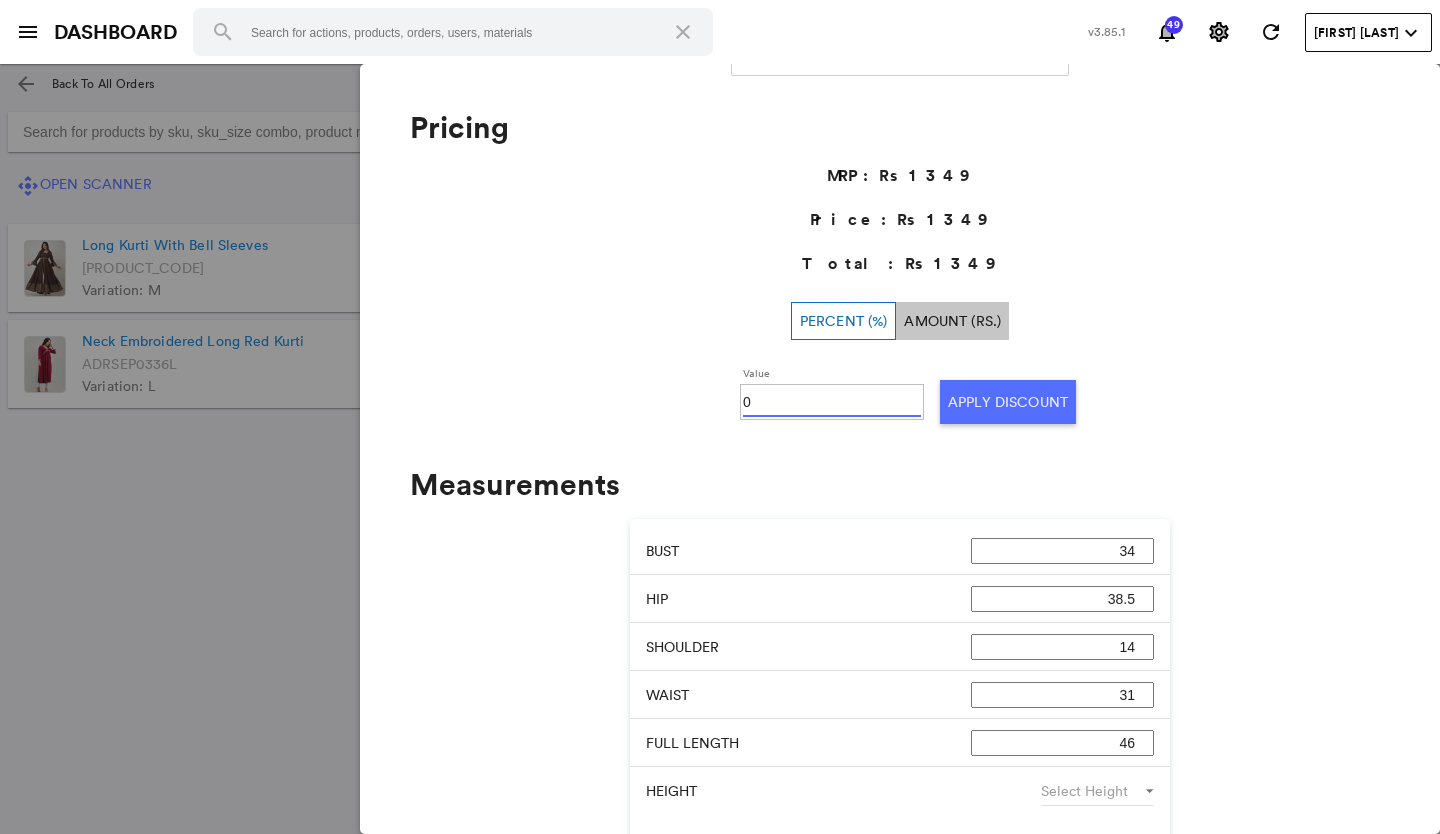 click on "0" at bounding box center [832, 402] 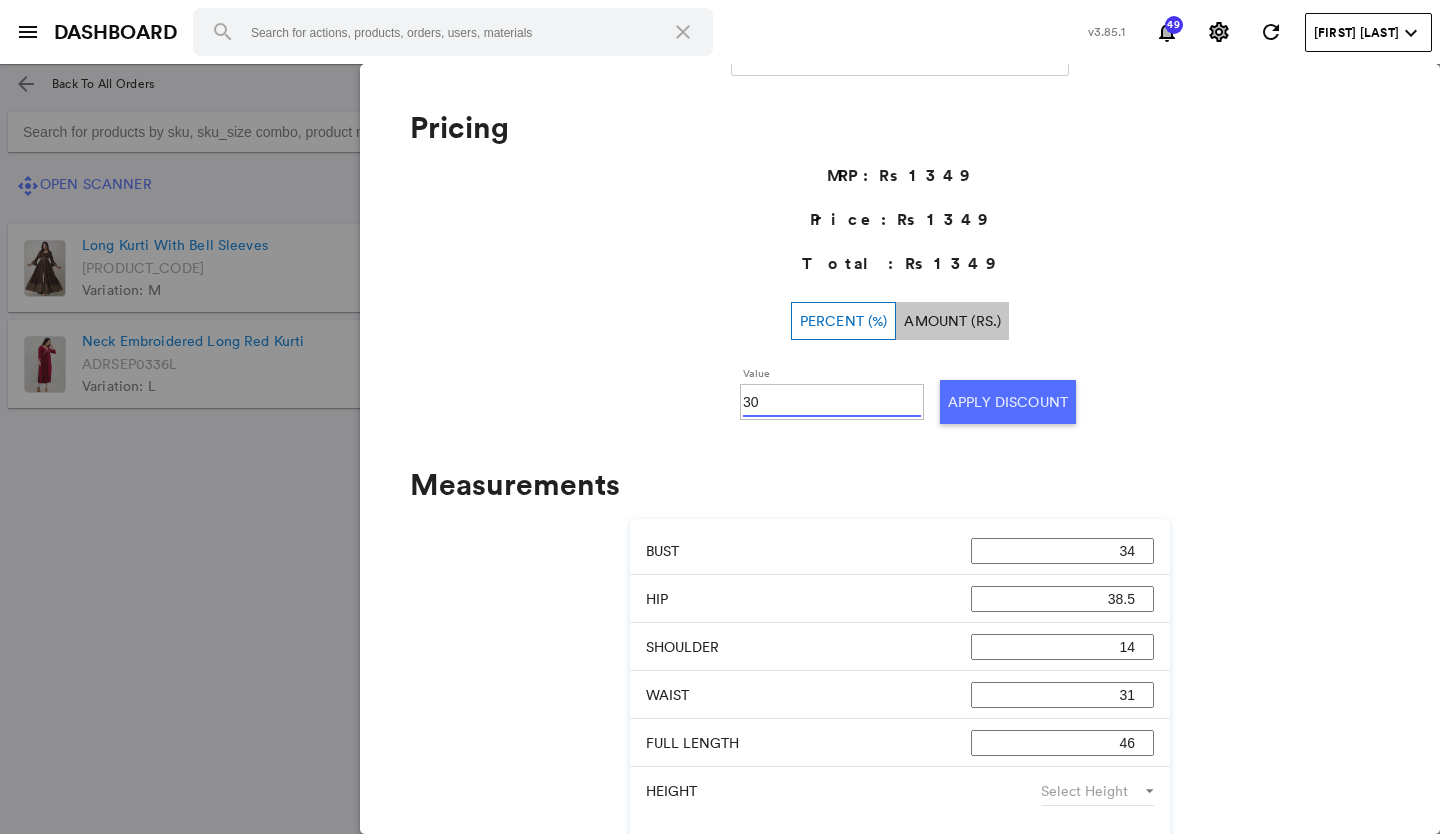 type on "30" 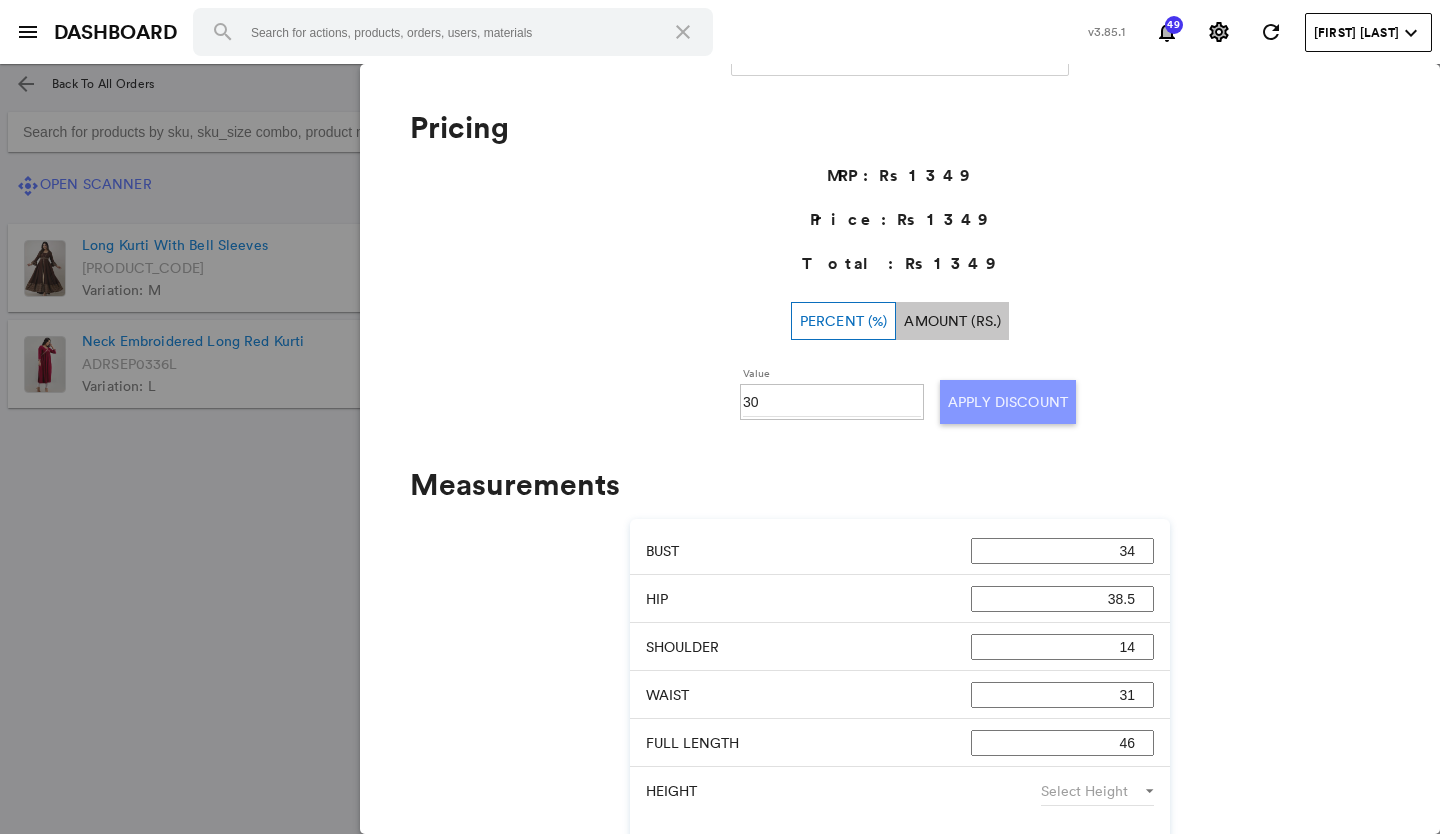 click on "Apply Discount" 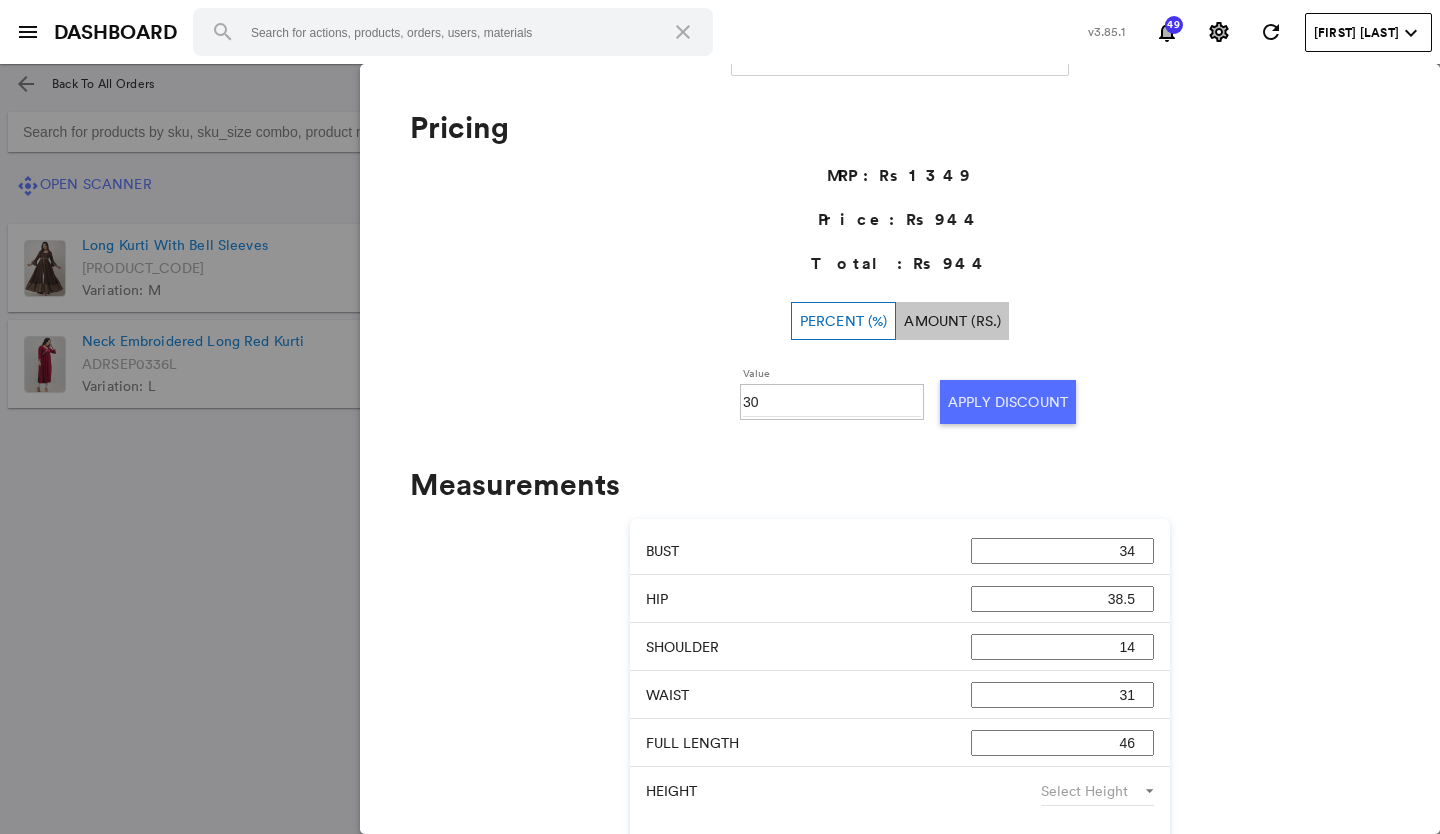 click 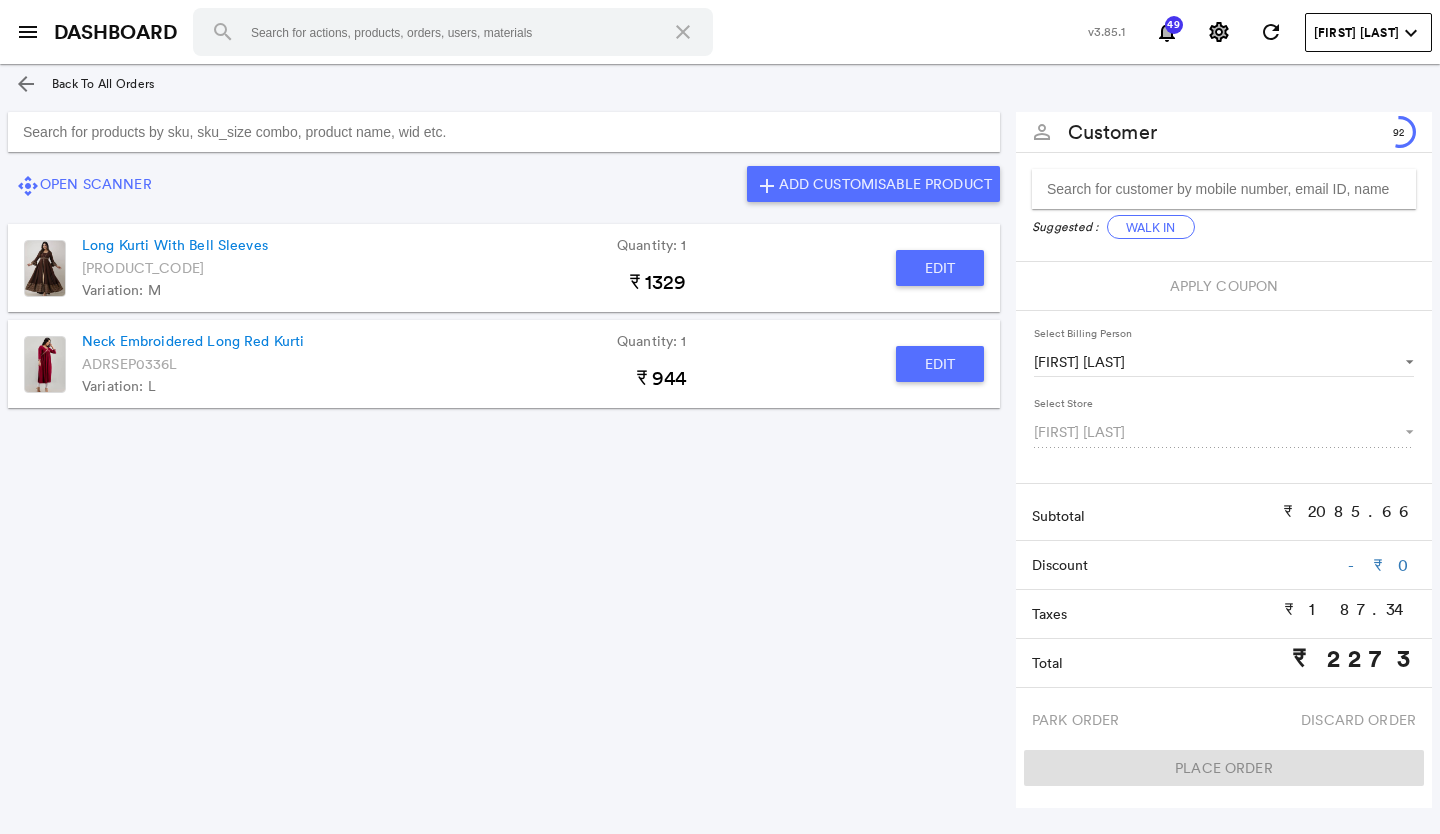 click at bounding box center [504, 132] 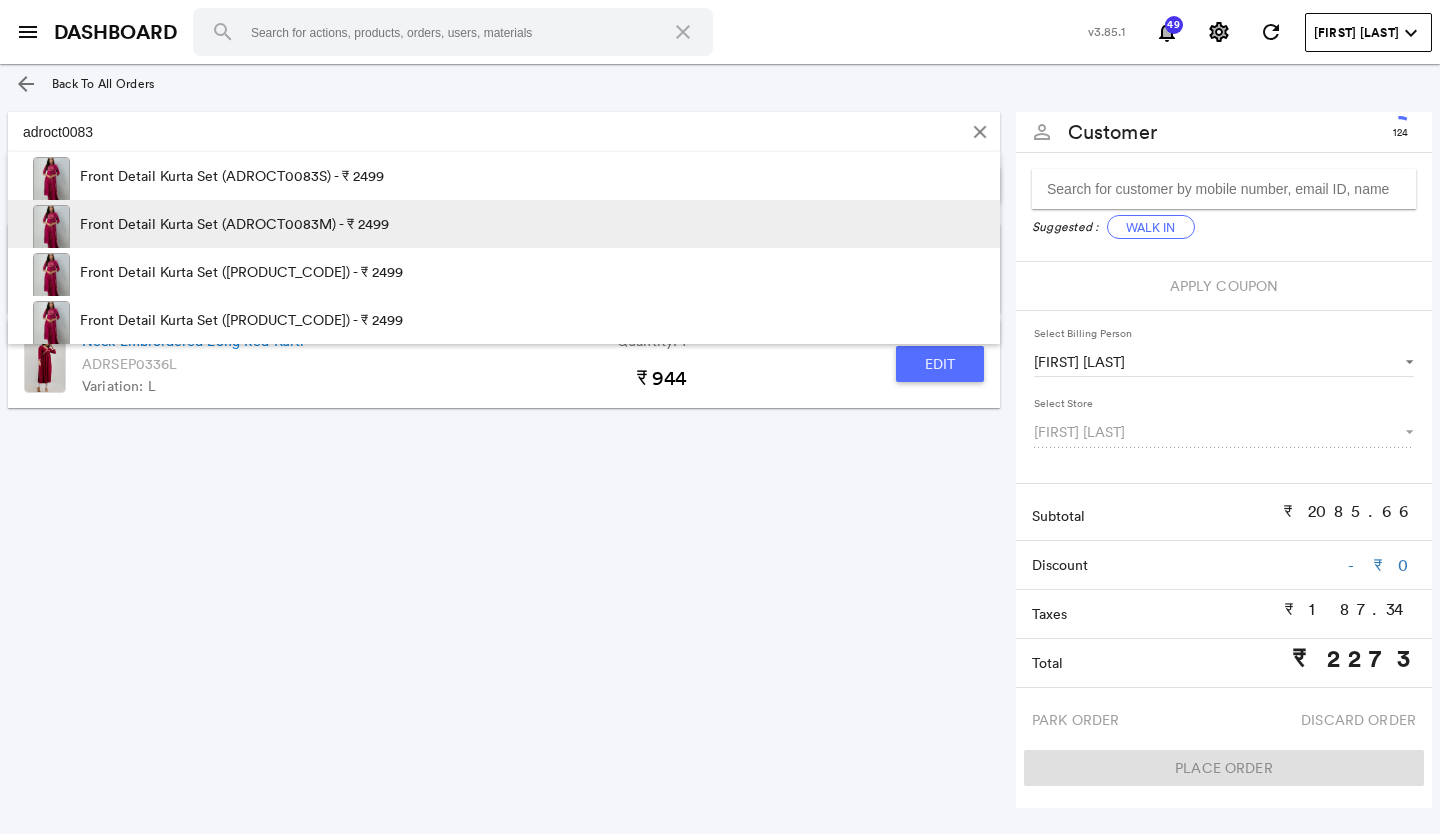 type on "adroct0083" 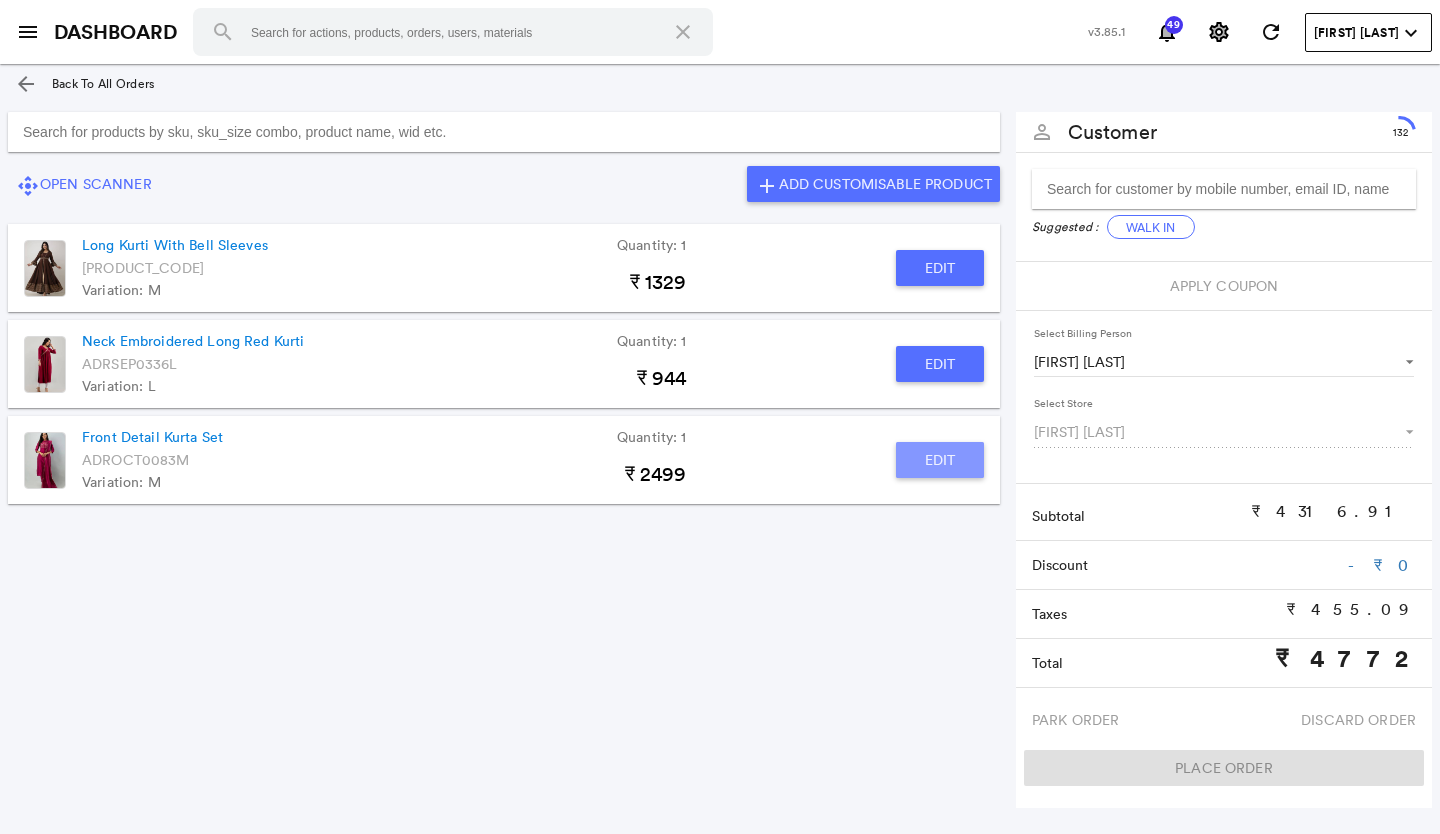 click on "Edit" 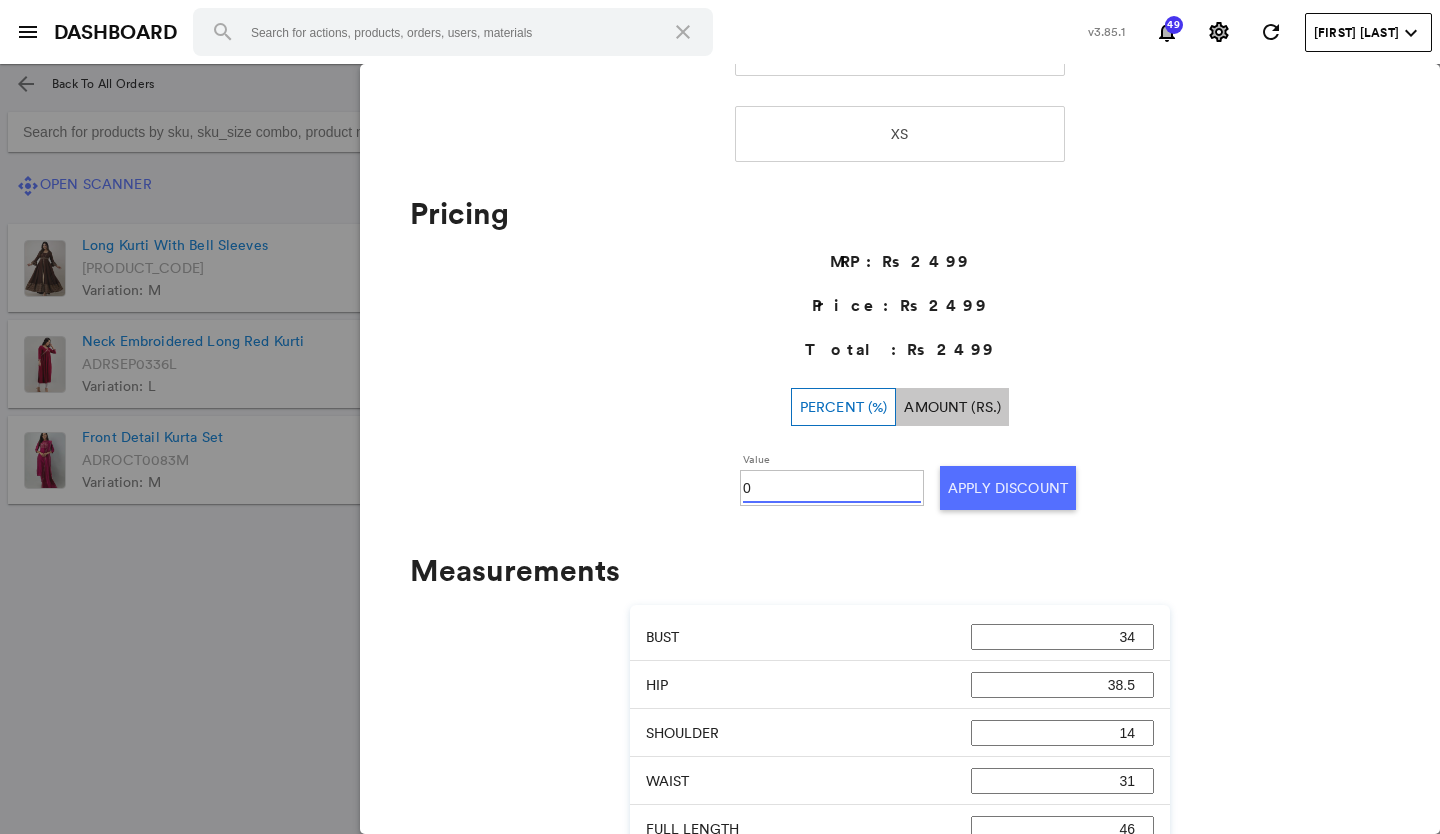 click on "0" at bounding box center (832, 488) 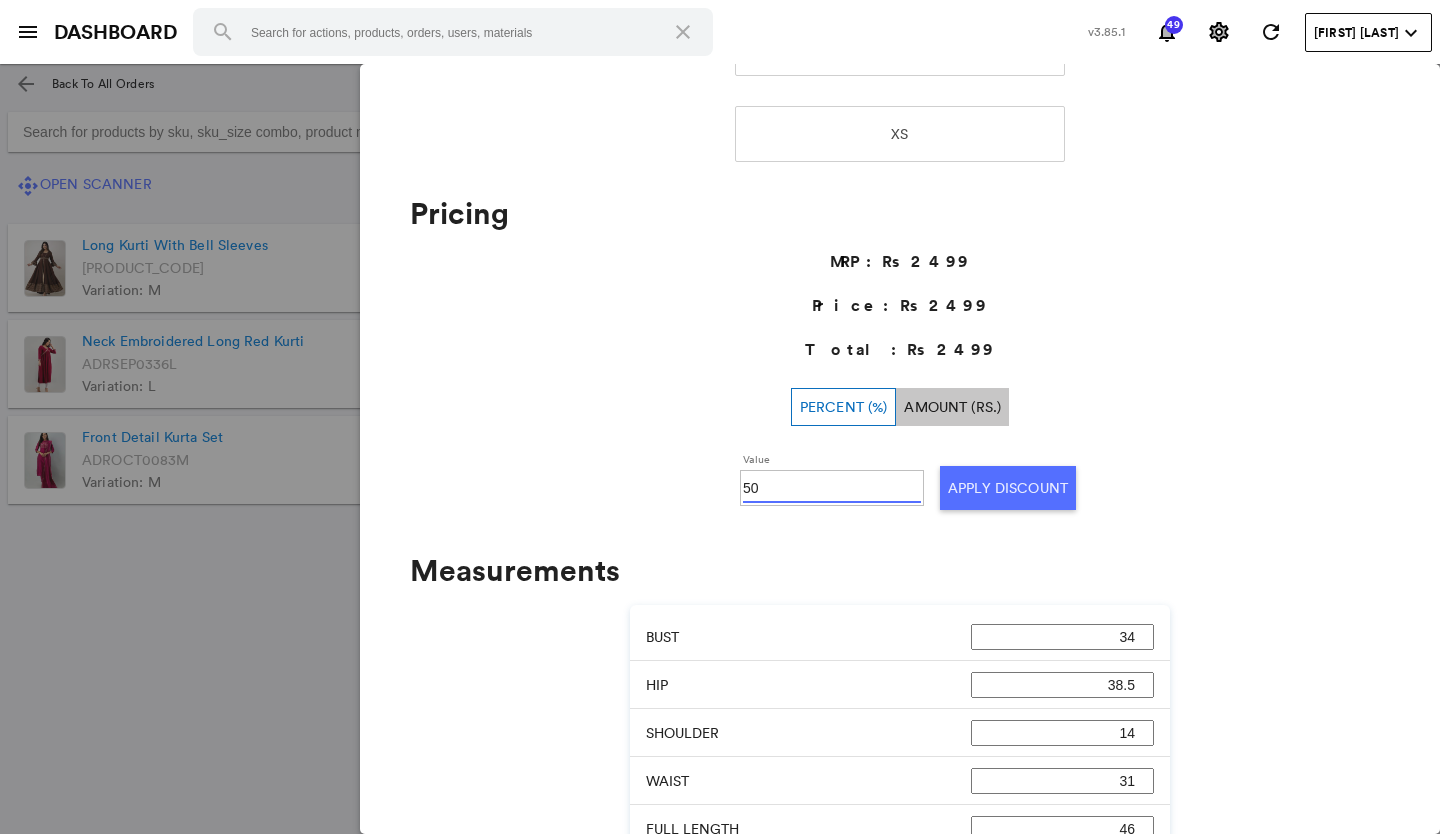 type on "50" 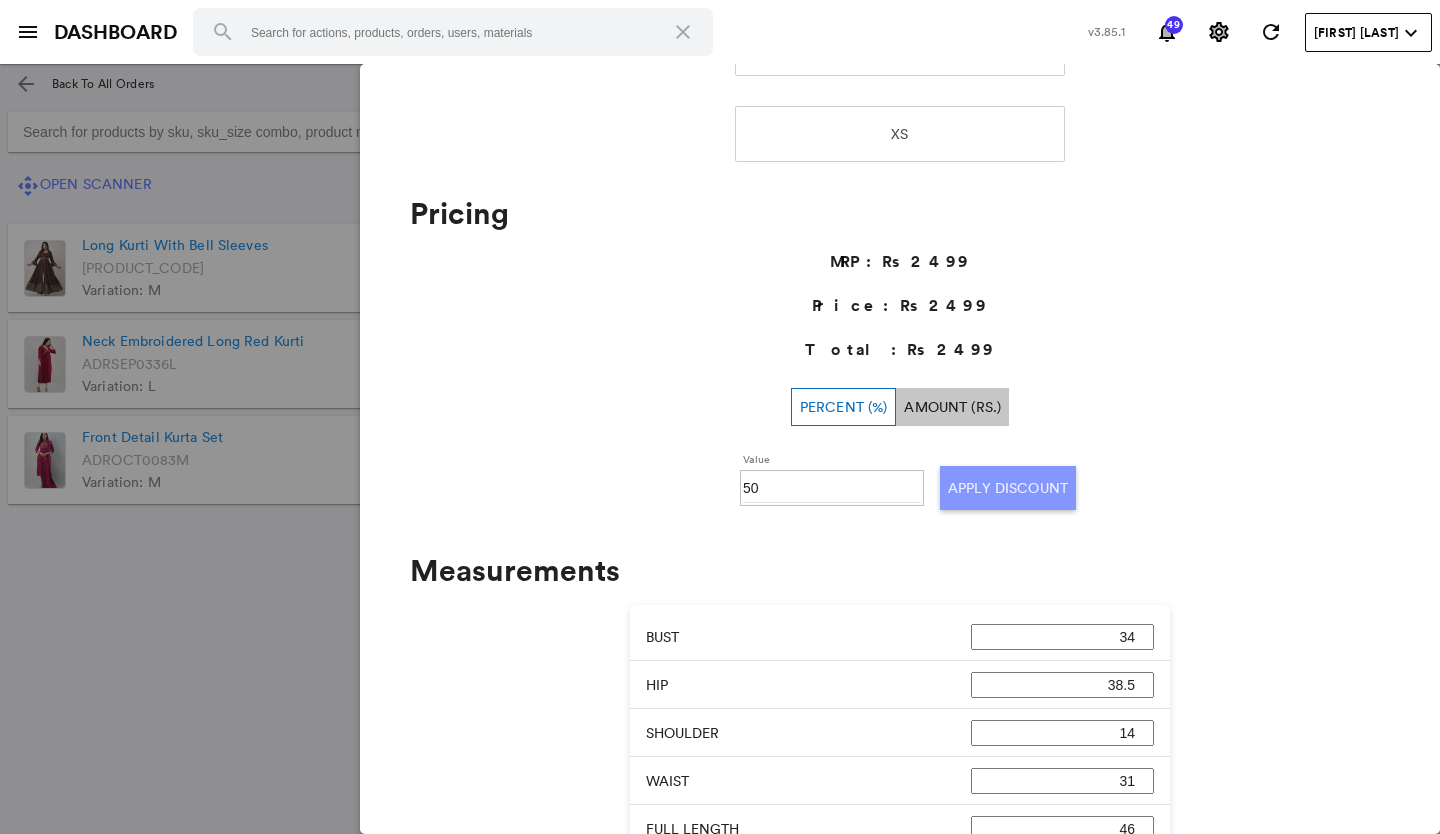 click on "Apply Discount" 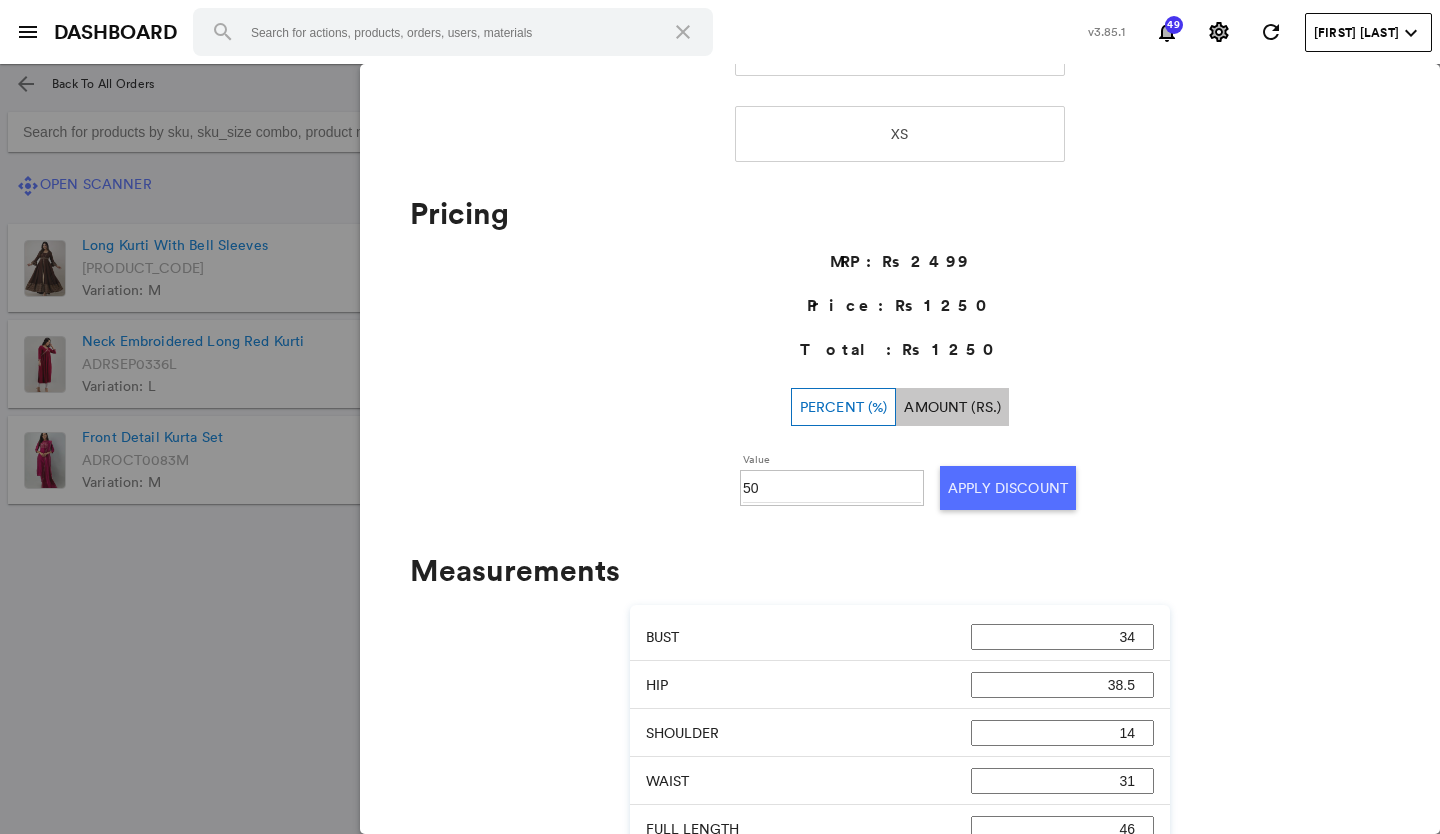 click 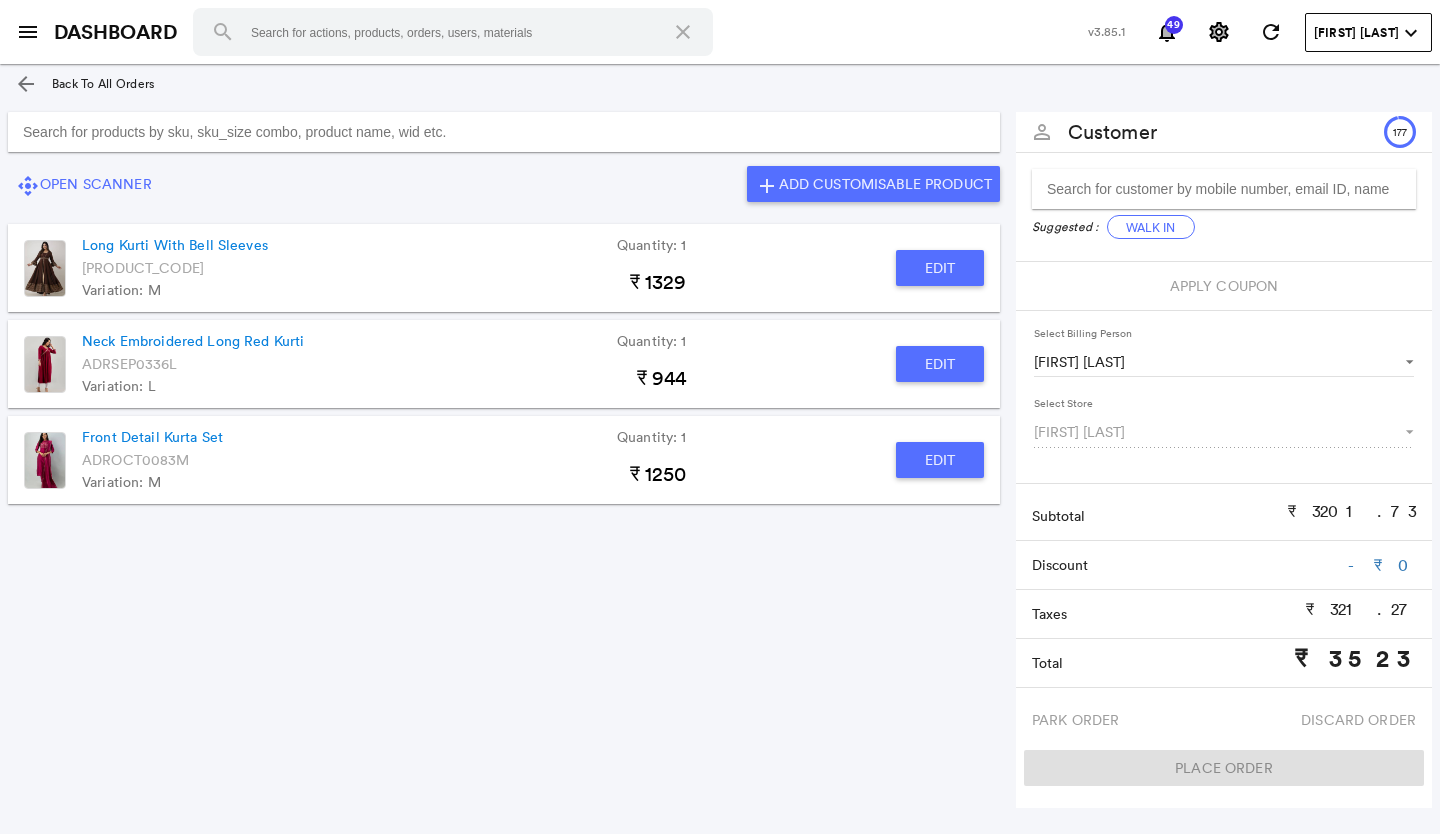 click at bounding box center (504, 132) 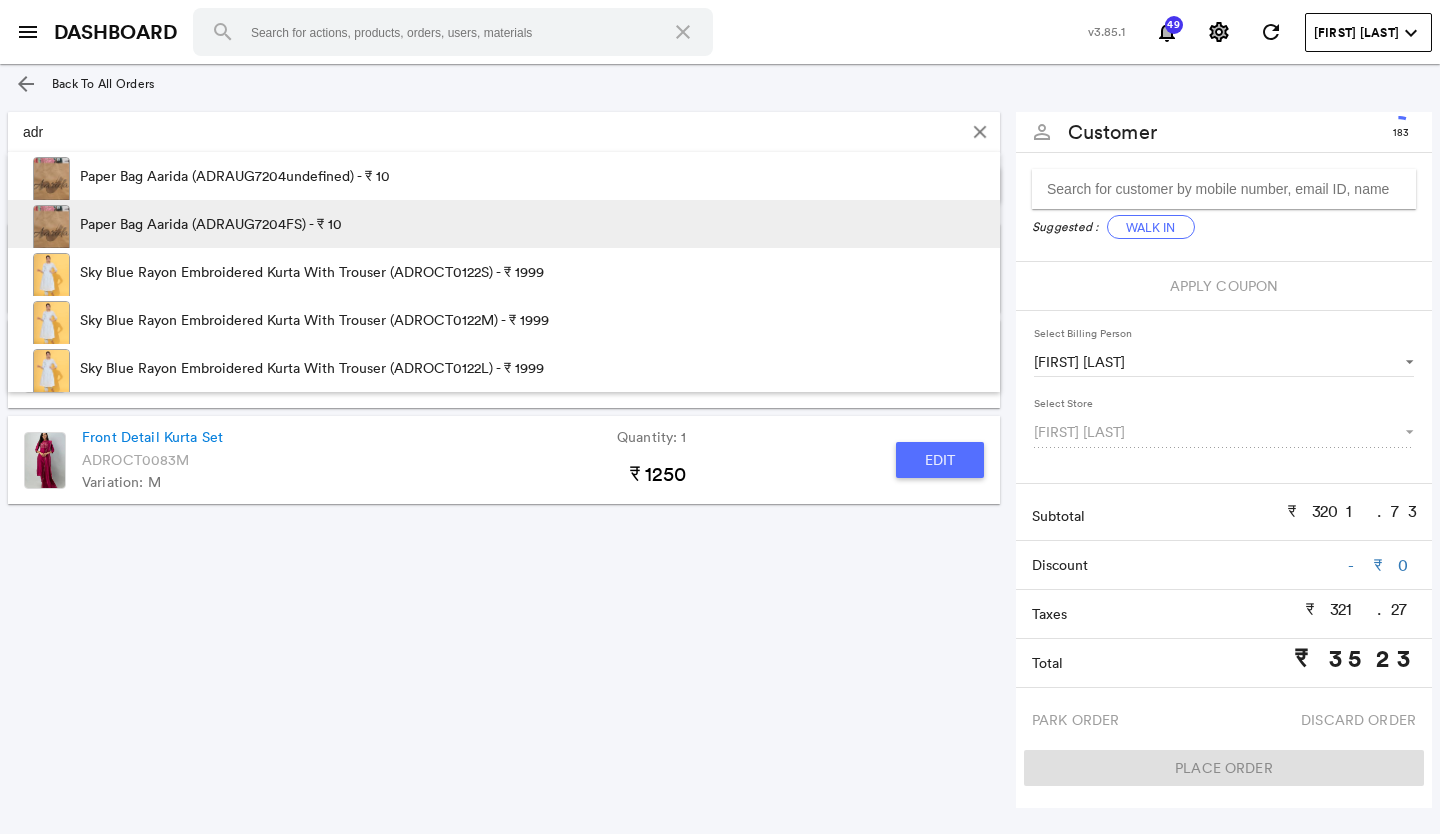 type on "adr" 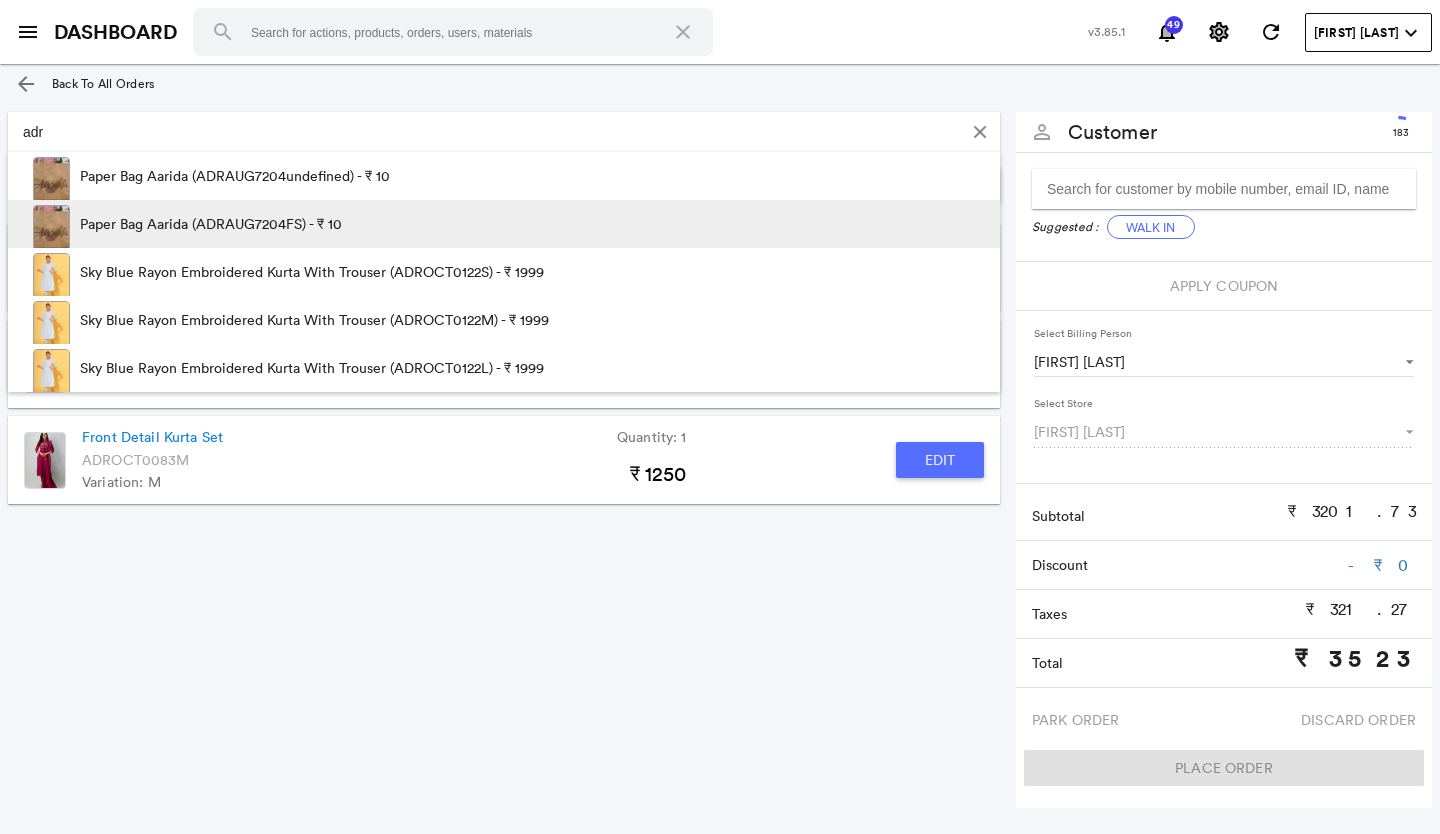 click on "Paper Bag Aarida (ADRAUG7204FS) - ₹ 10" at bounding box center (211, 224) 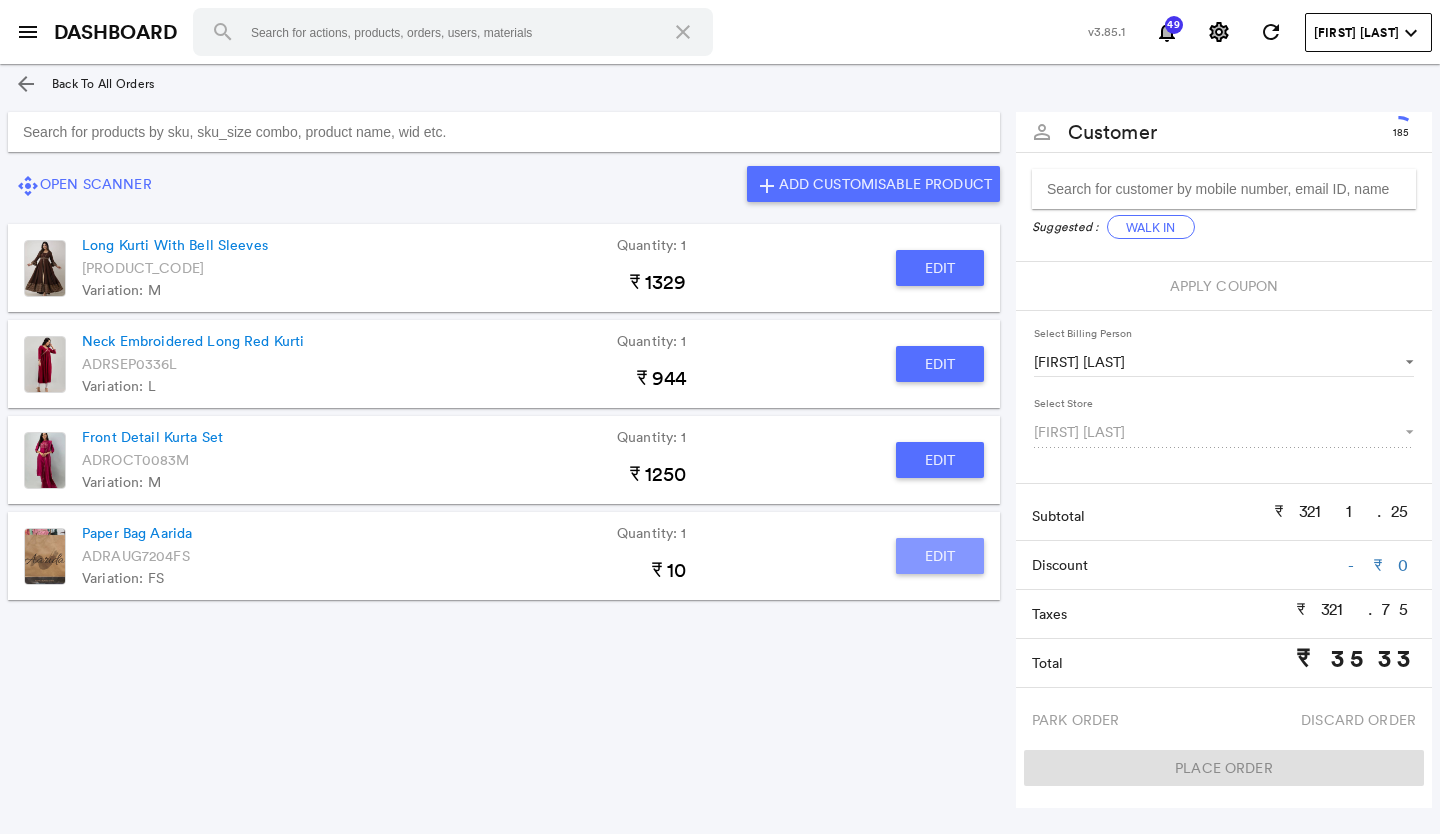 click on "Edit" 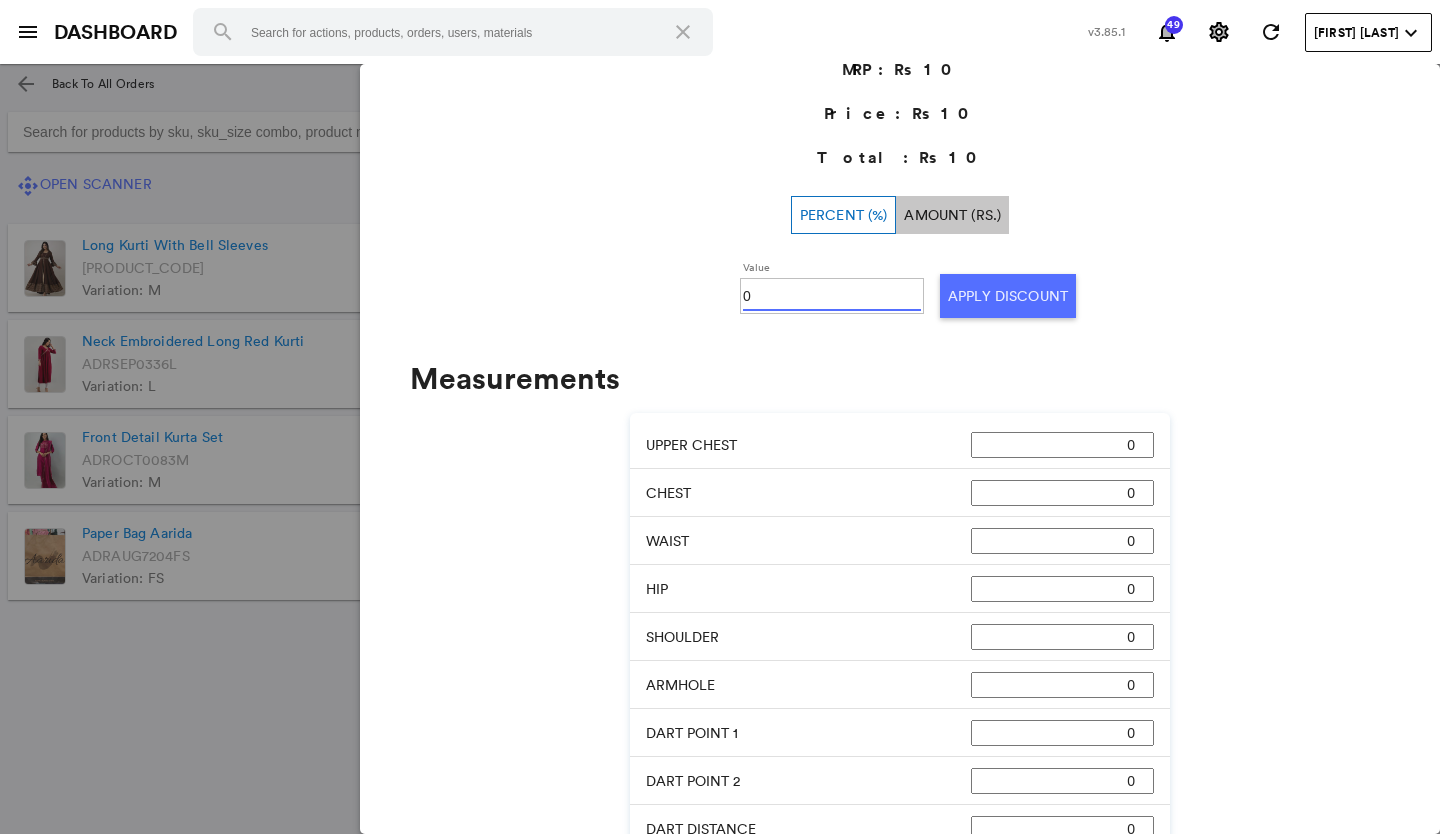 click on "0" at bounding box center [832, 296] 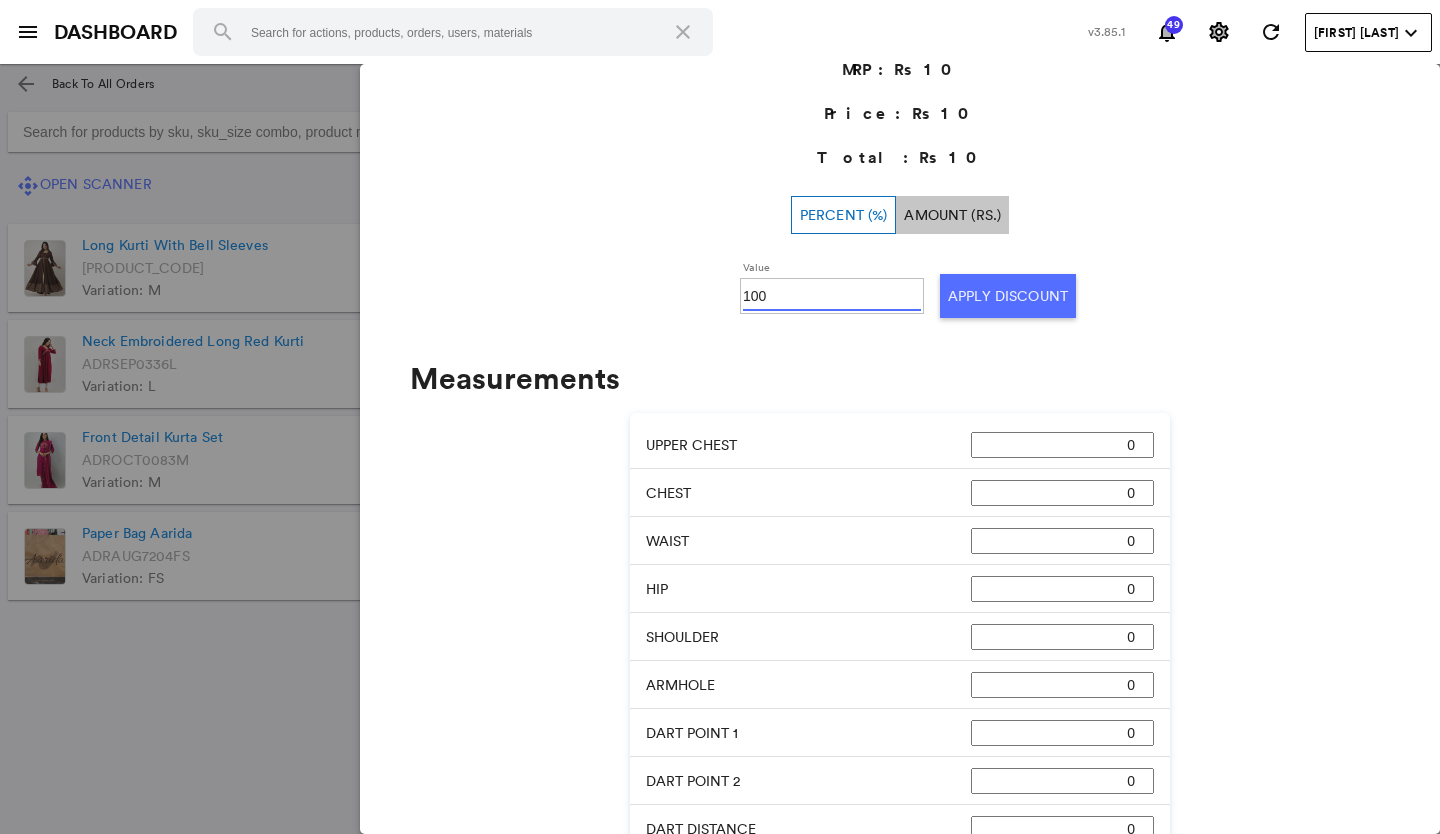 type on "100" 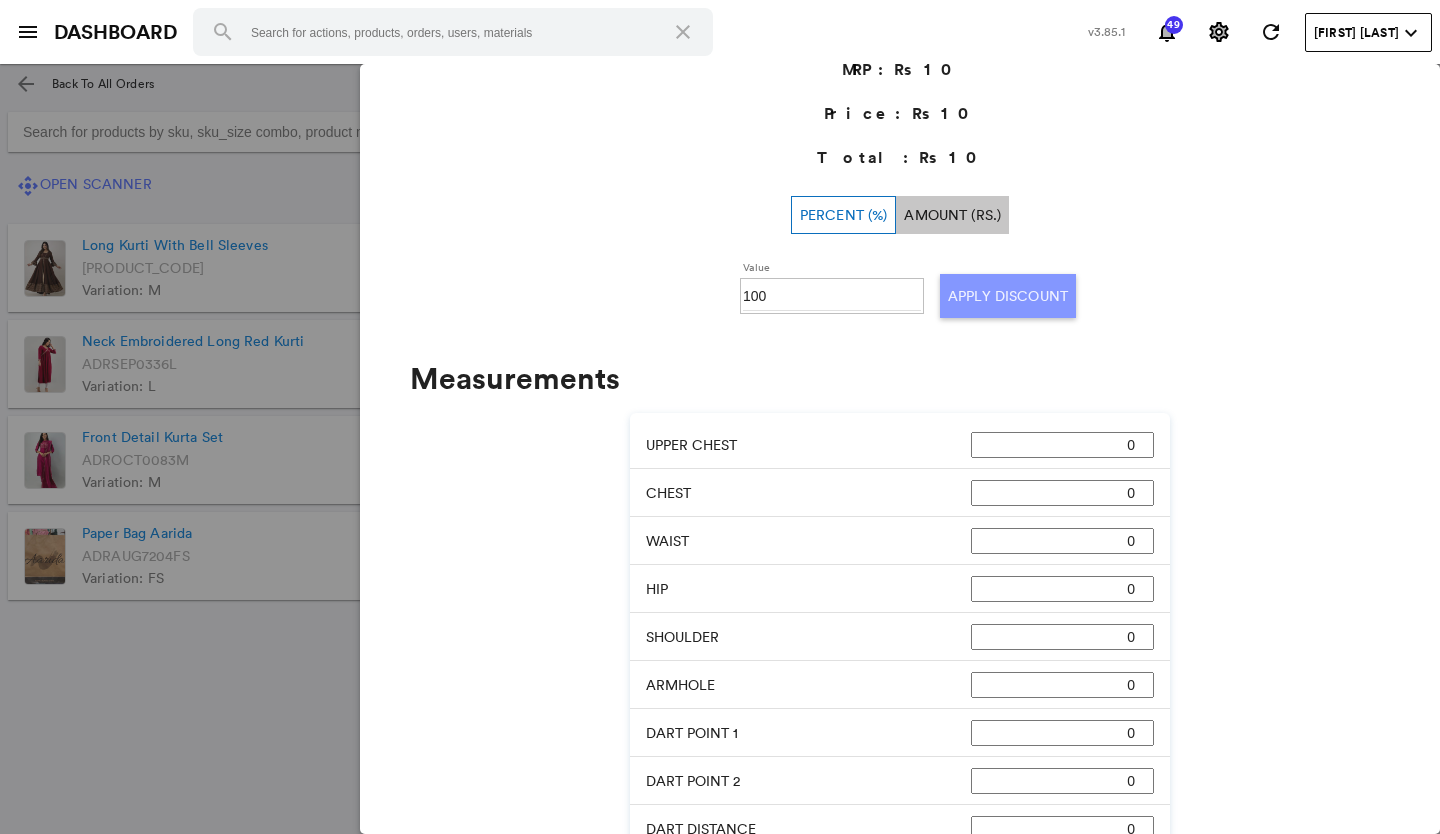 click on "Apply Discount" 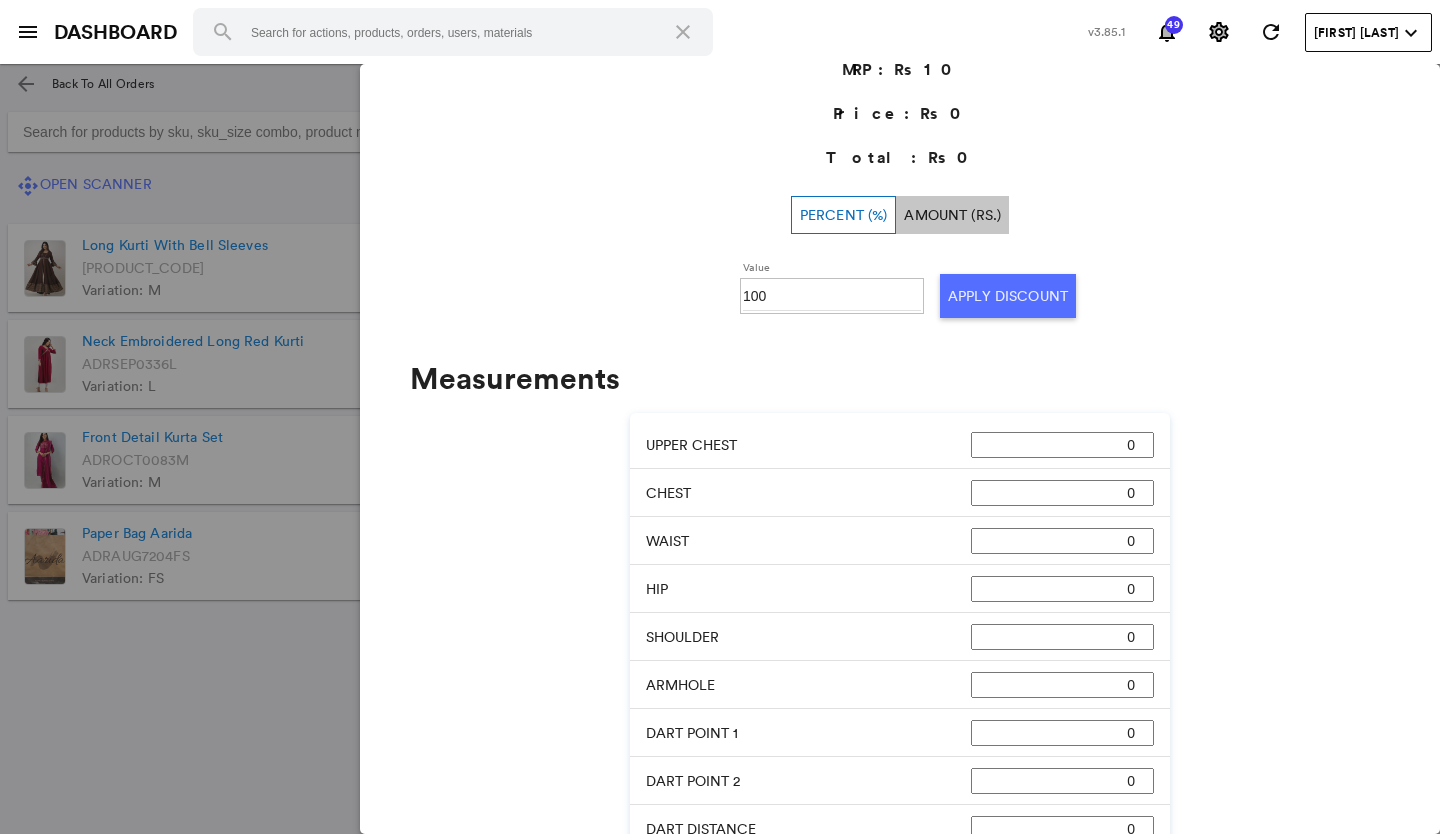 click 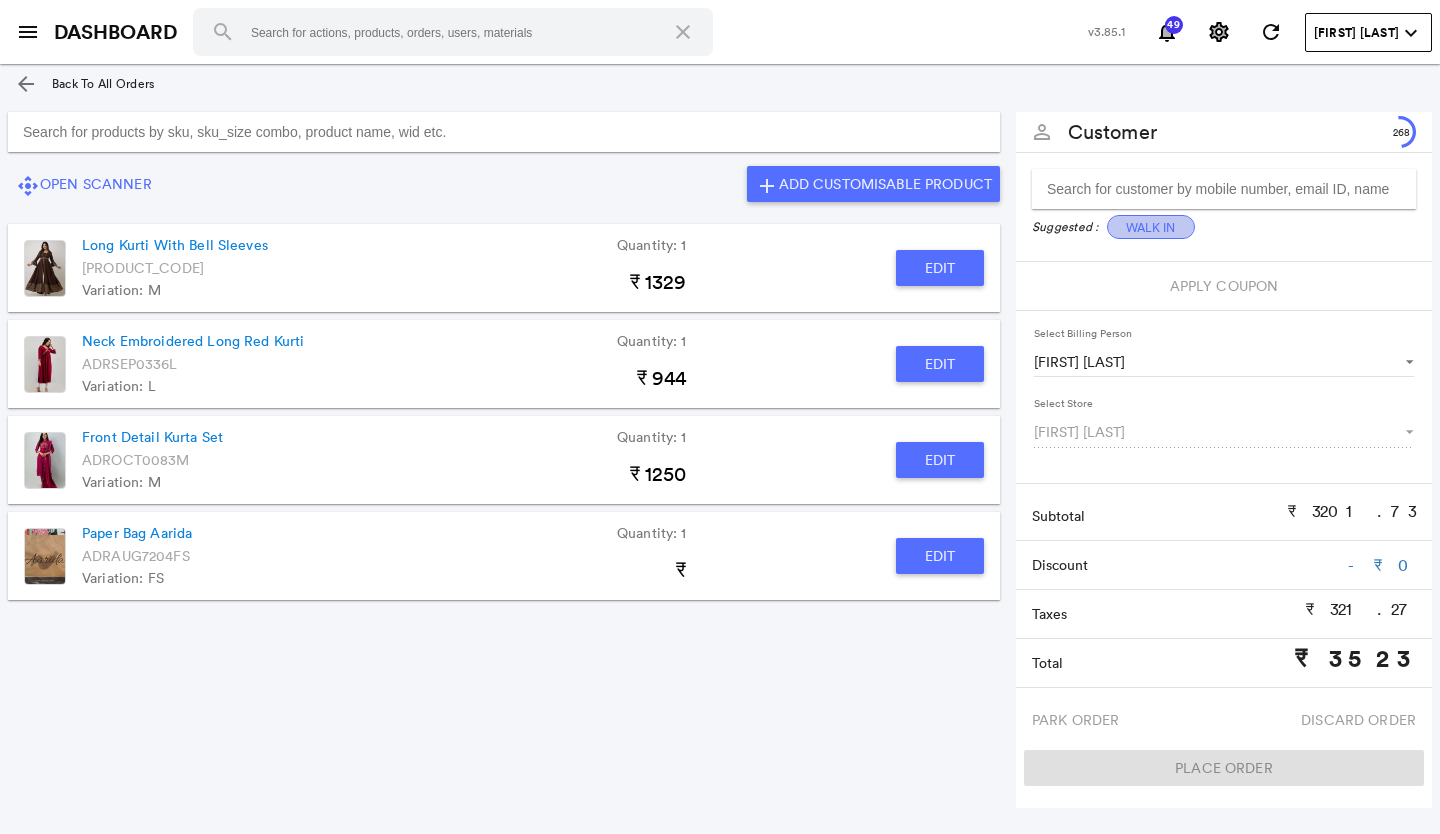 click on "Walk In" 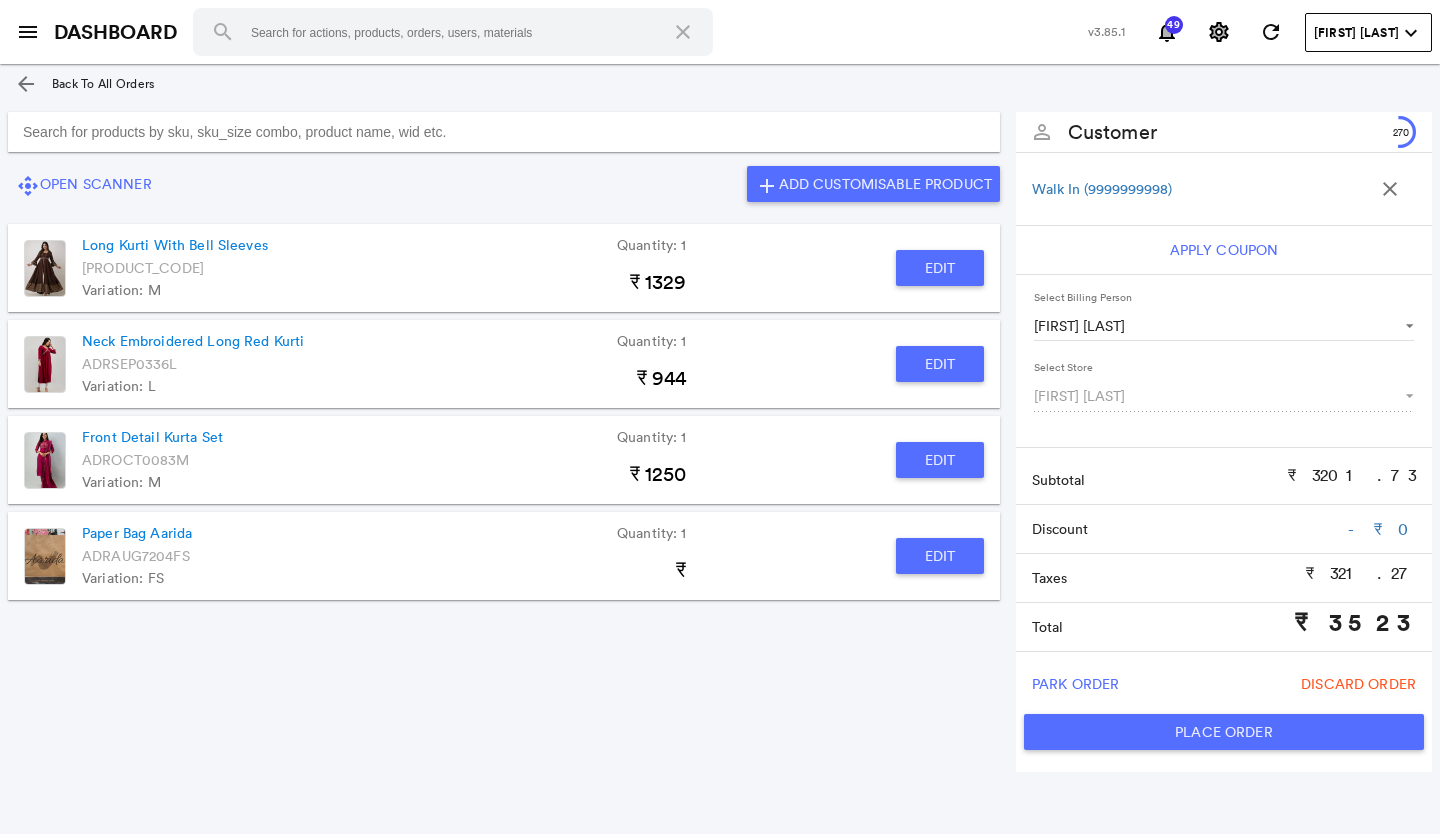 click on "Place Order" 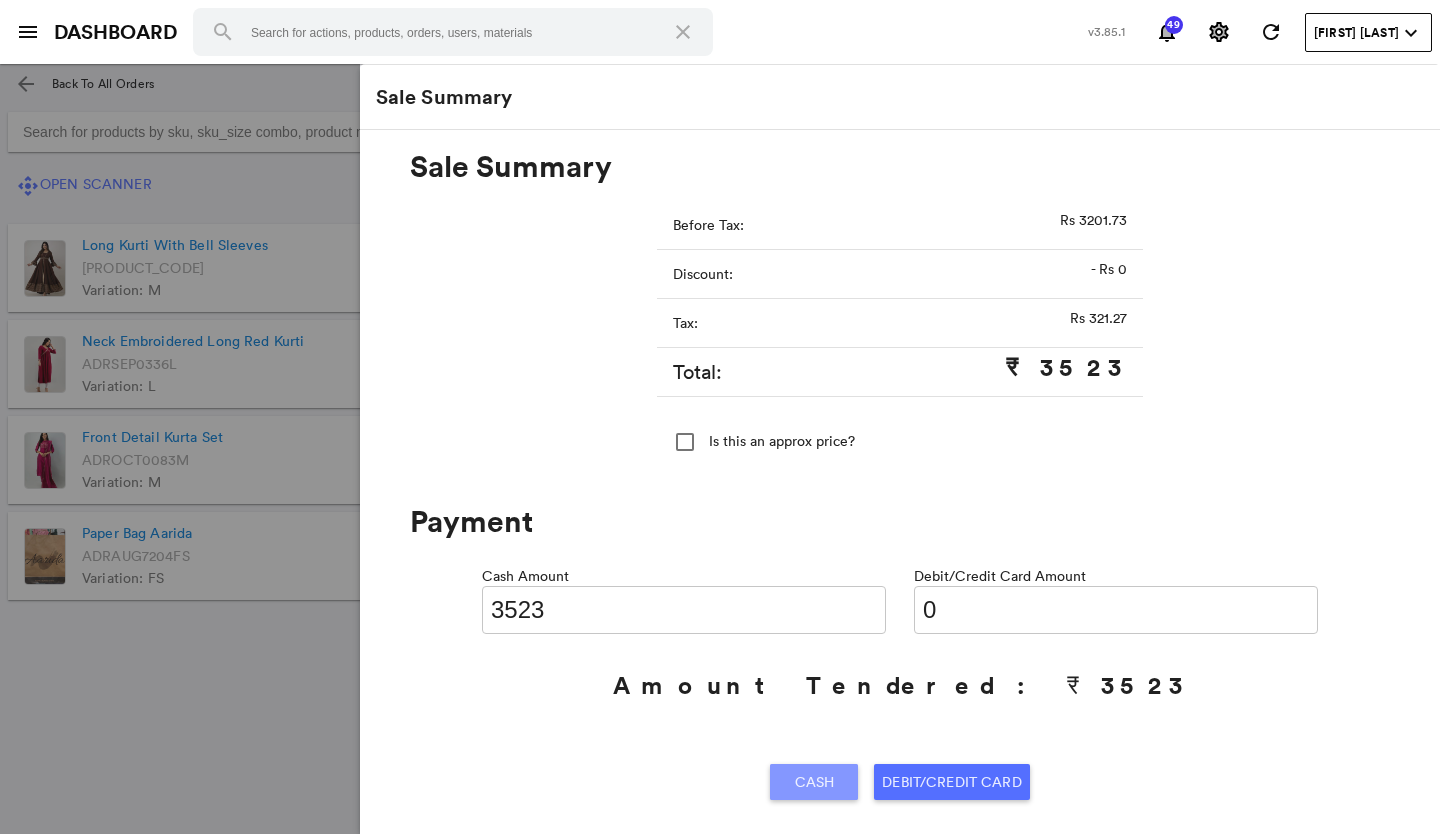 click on "Cash" 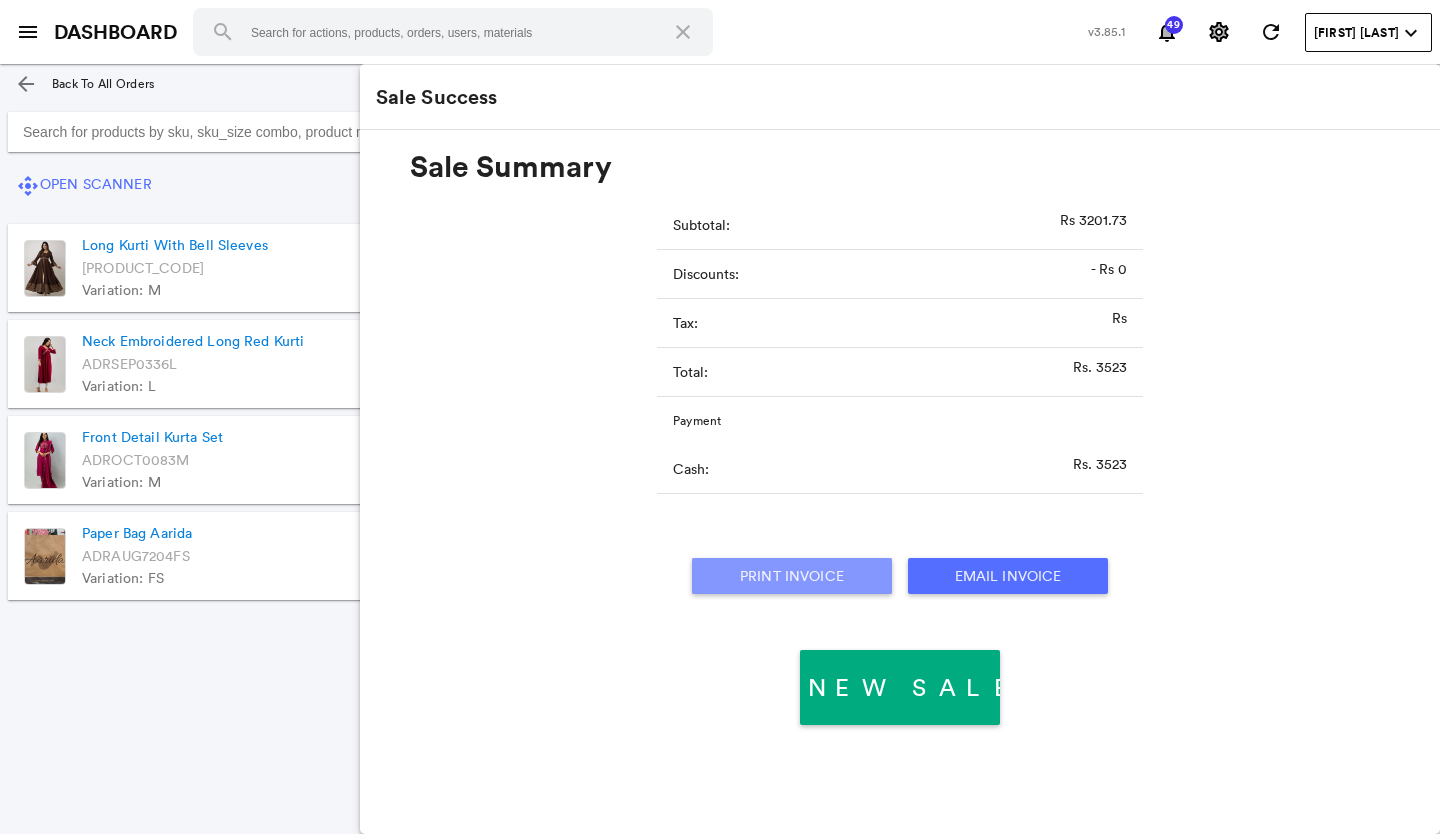 click on "Print Invoice" 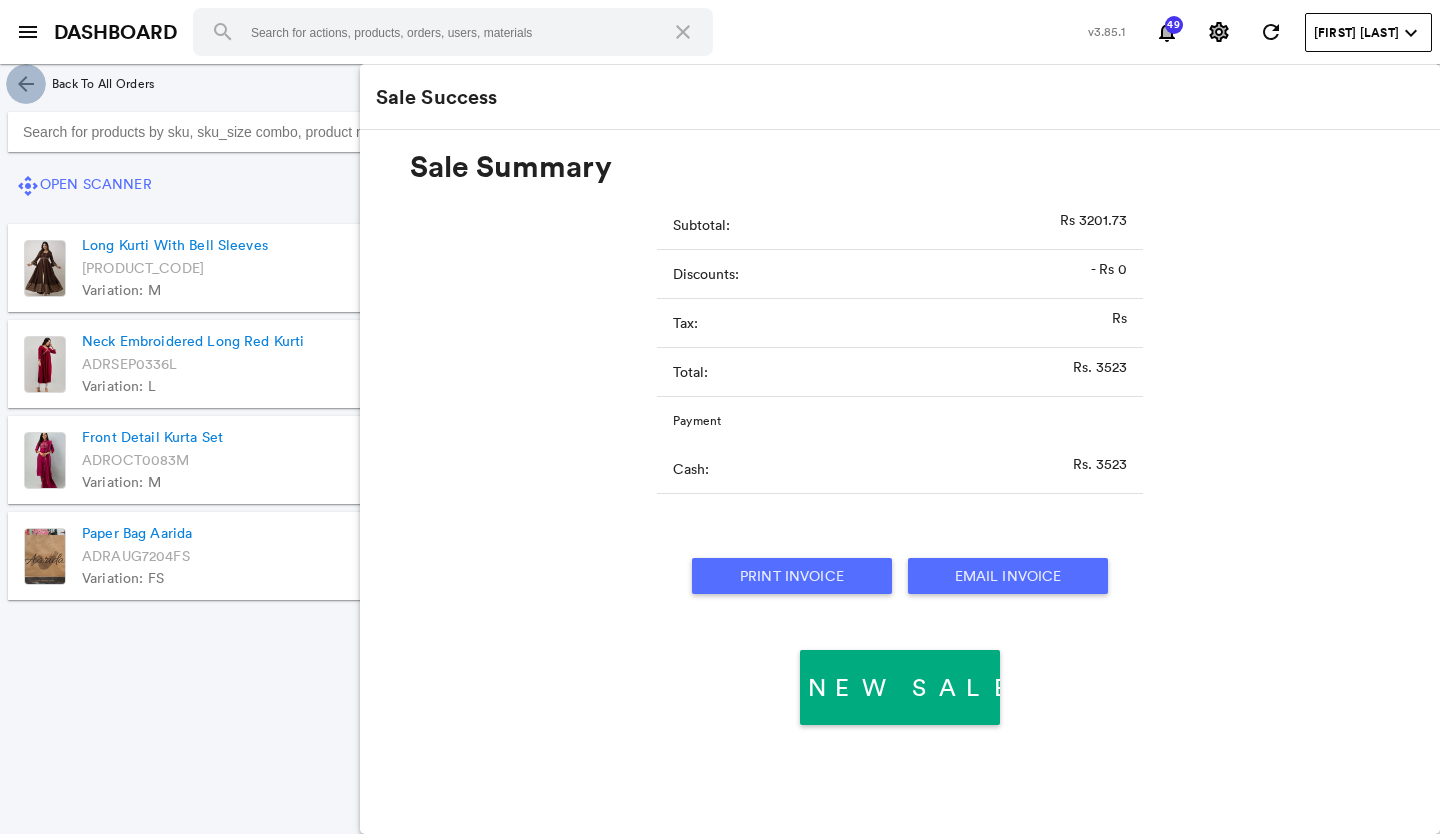 click on "arrow_back" 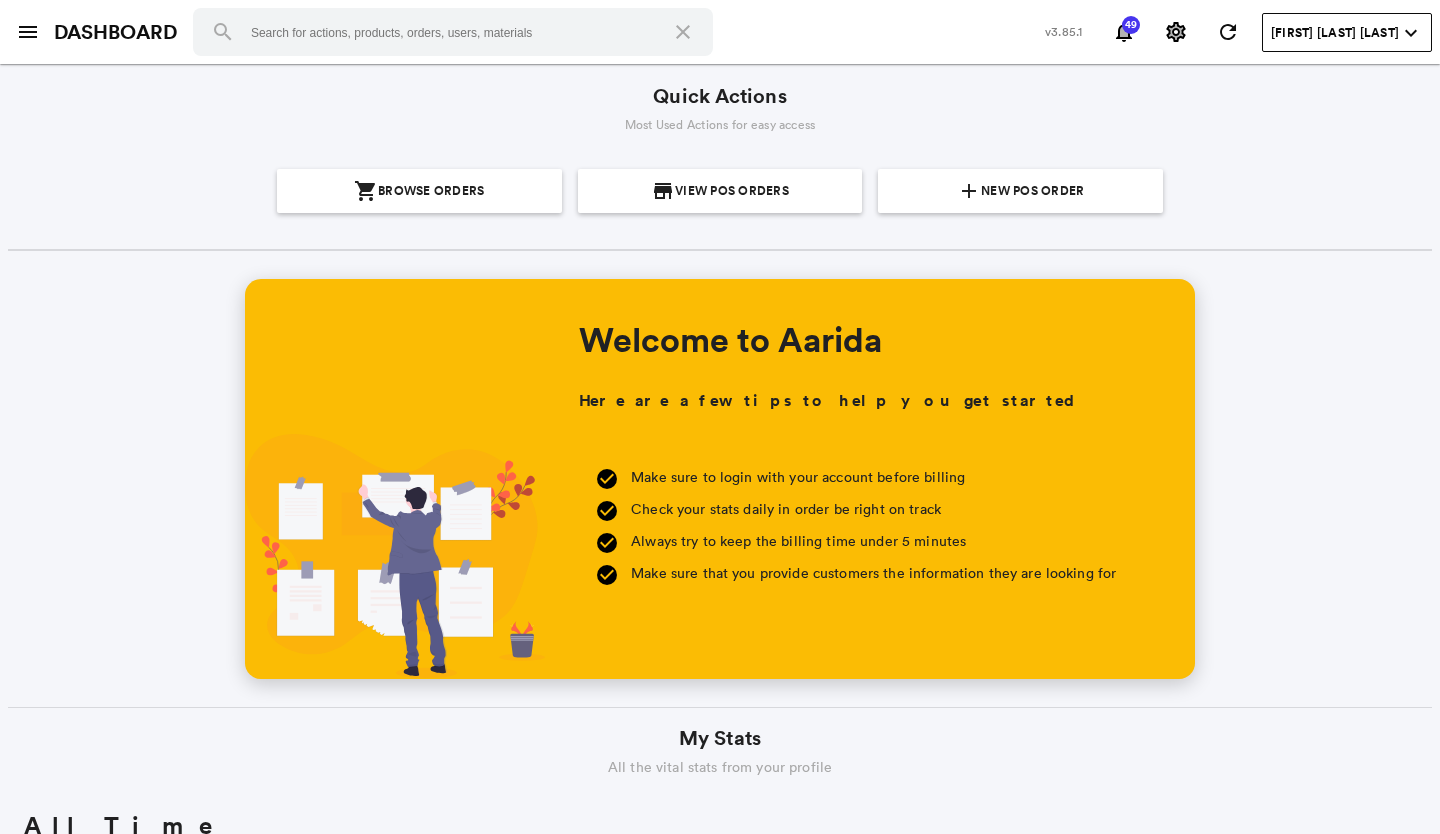 scroll, scrollTop: 0, scrollLeft: 0, axis: both 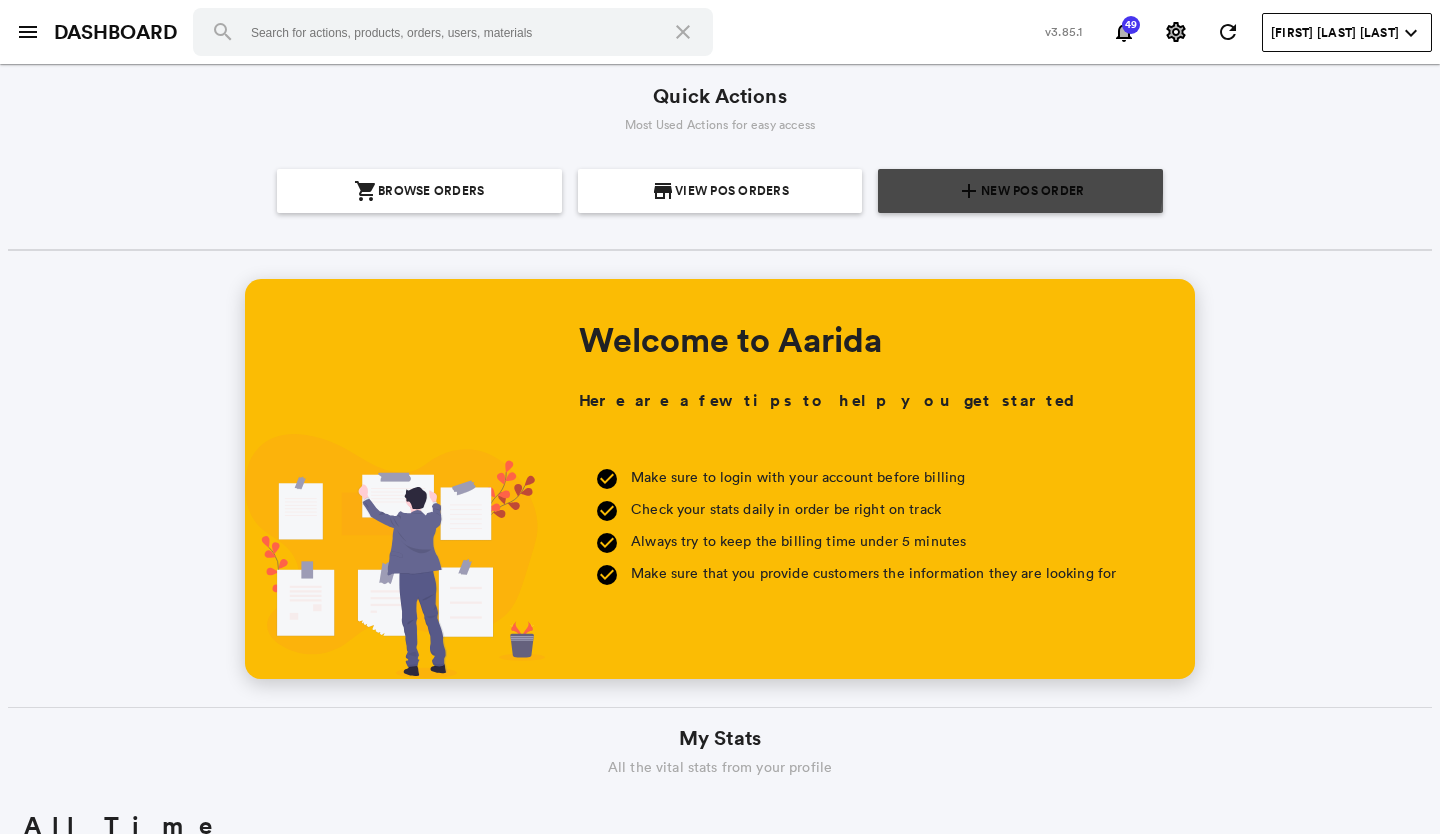 click on "New POS Order" 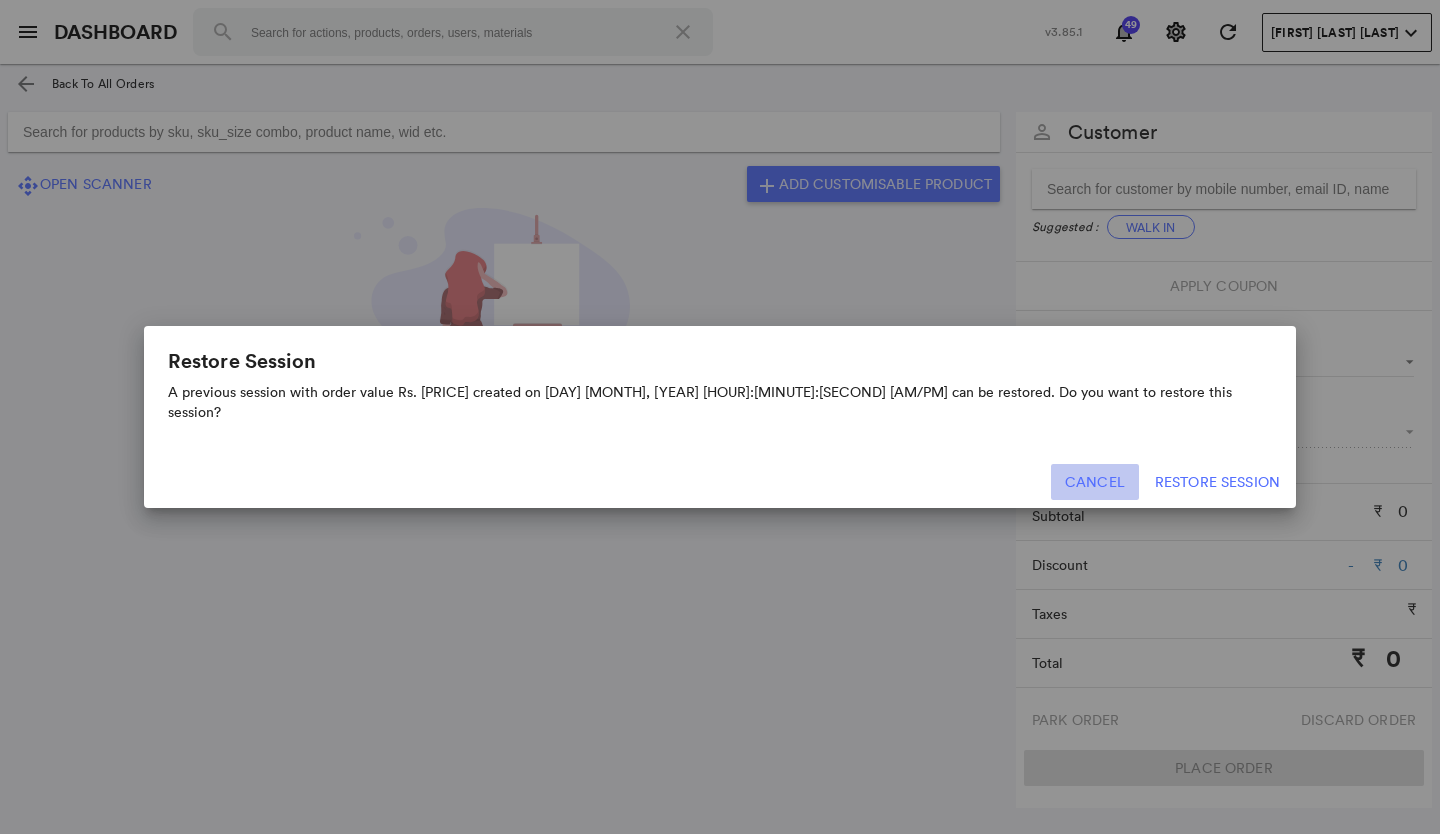 click on "Cancel" 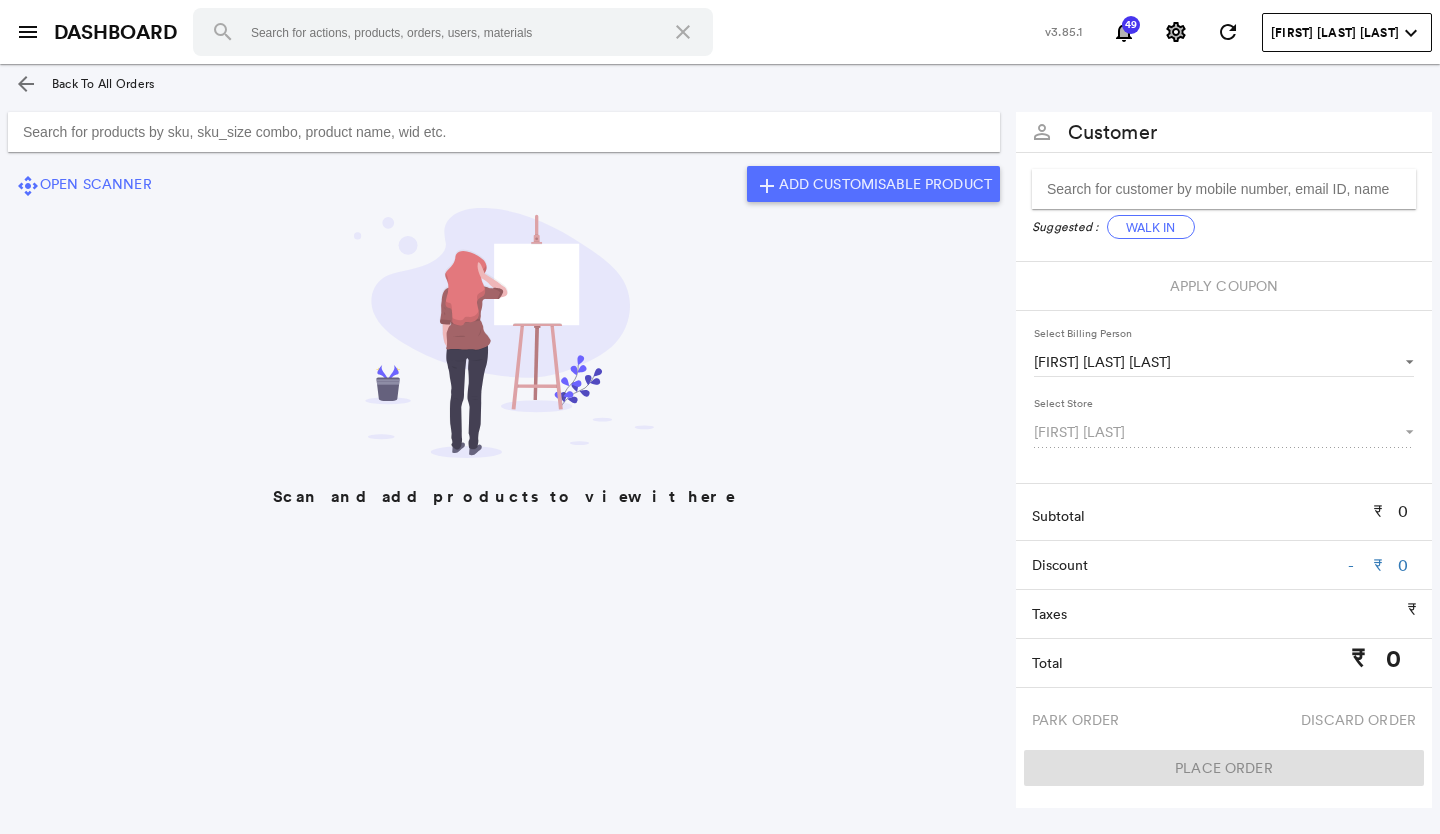 click at bounding box center (504, 132) 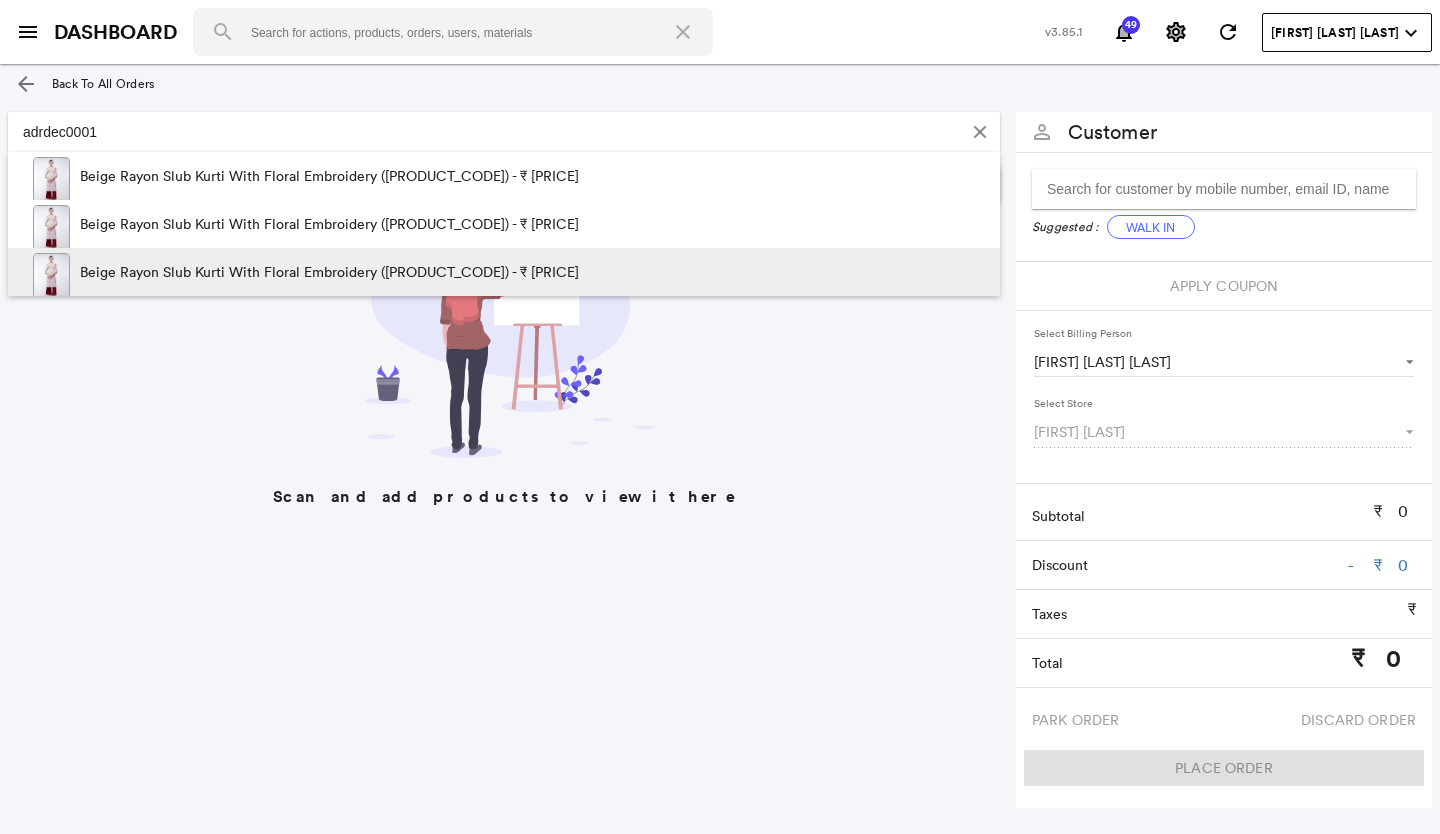 type on "adrdec0001" 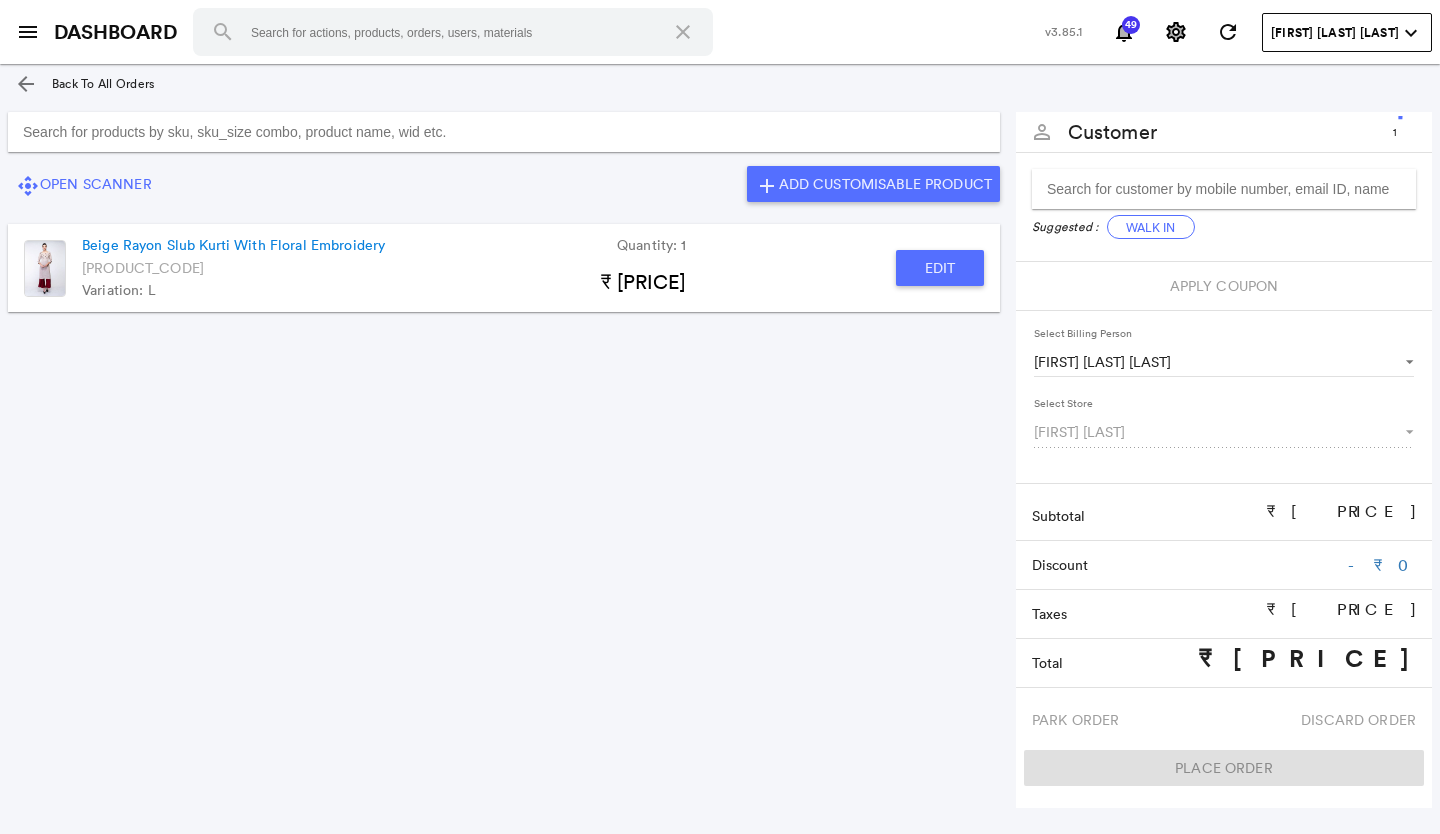 click on "Edit" 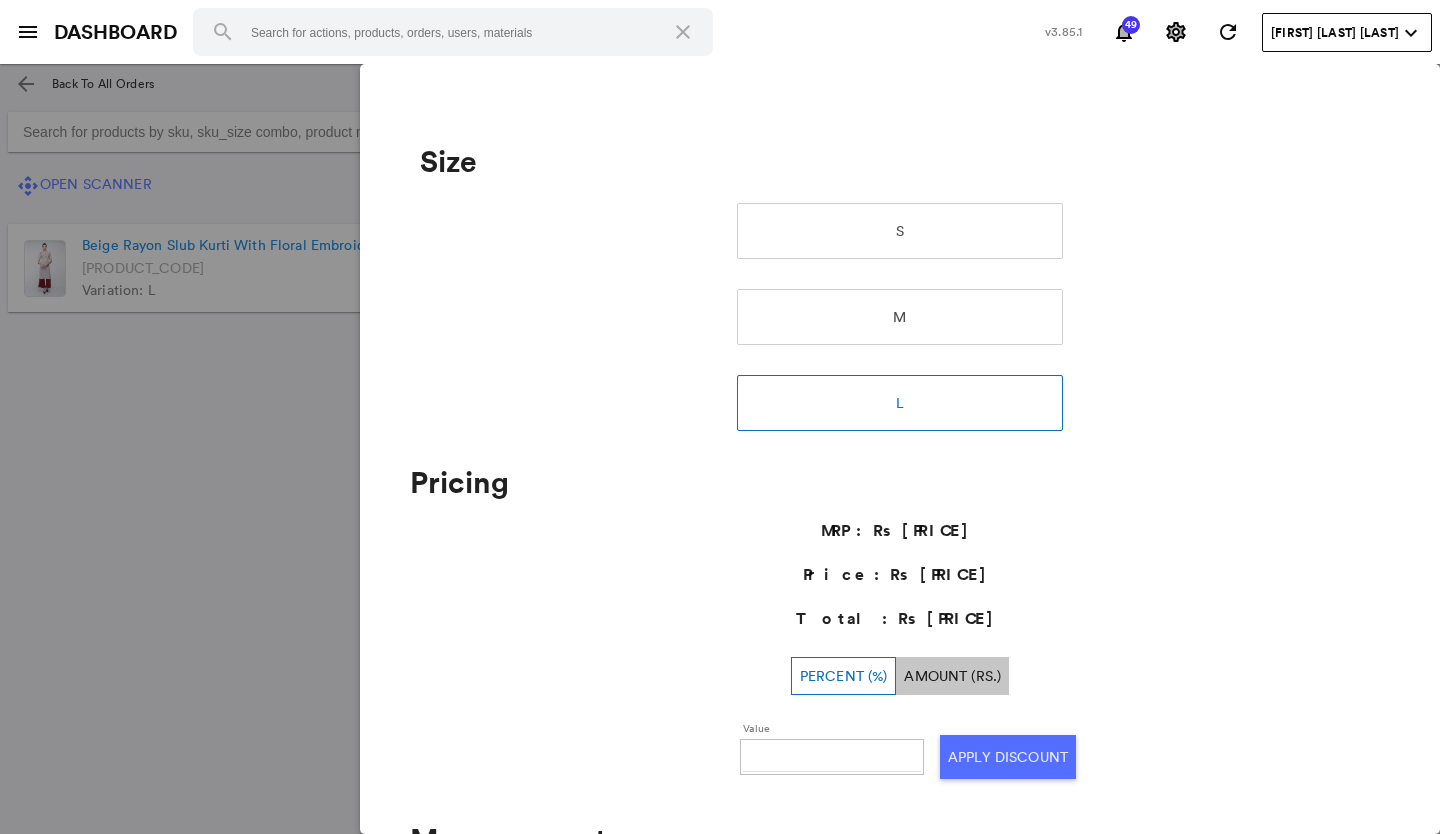 scroll, scrollTop: 300, scrollLeft: 0, axis: vertical 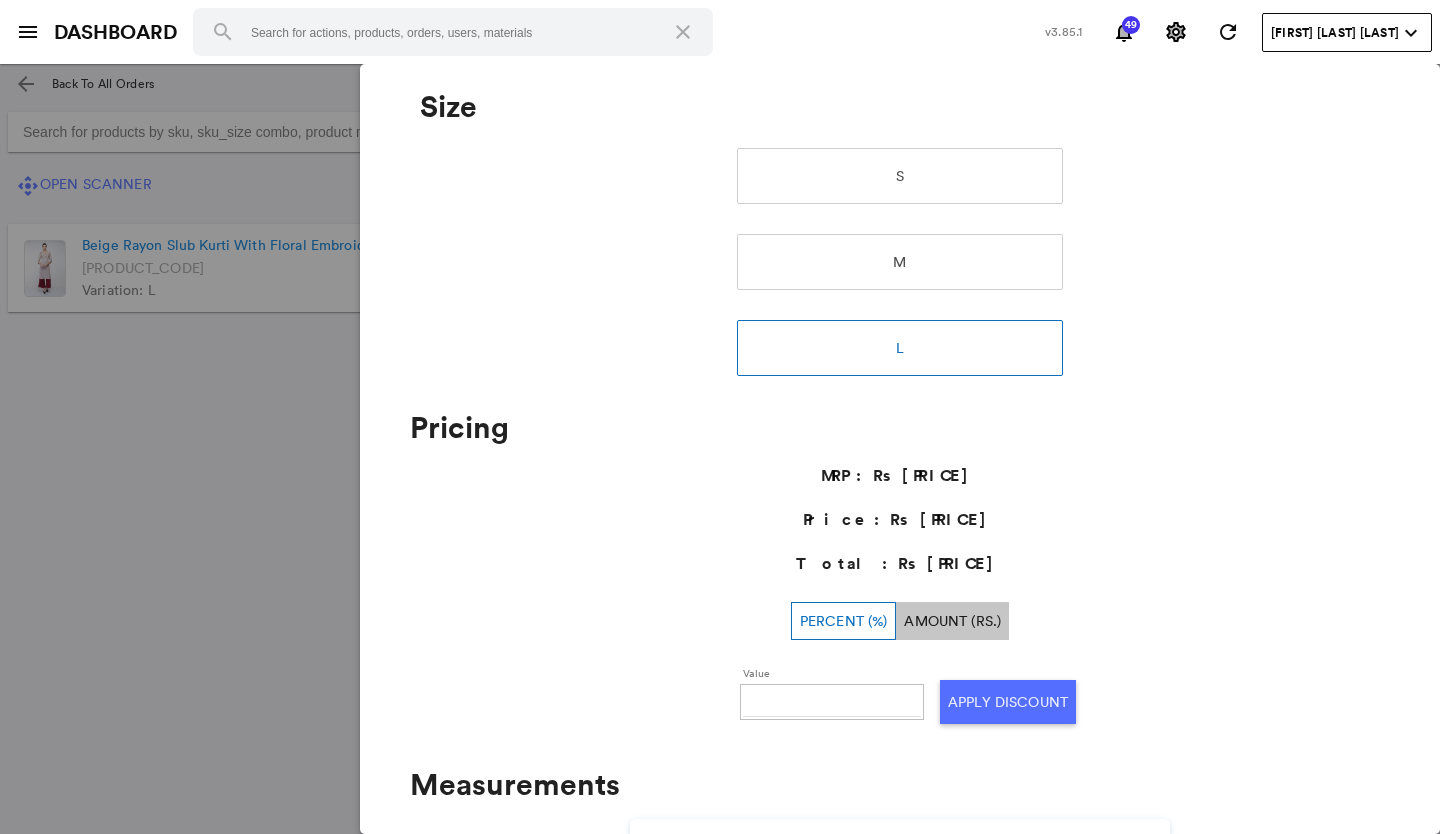 click 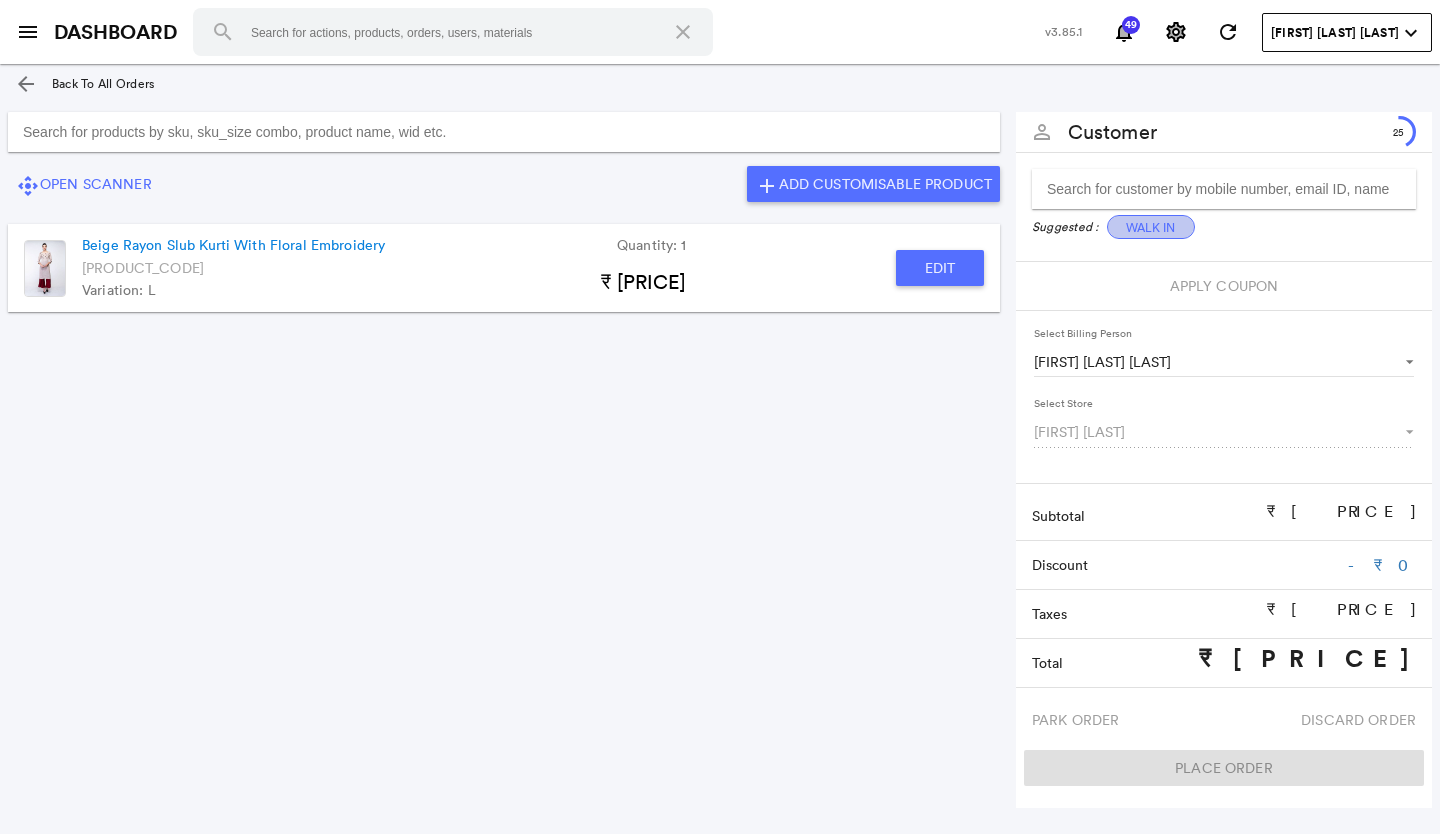 click on "Walk In" 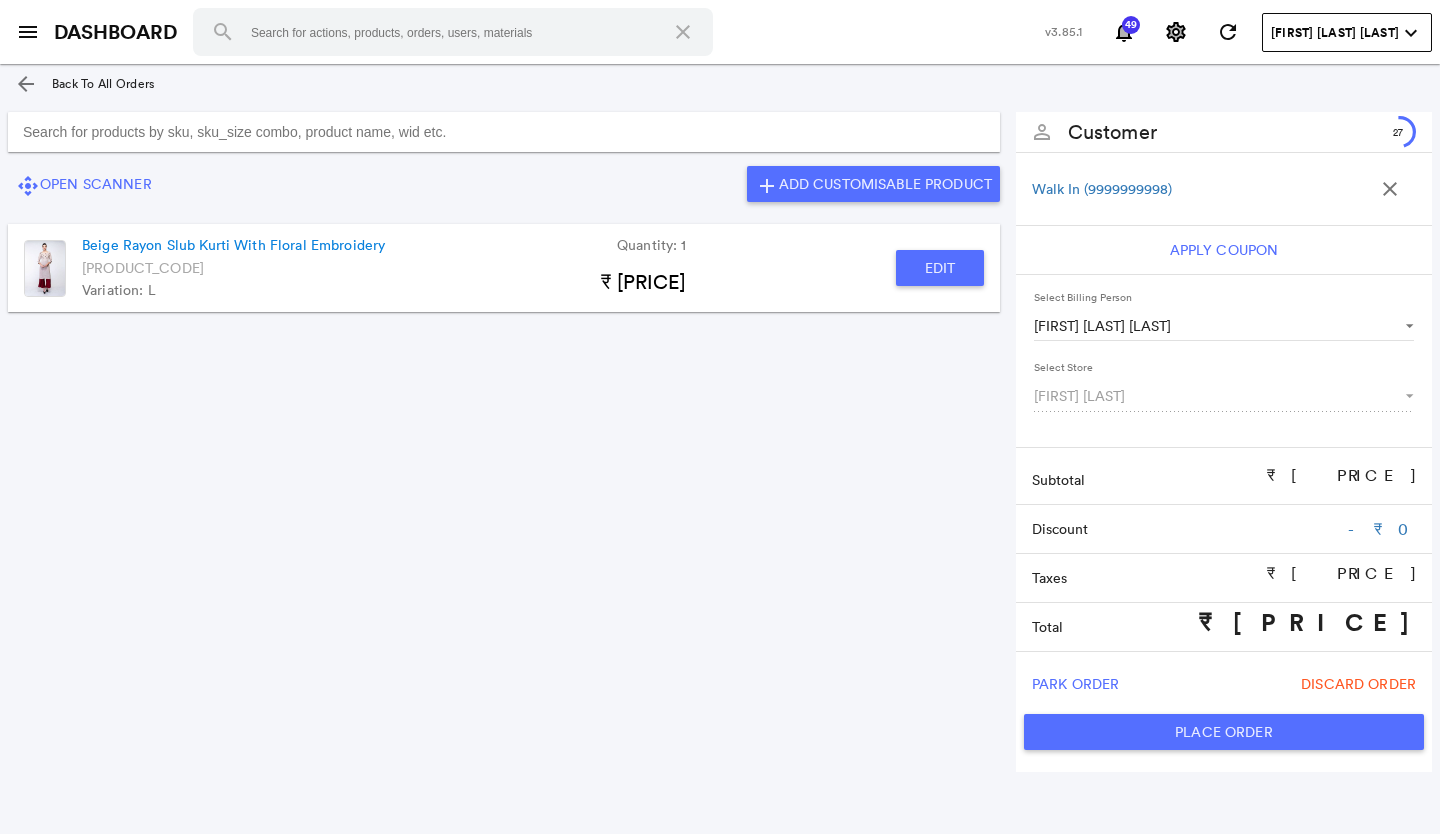 click on "Place Order" 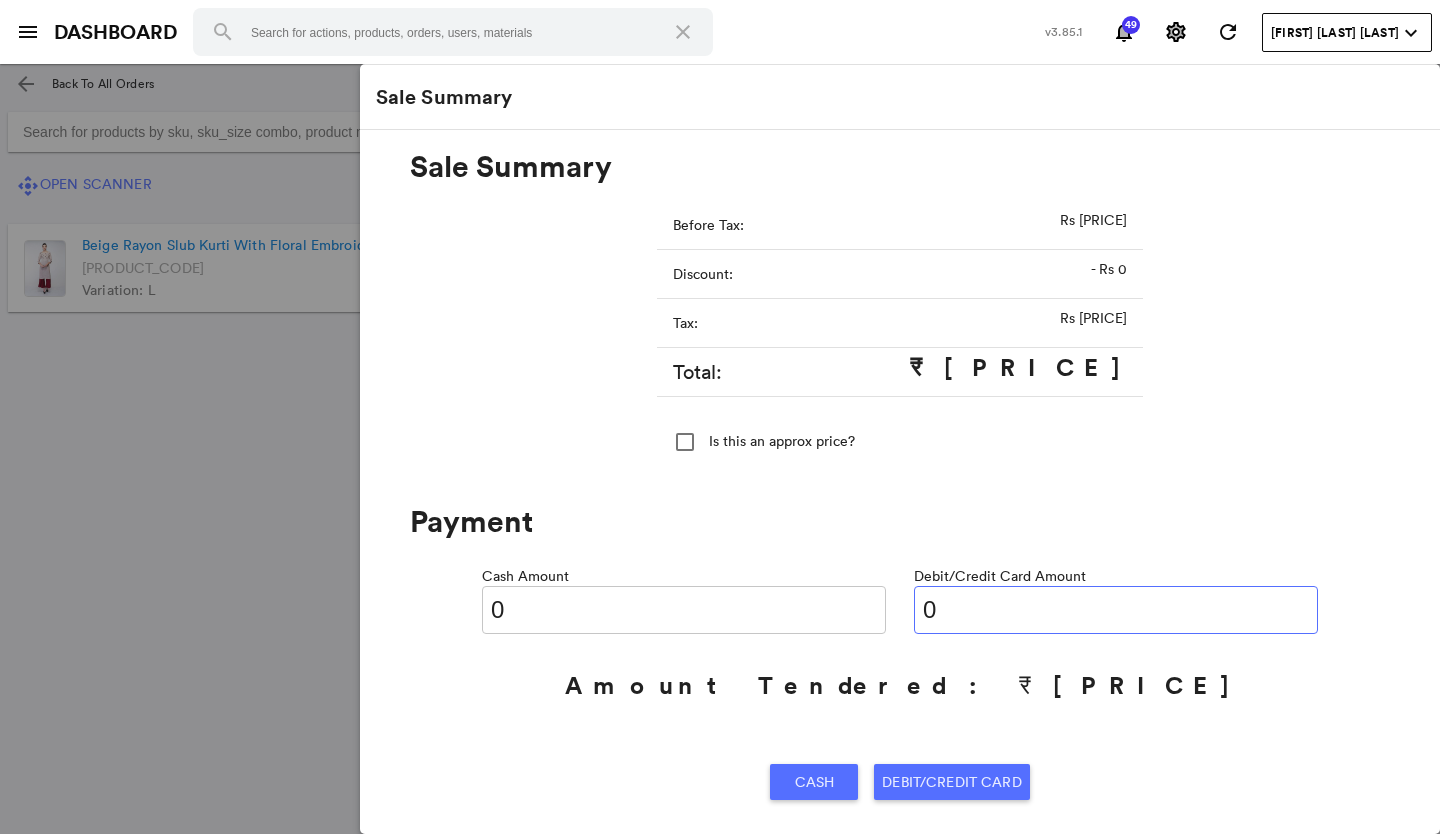 click on "0" at bounding box center (1116, 610) 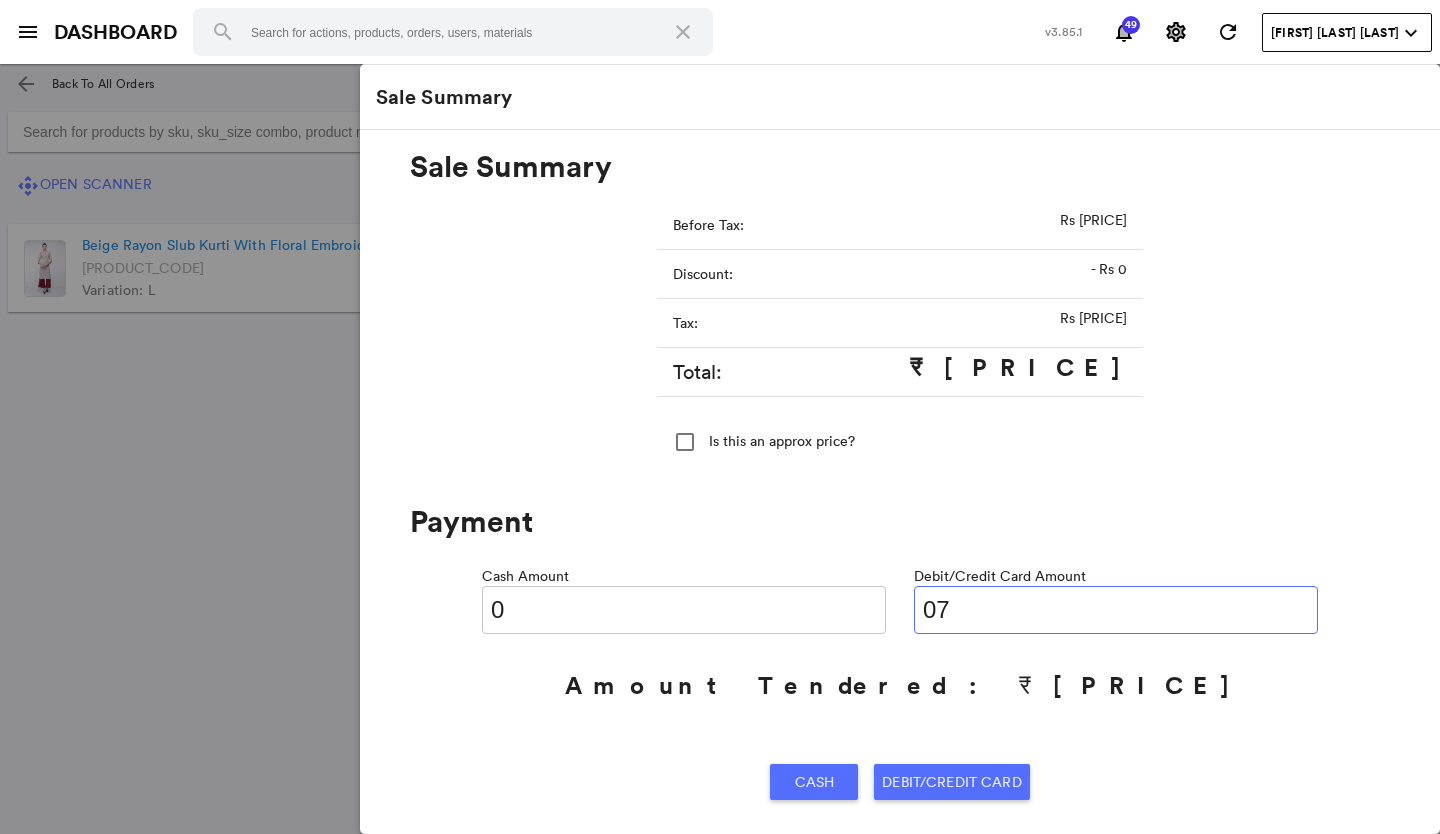 type on "[PRICE]" 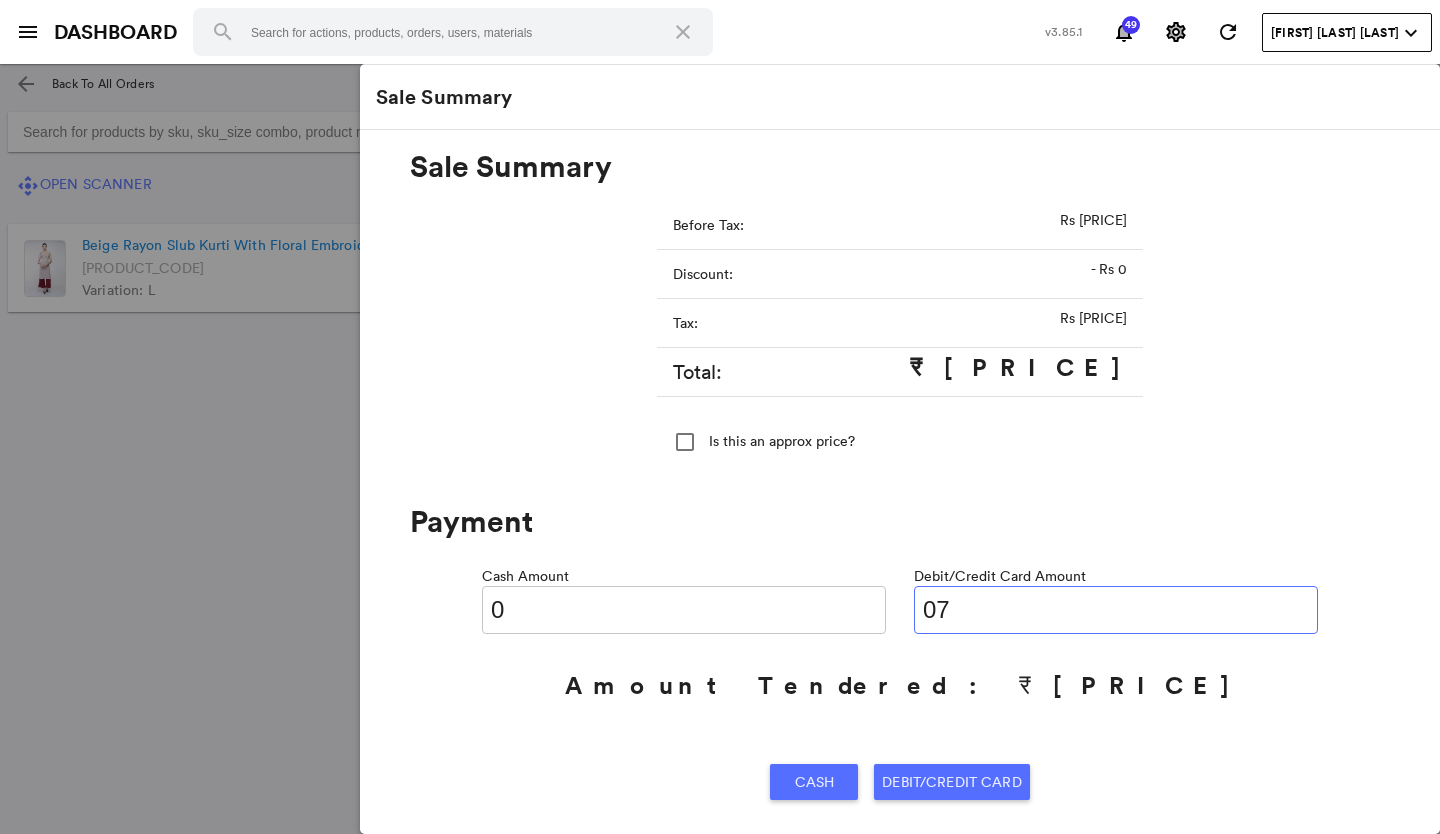 type on "705" 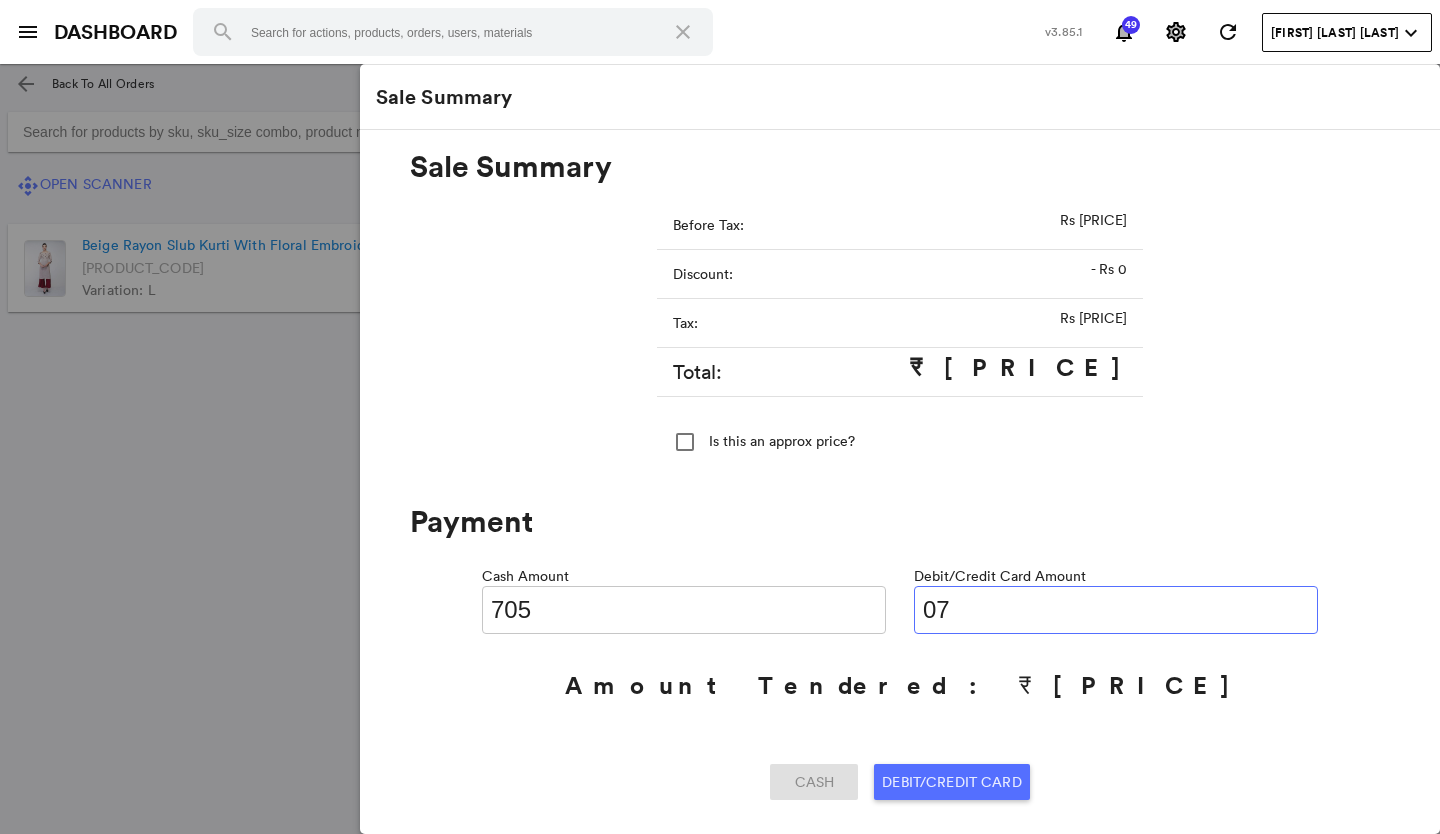 type on "[PRICE]" 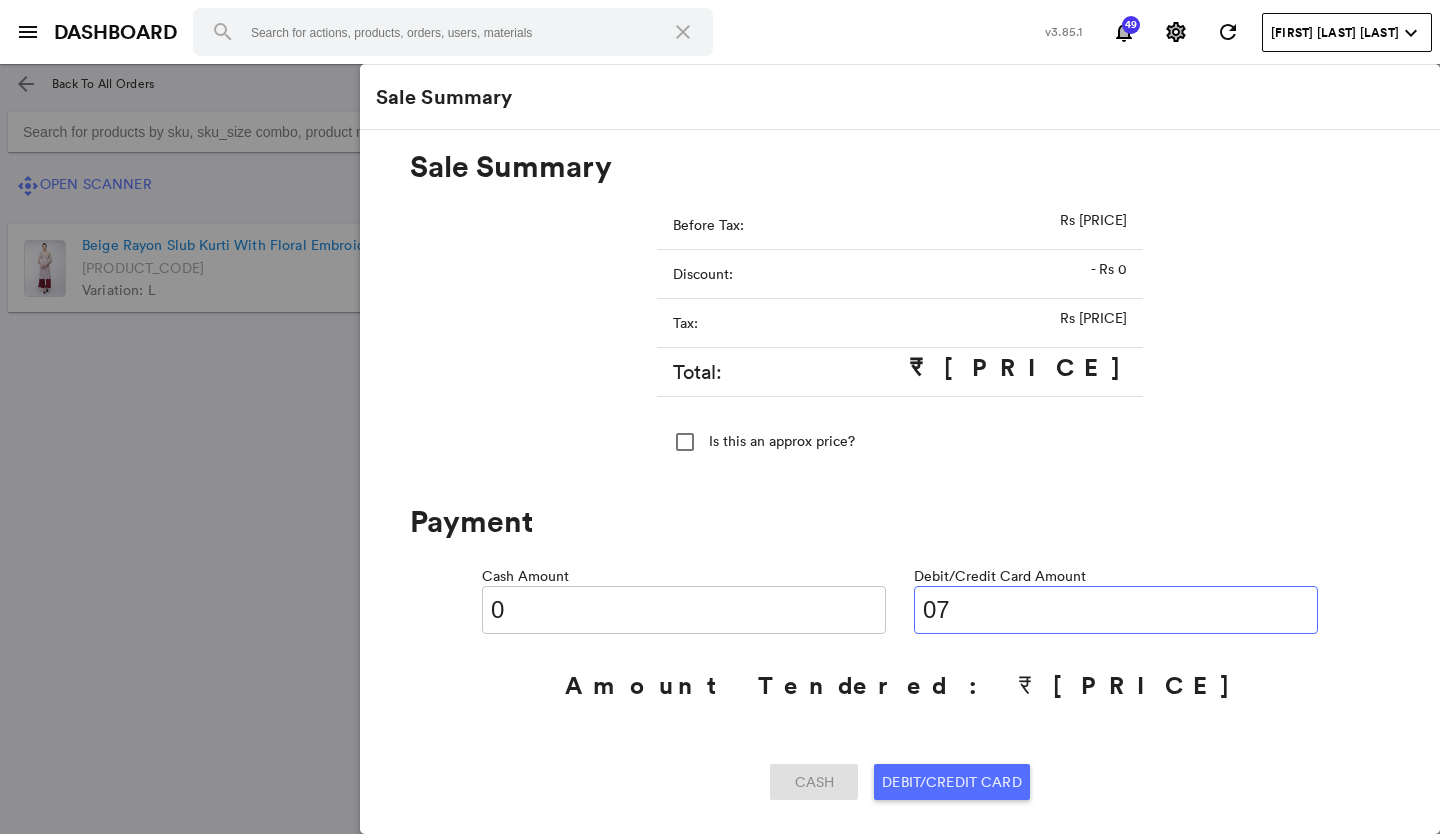type on "[PRICE]" 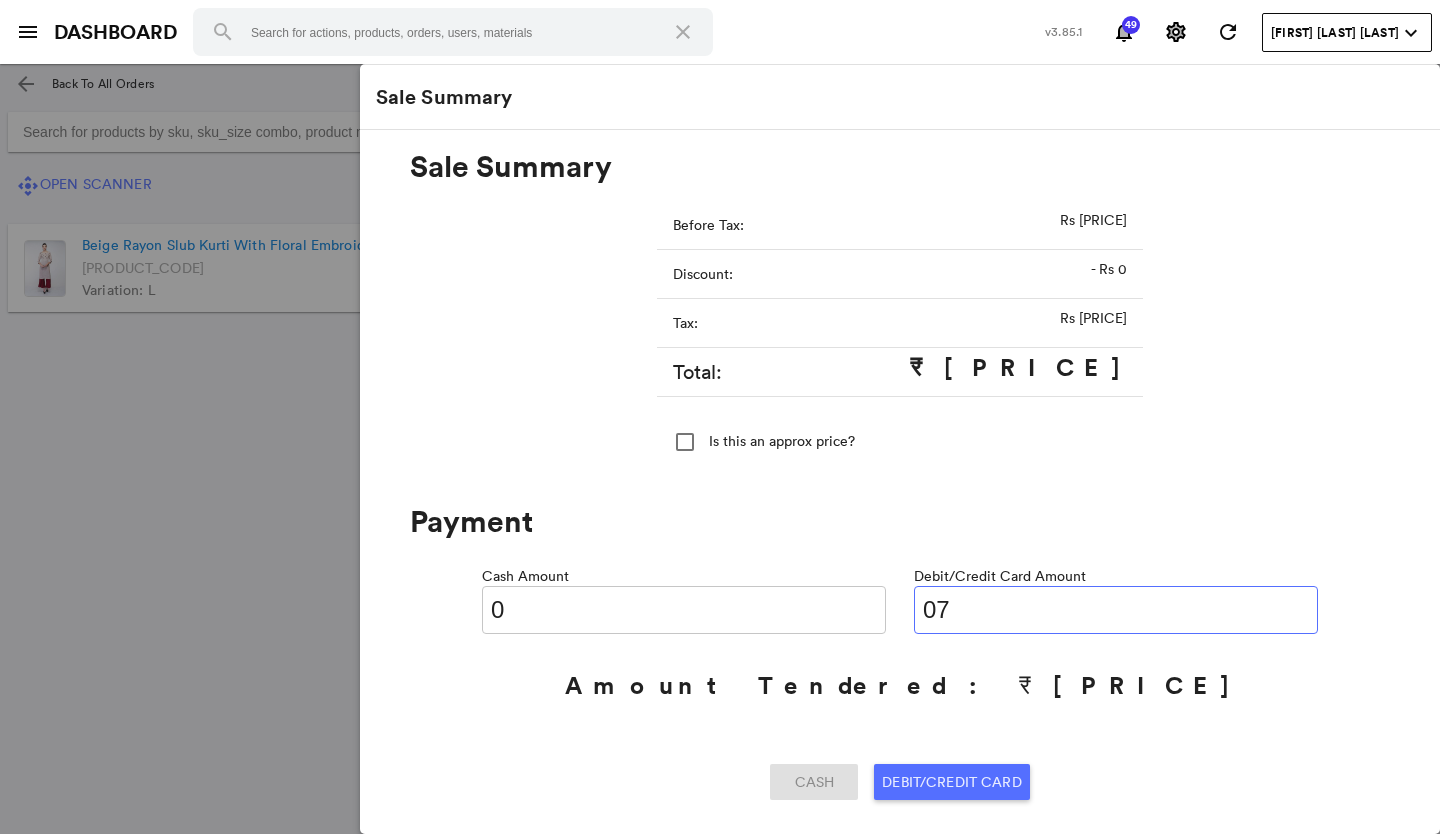 click on "Debit/Credit Card" 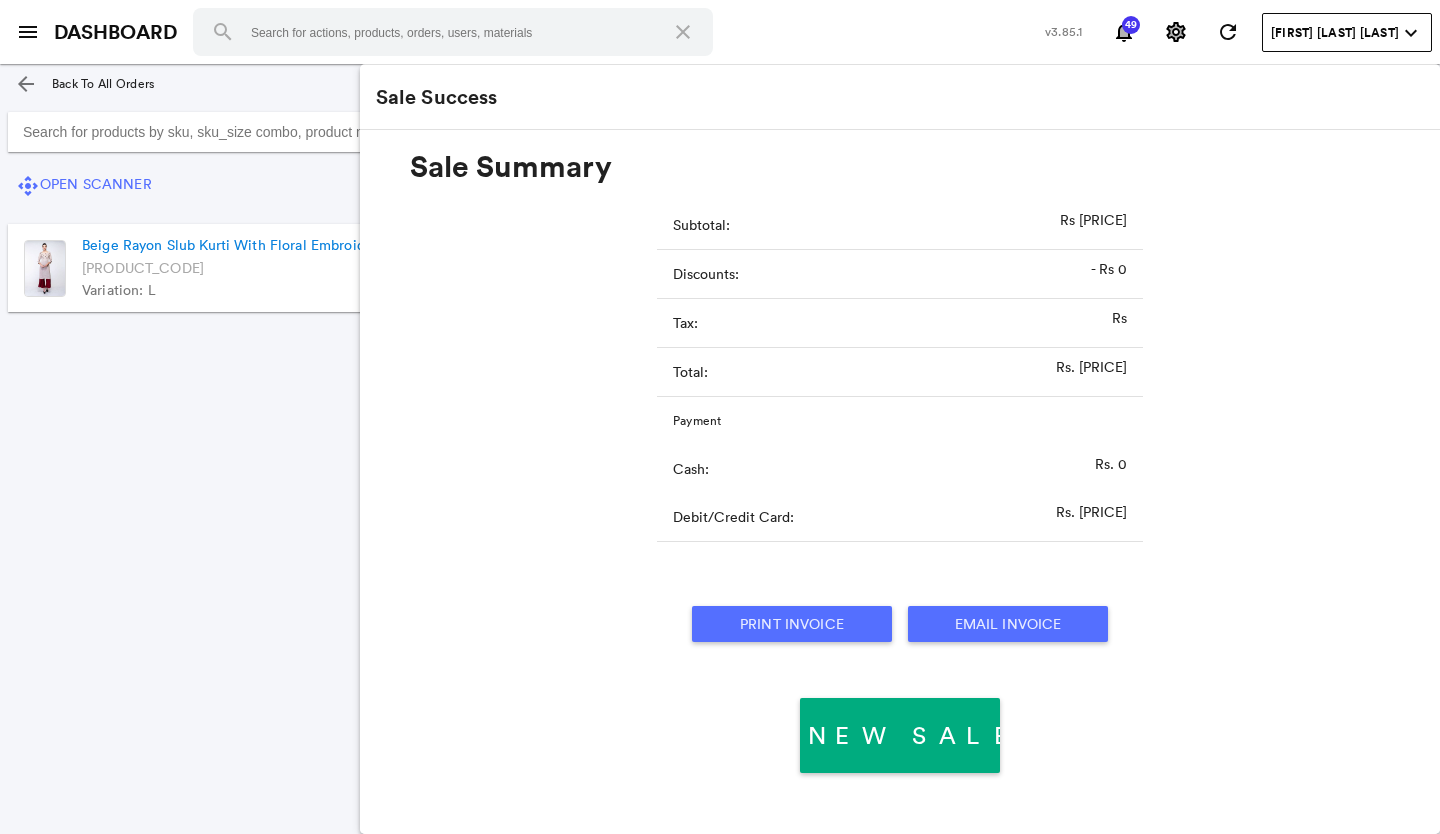 click on "Print Invoice" 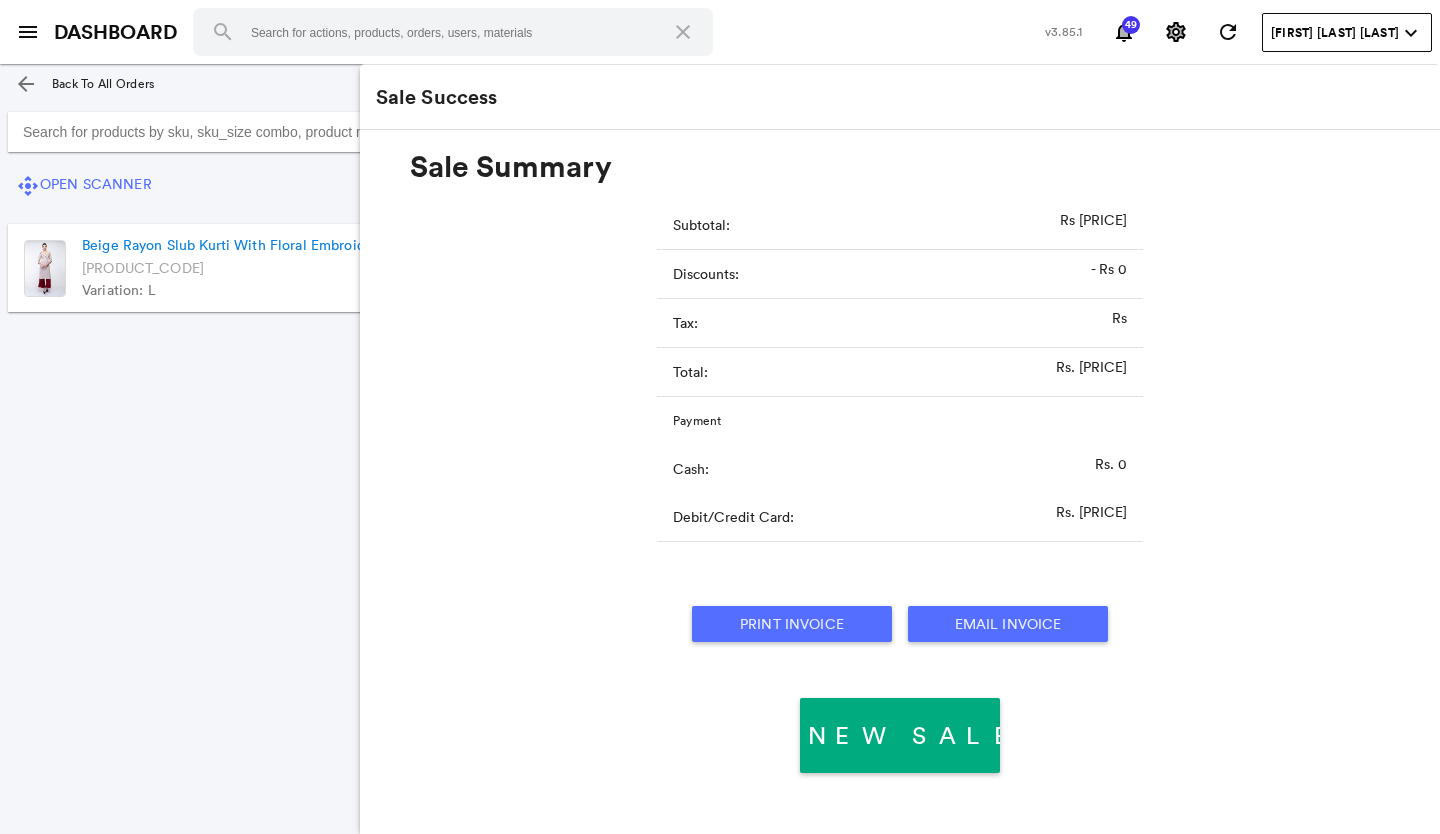 click on "arrow_back" 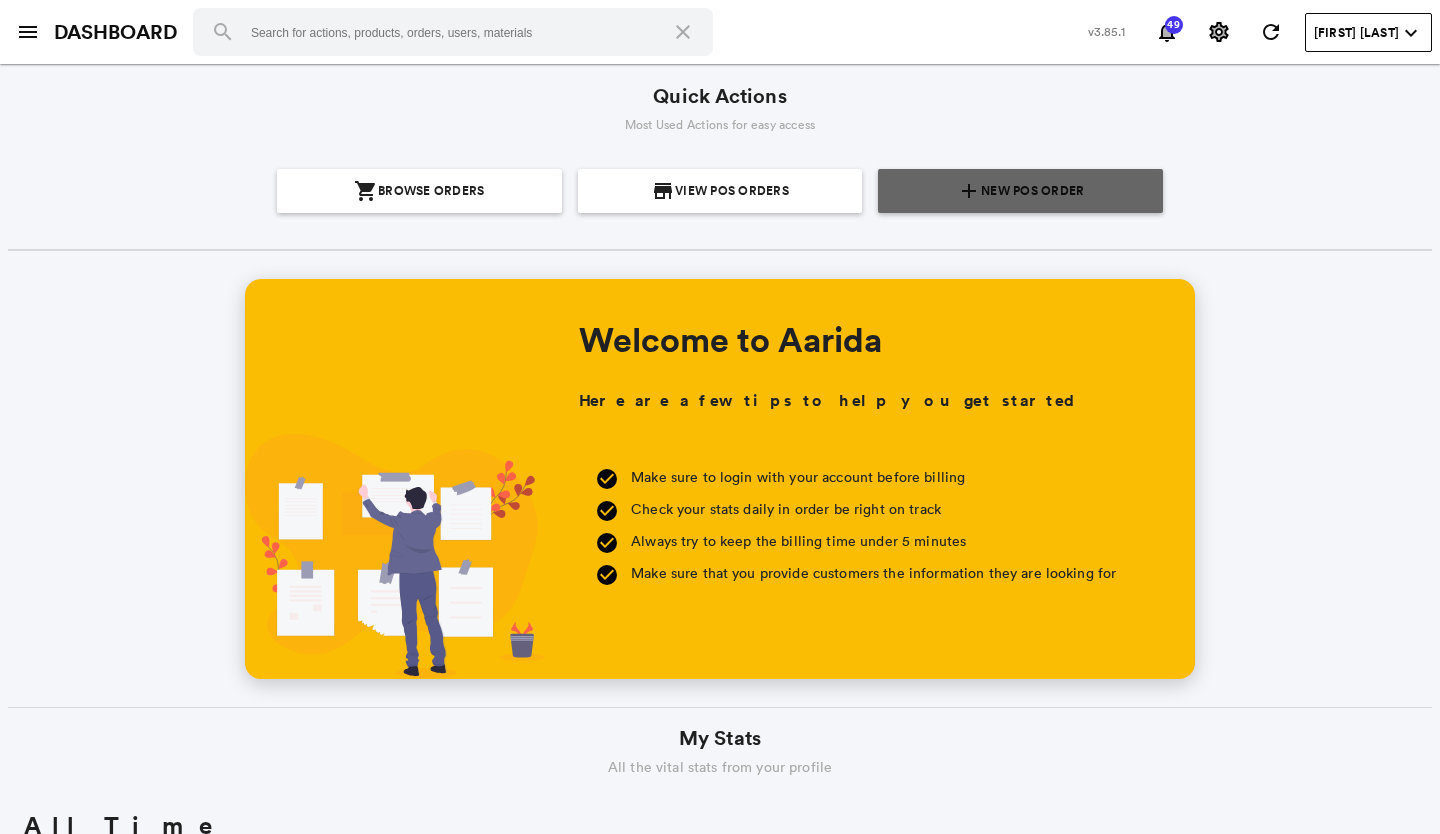 scroll, scrollTop: 0, scrollLeft: 0, axis: both 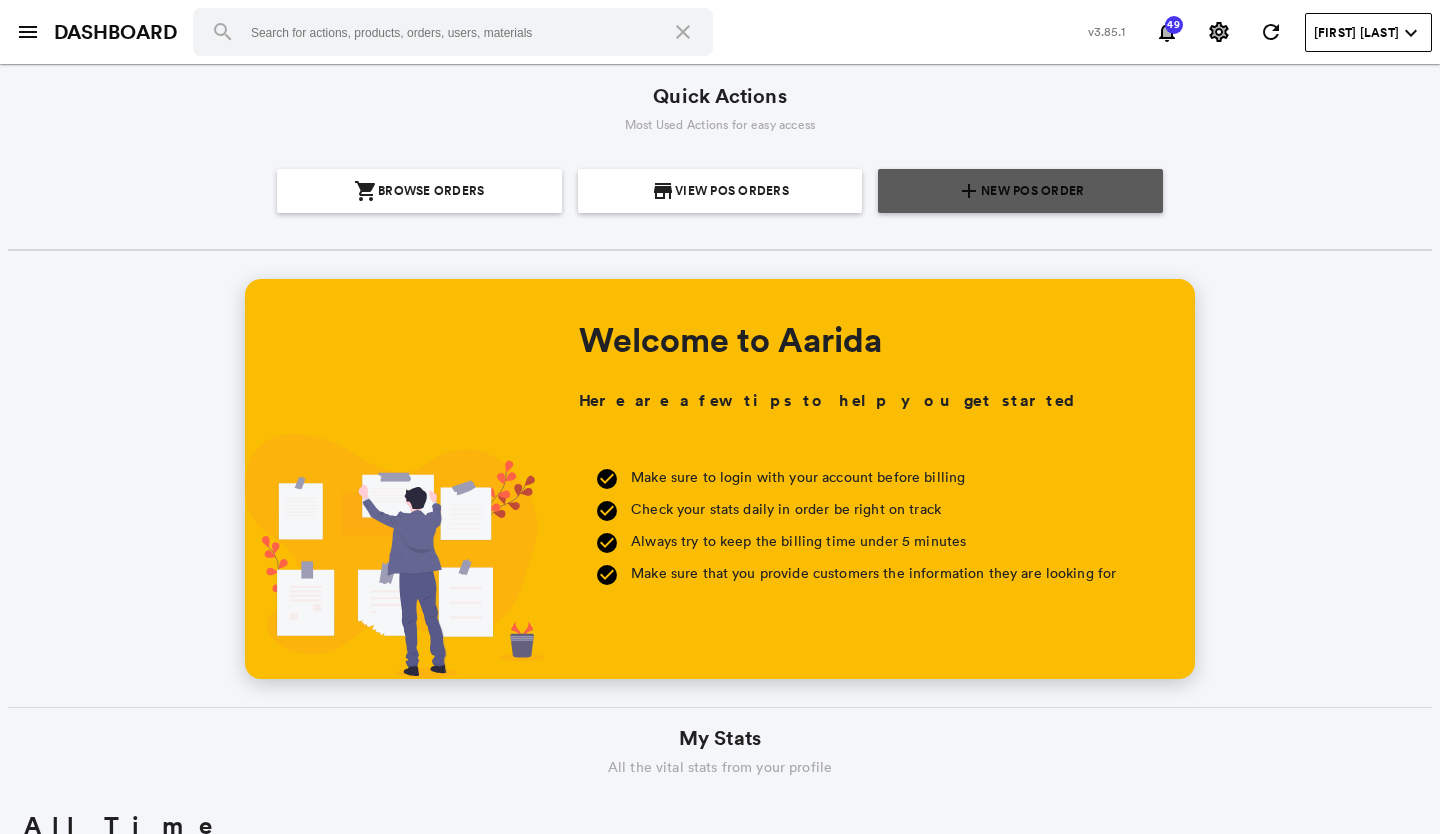 click on "New POS Order" 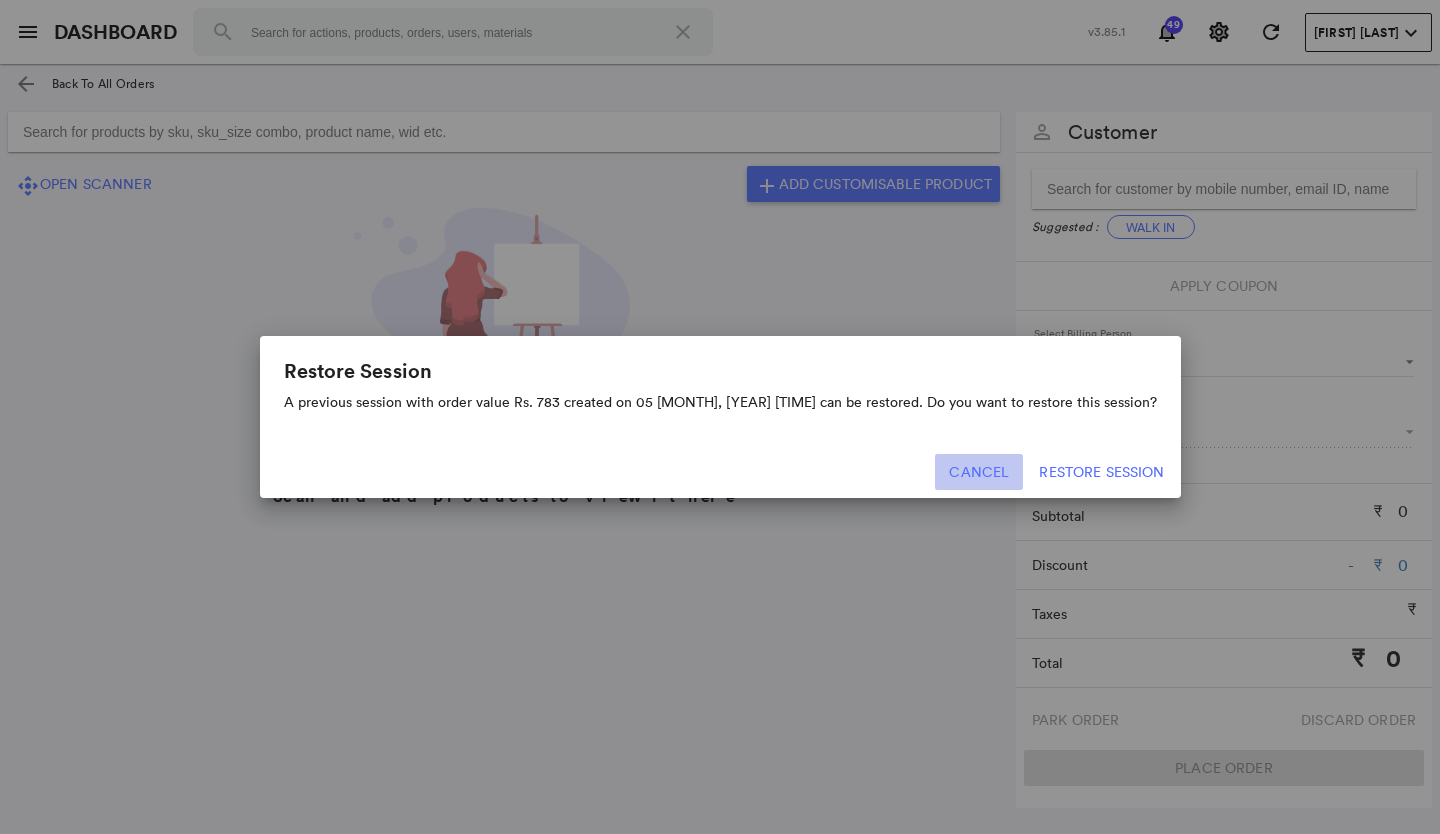 click on "Cancel" 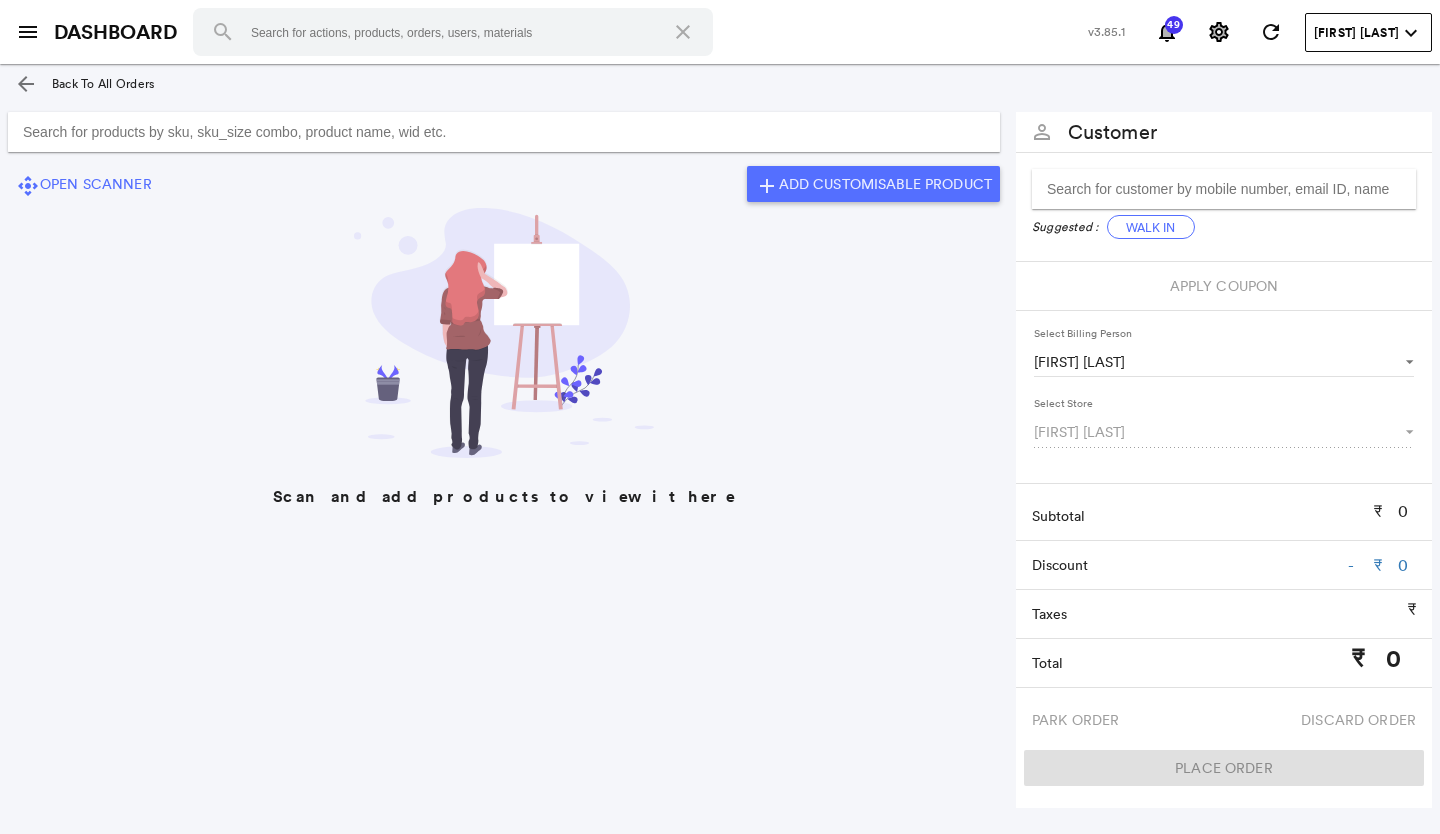 click at bounding box center (504, 132) 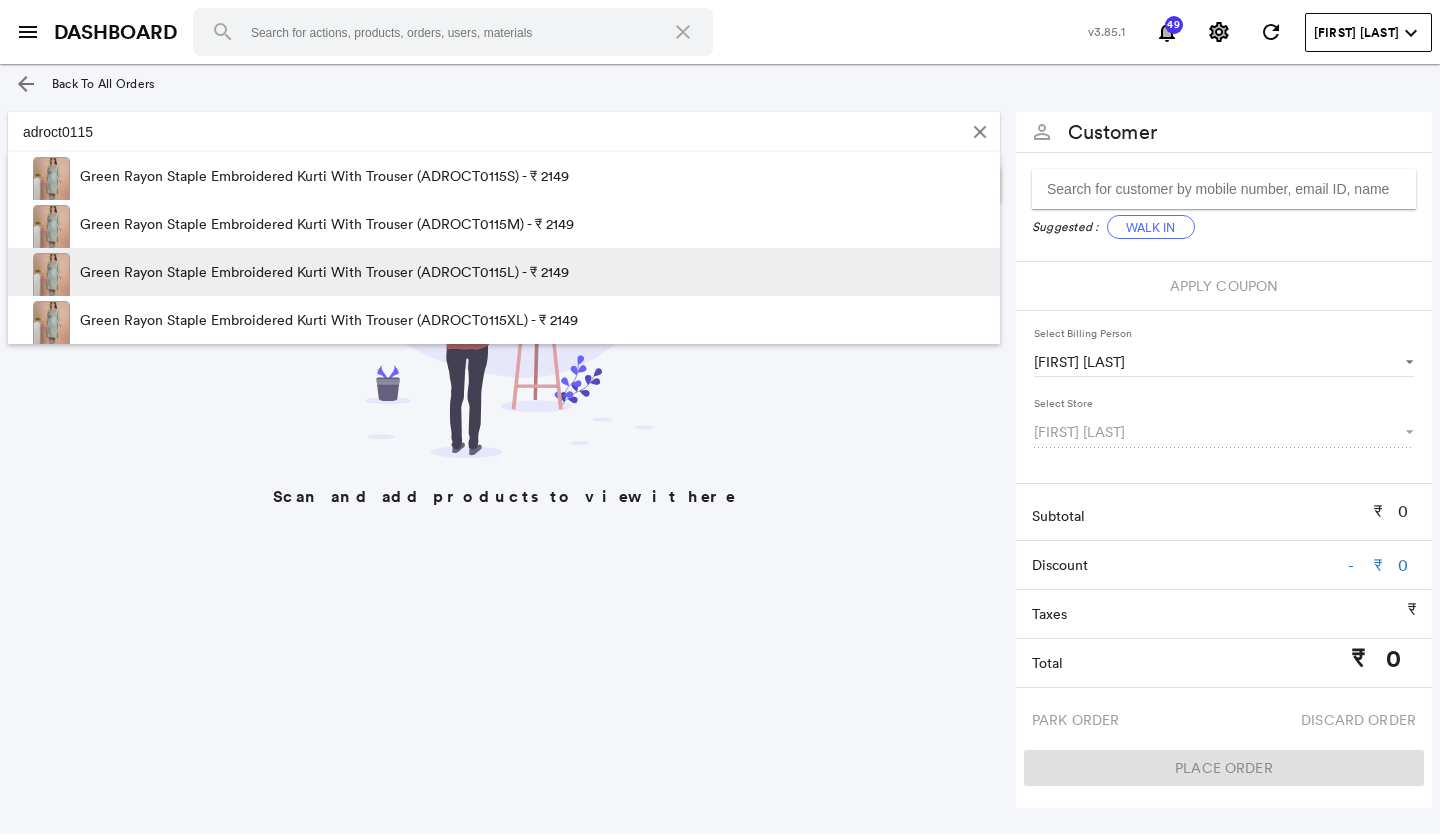 type on "adroct0115" 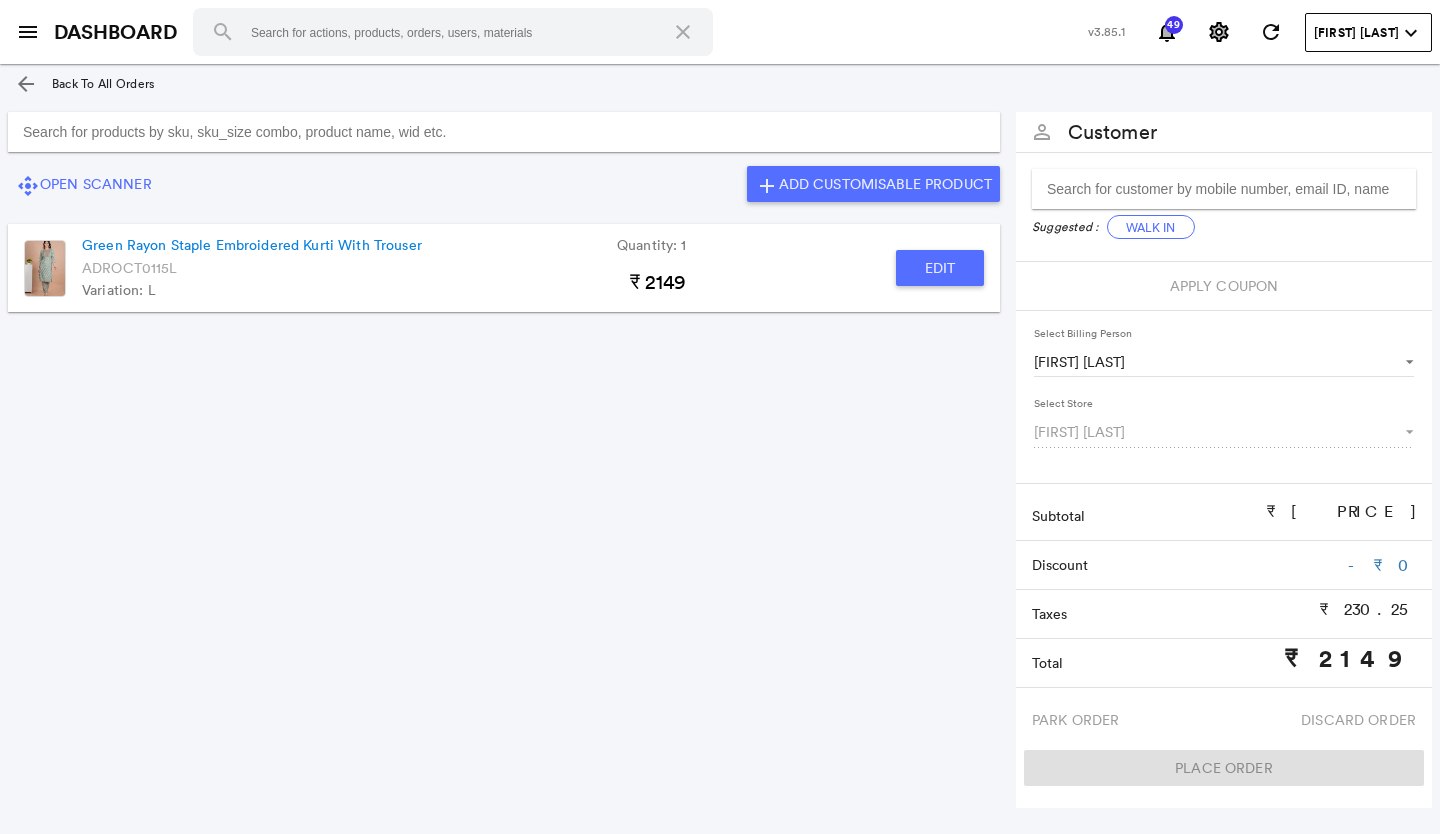 click on "Edit" 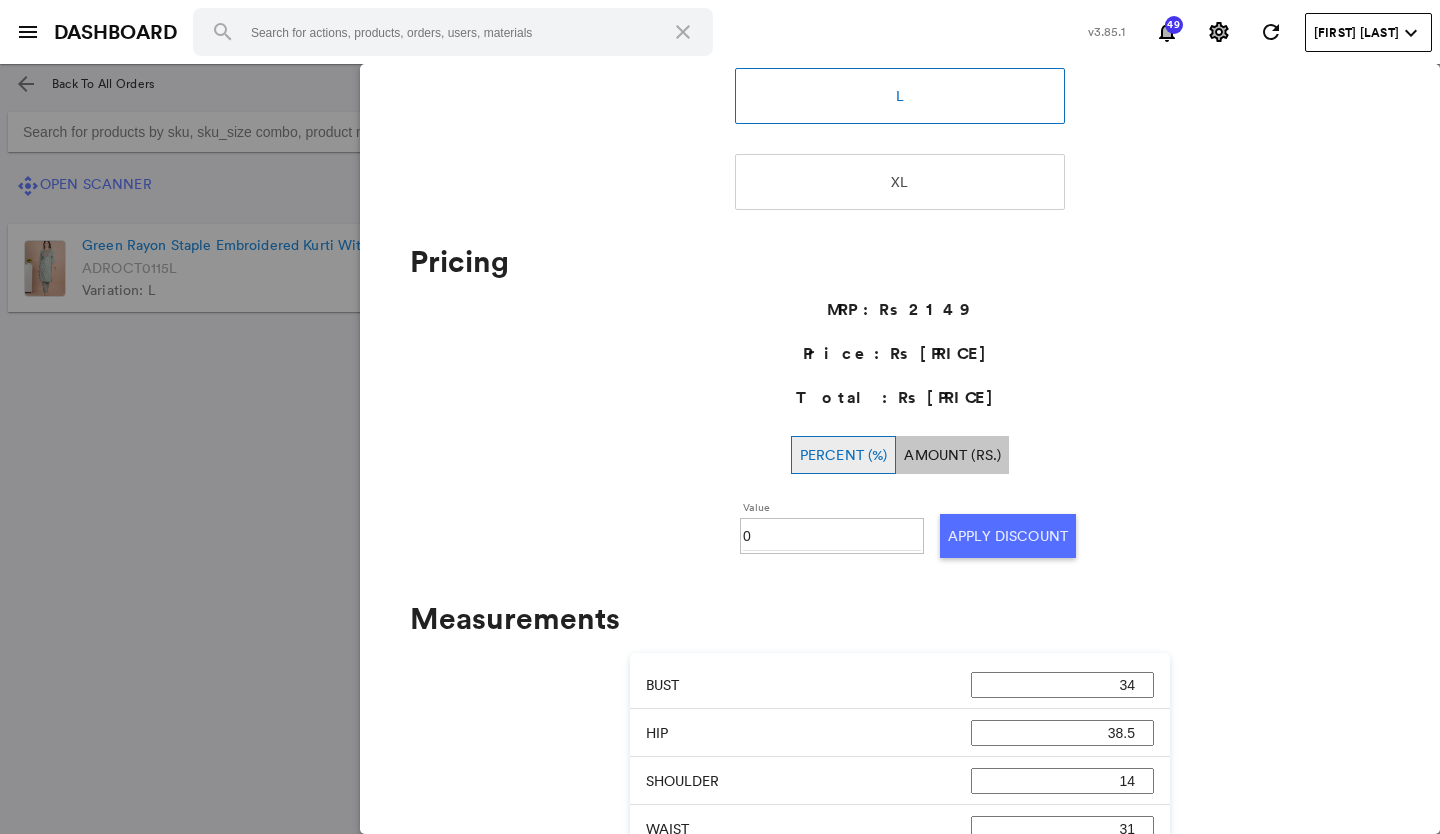 scroll, scrollTop: 600, scrollLeft: 0, axis: vertical 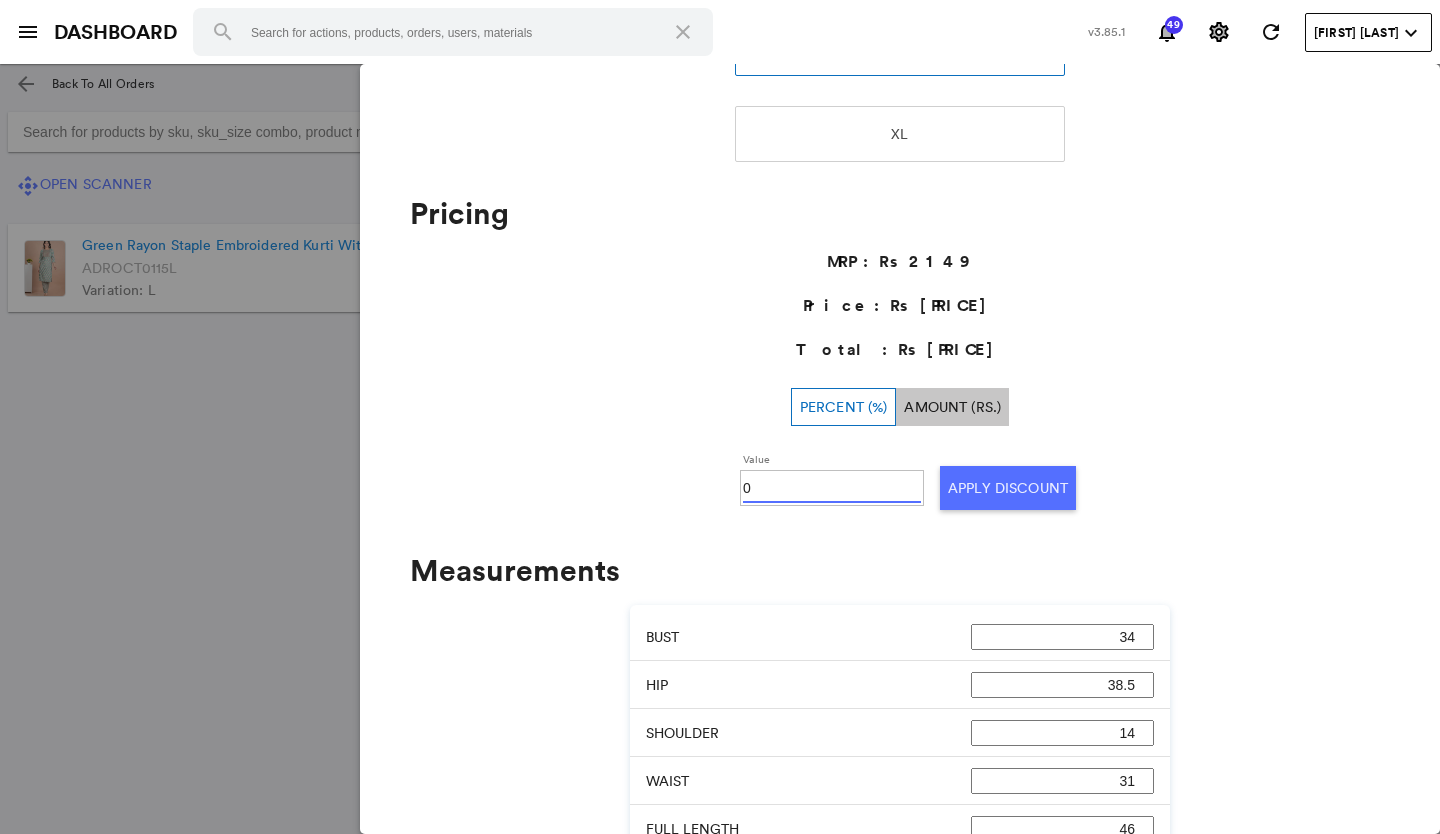 click on "0" at bounding box center [832, 488] 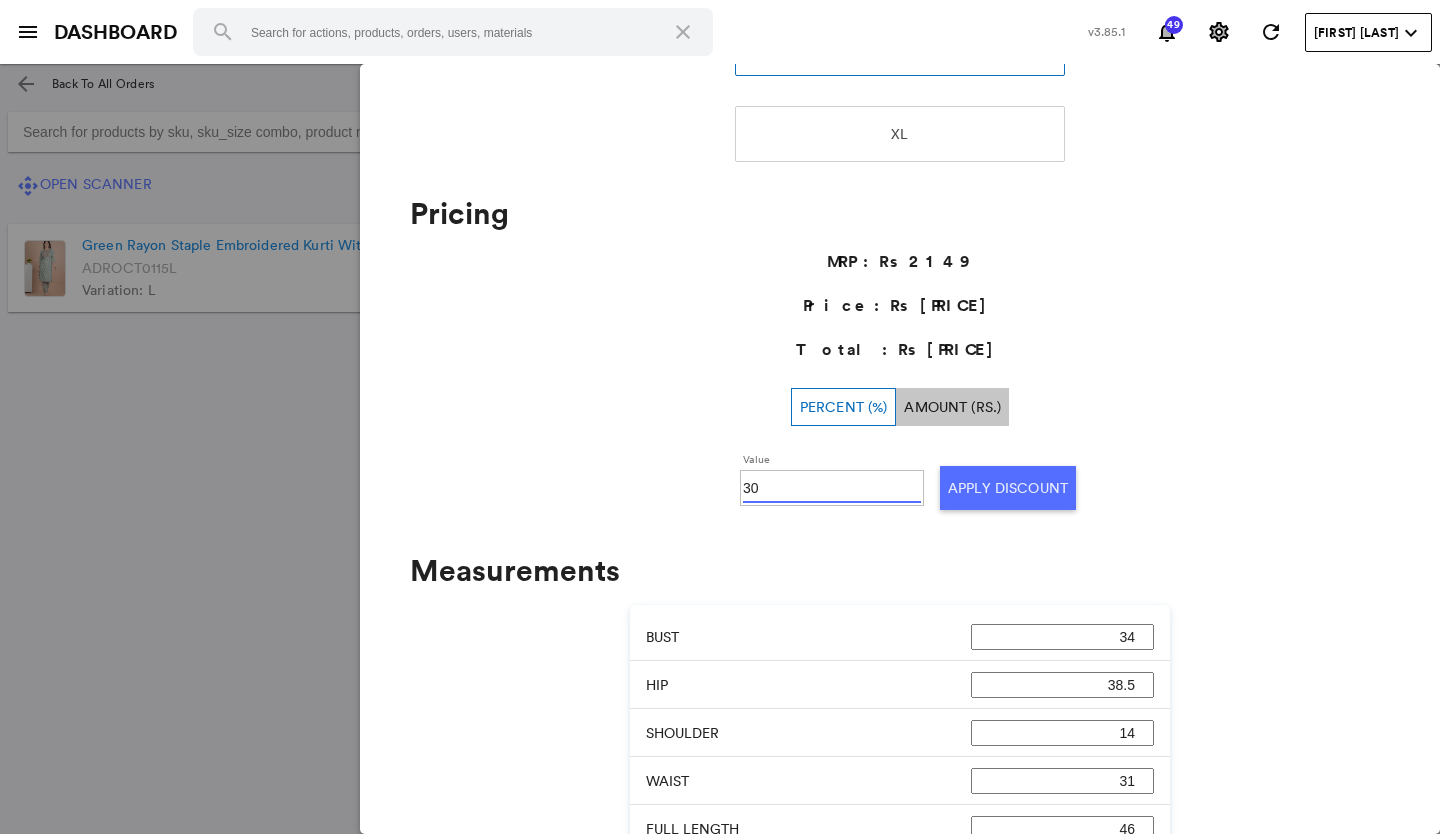 type on "30" 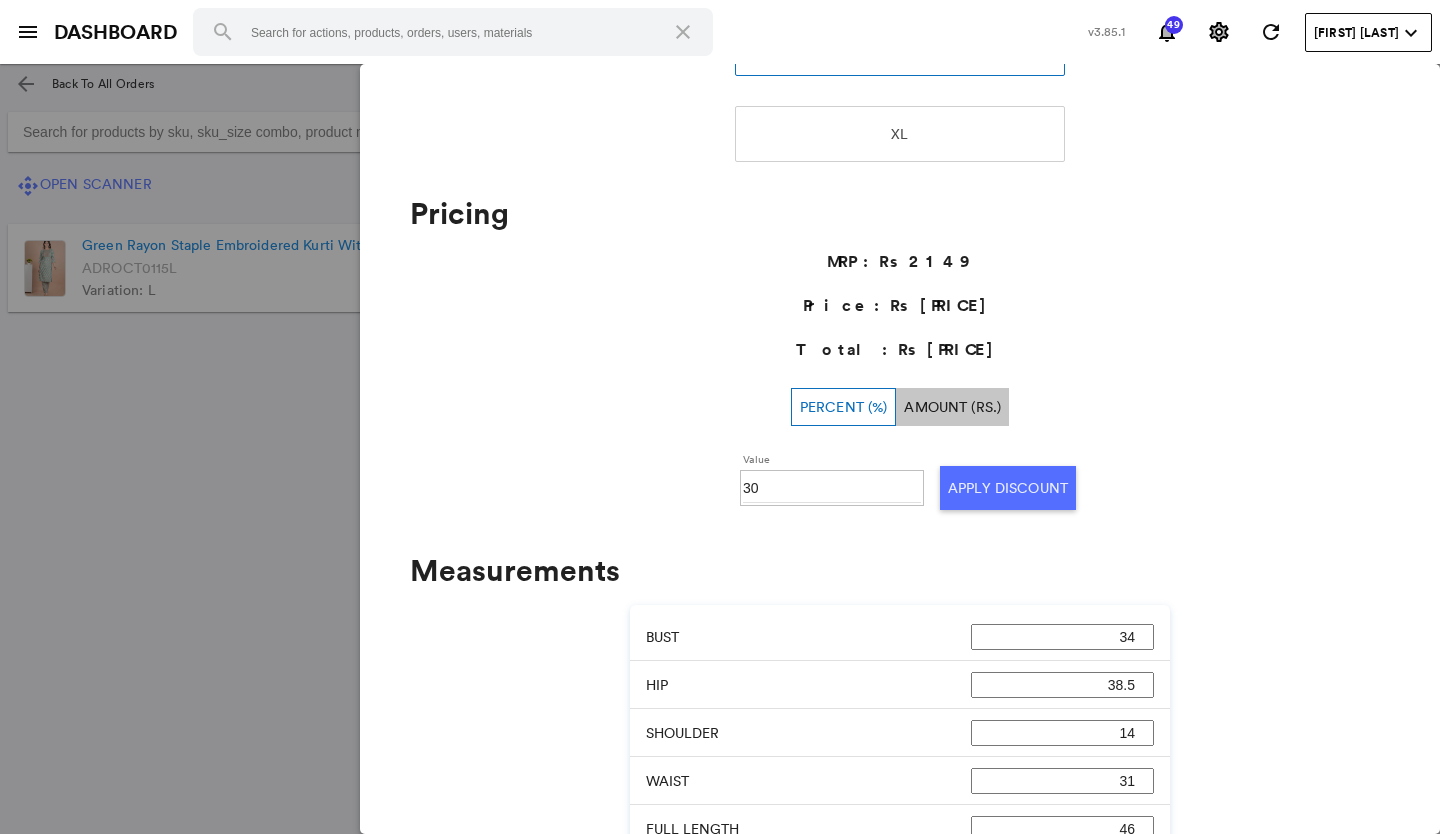 click 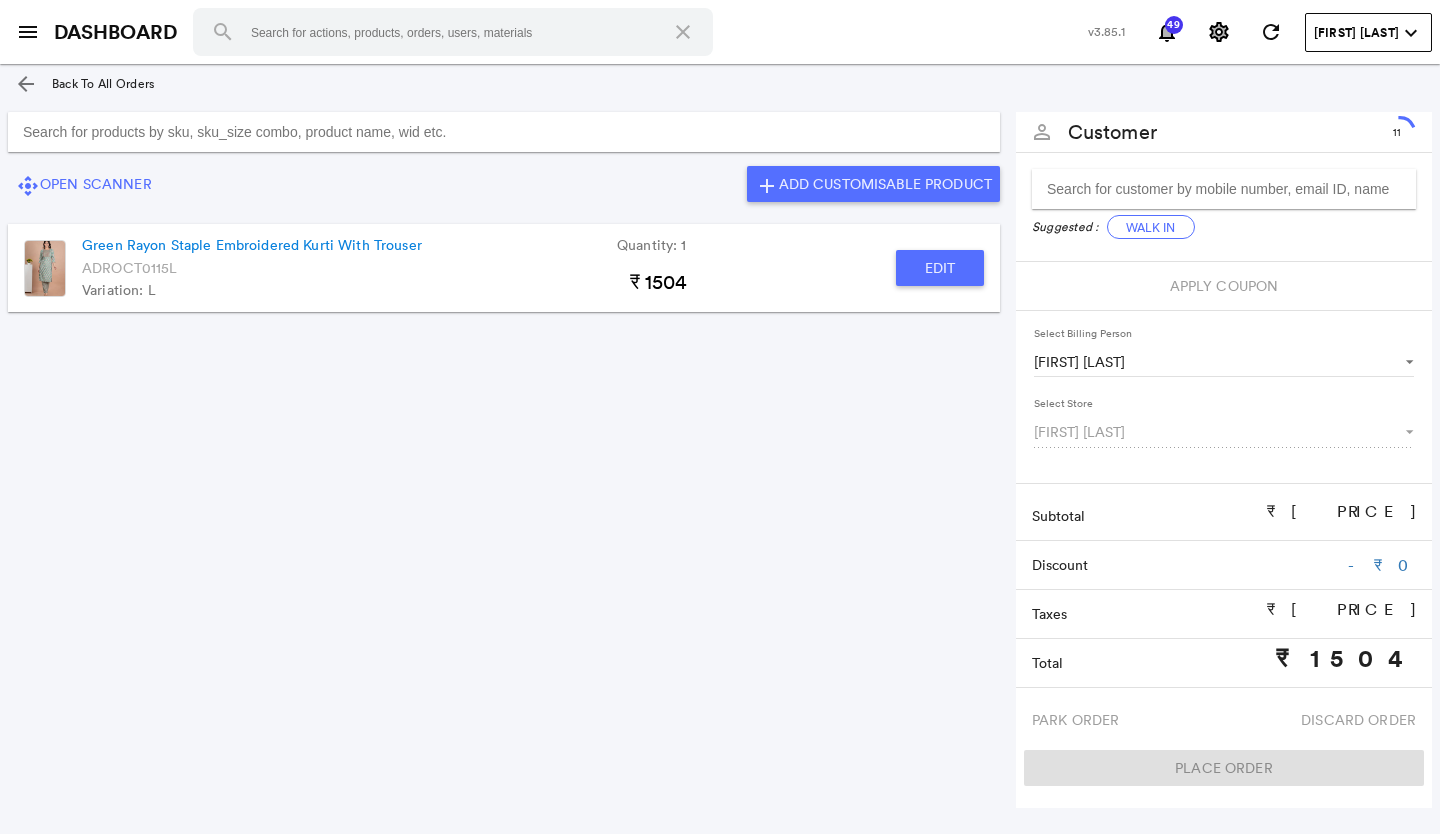 click at bounding box center (504, 132) 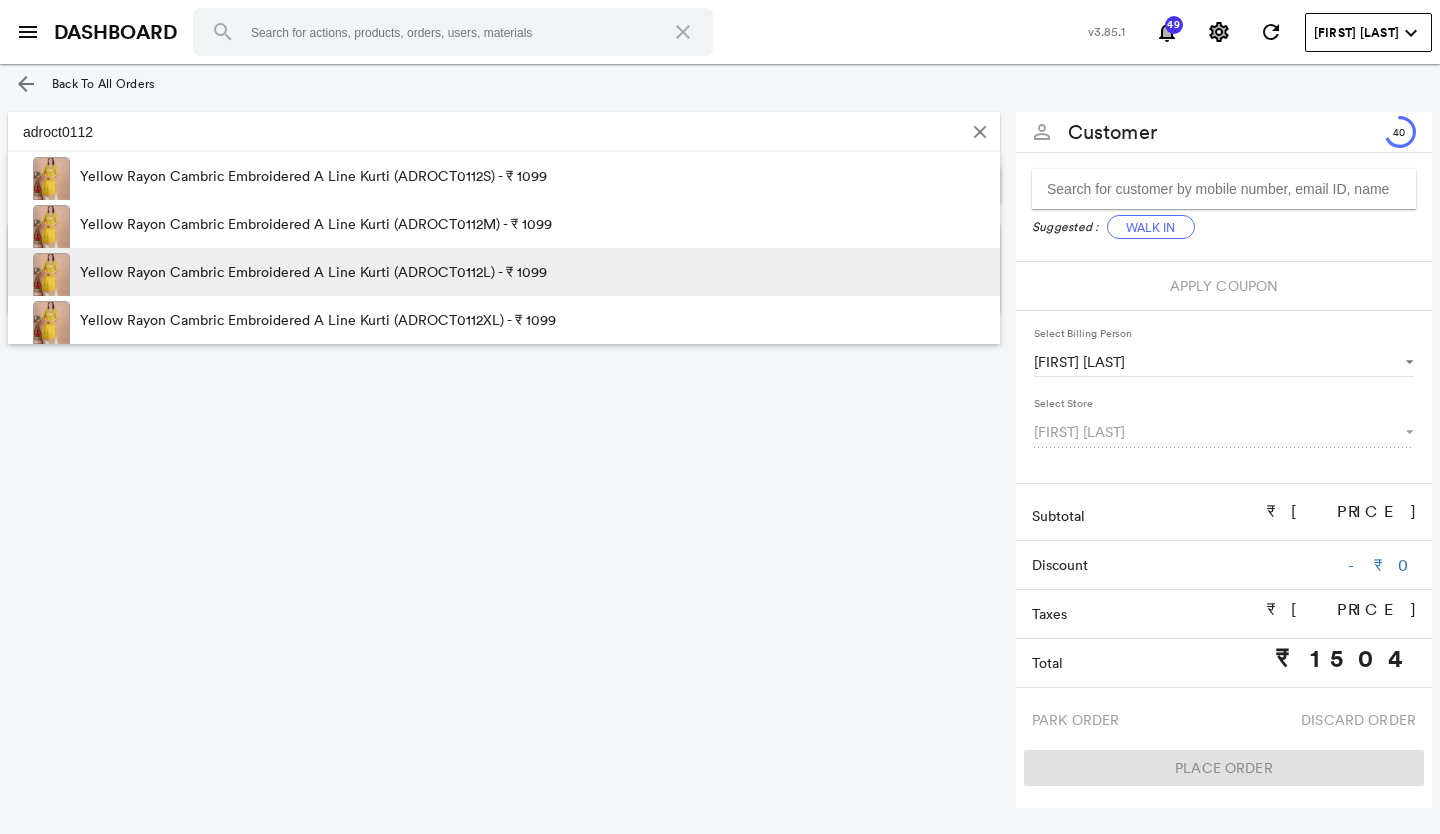 type on "adroct0112" 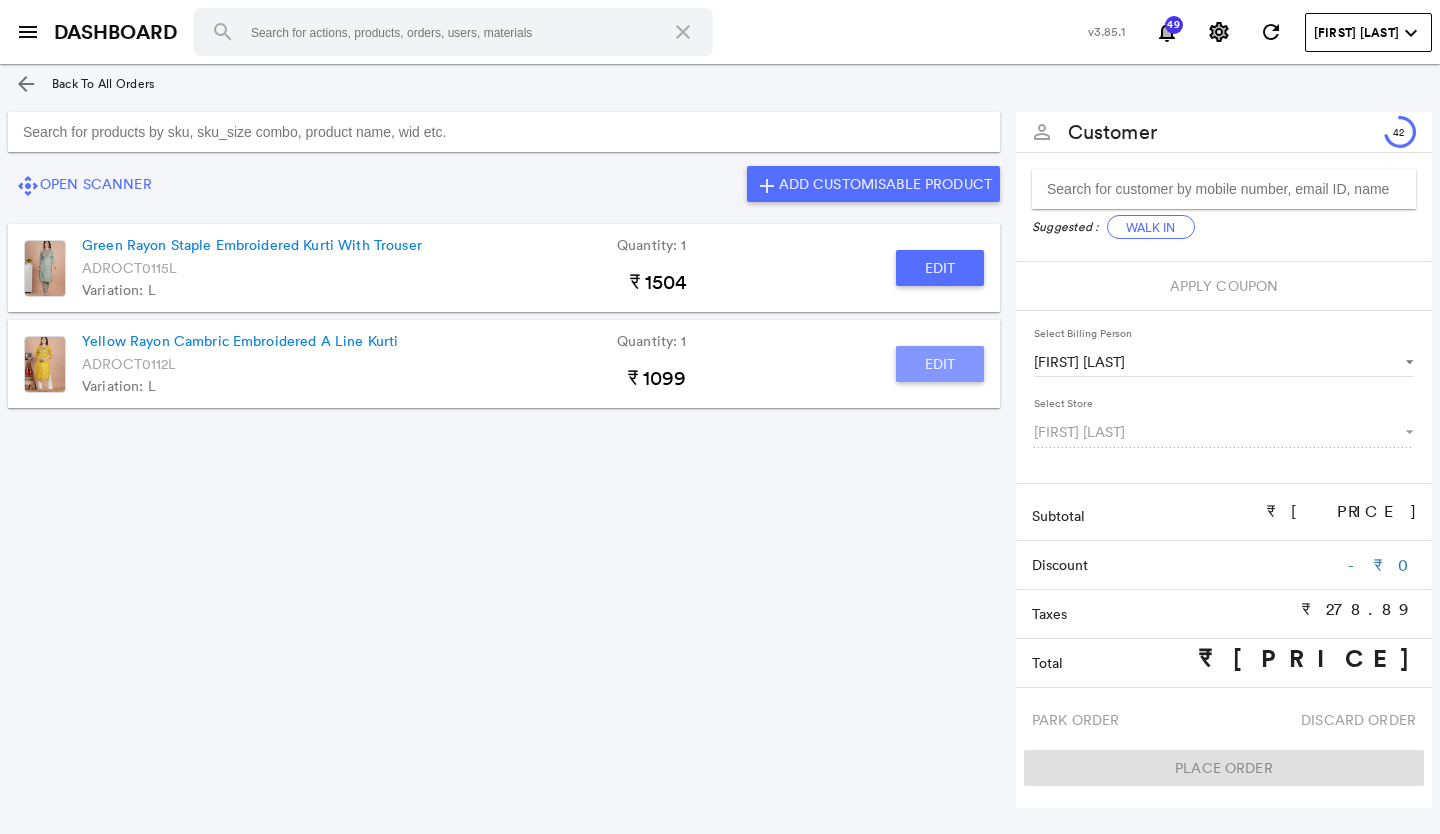 click on "Edit" 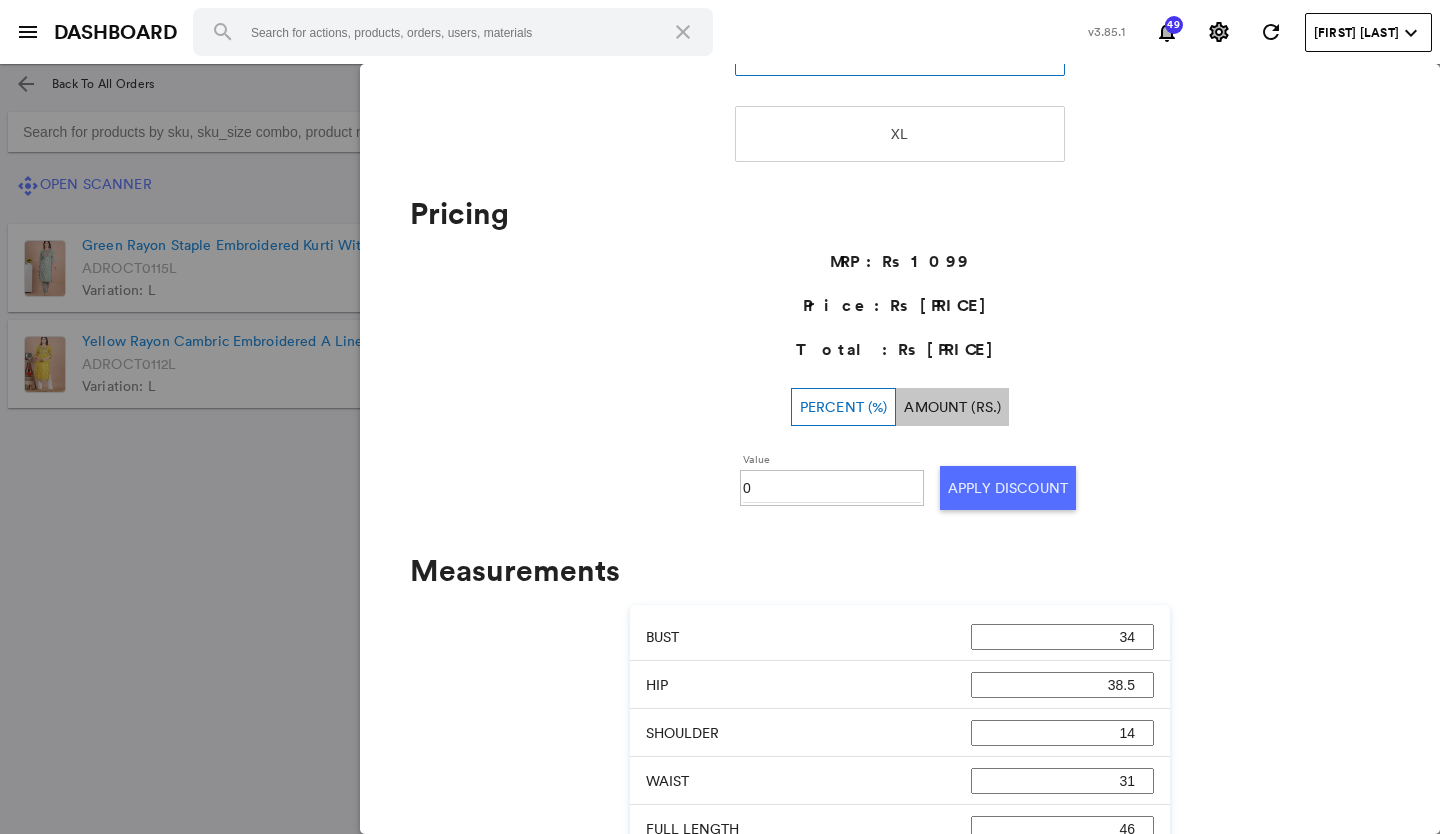 click on "0" at bounding box center [832, 488] 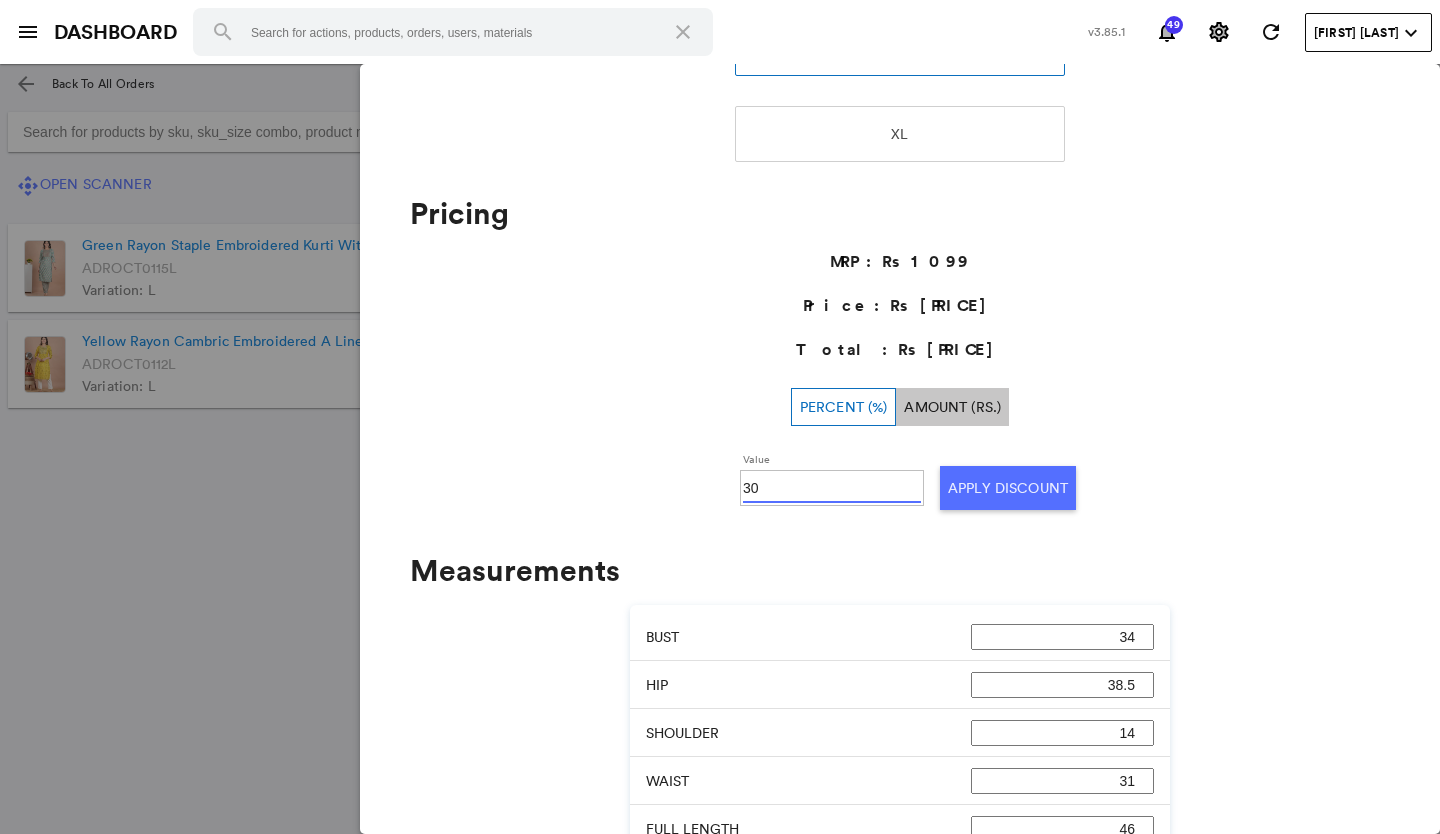 type on "30" 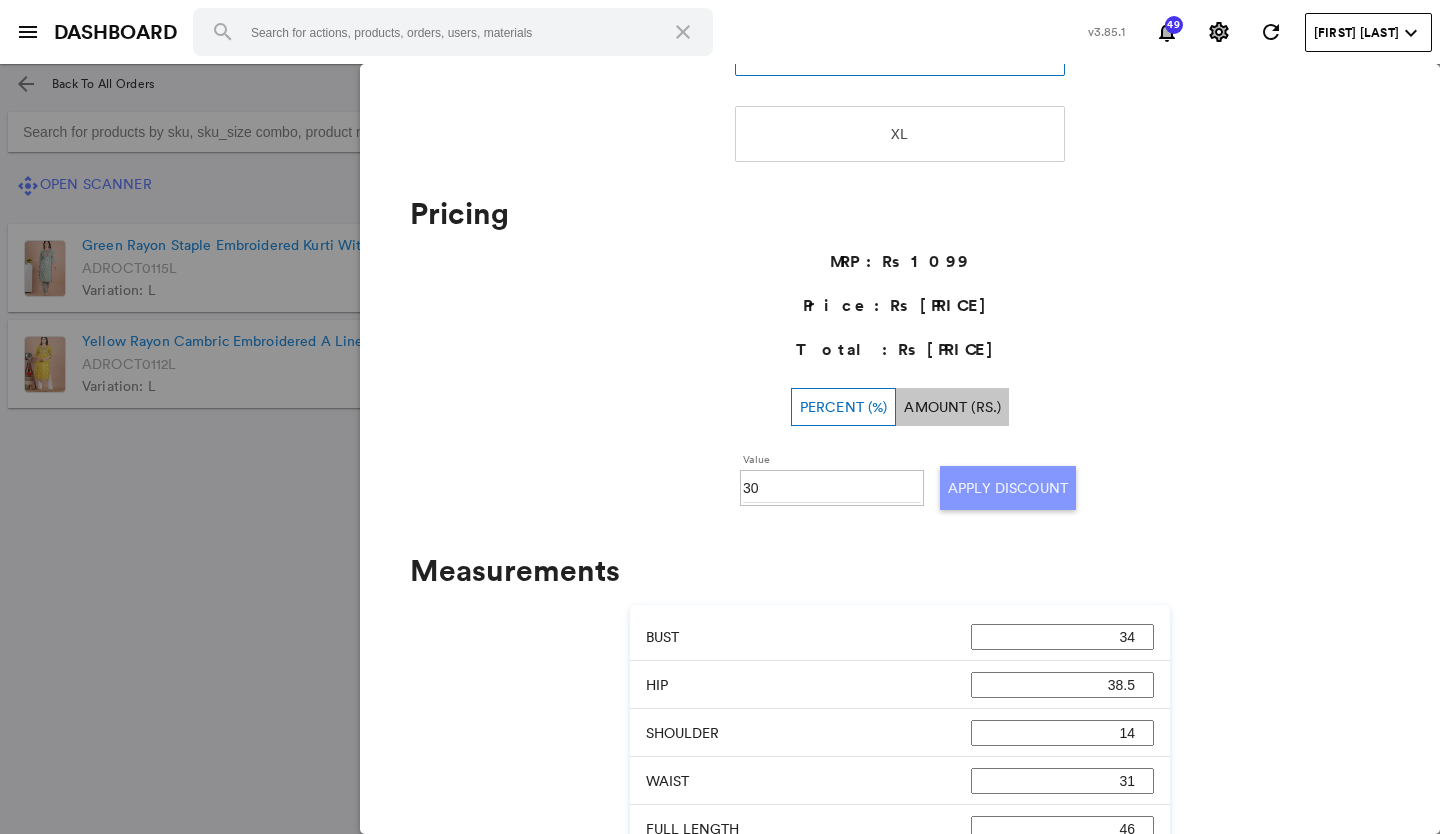 click on "Apply Discount" 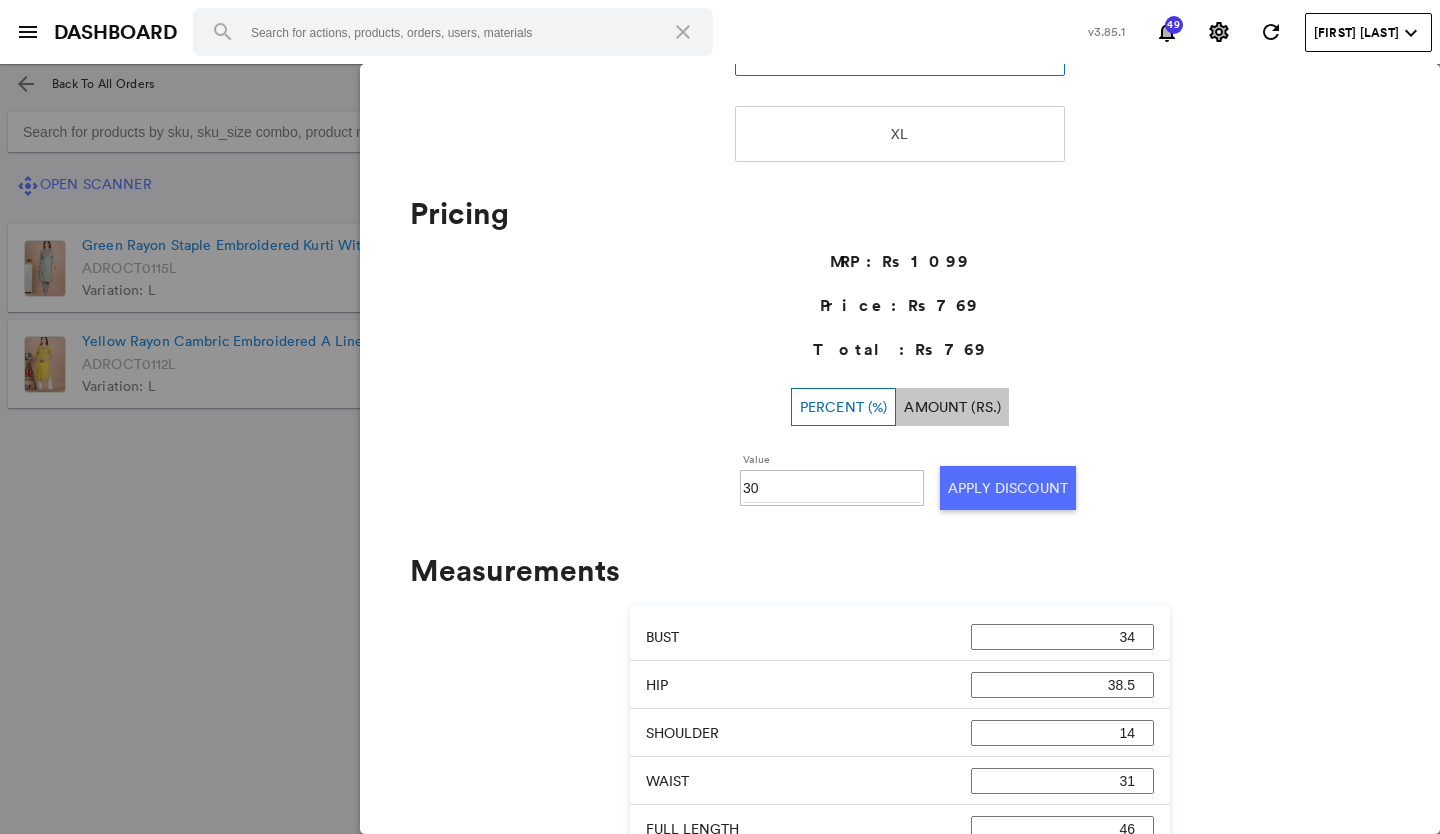 click 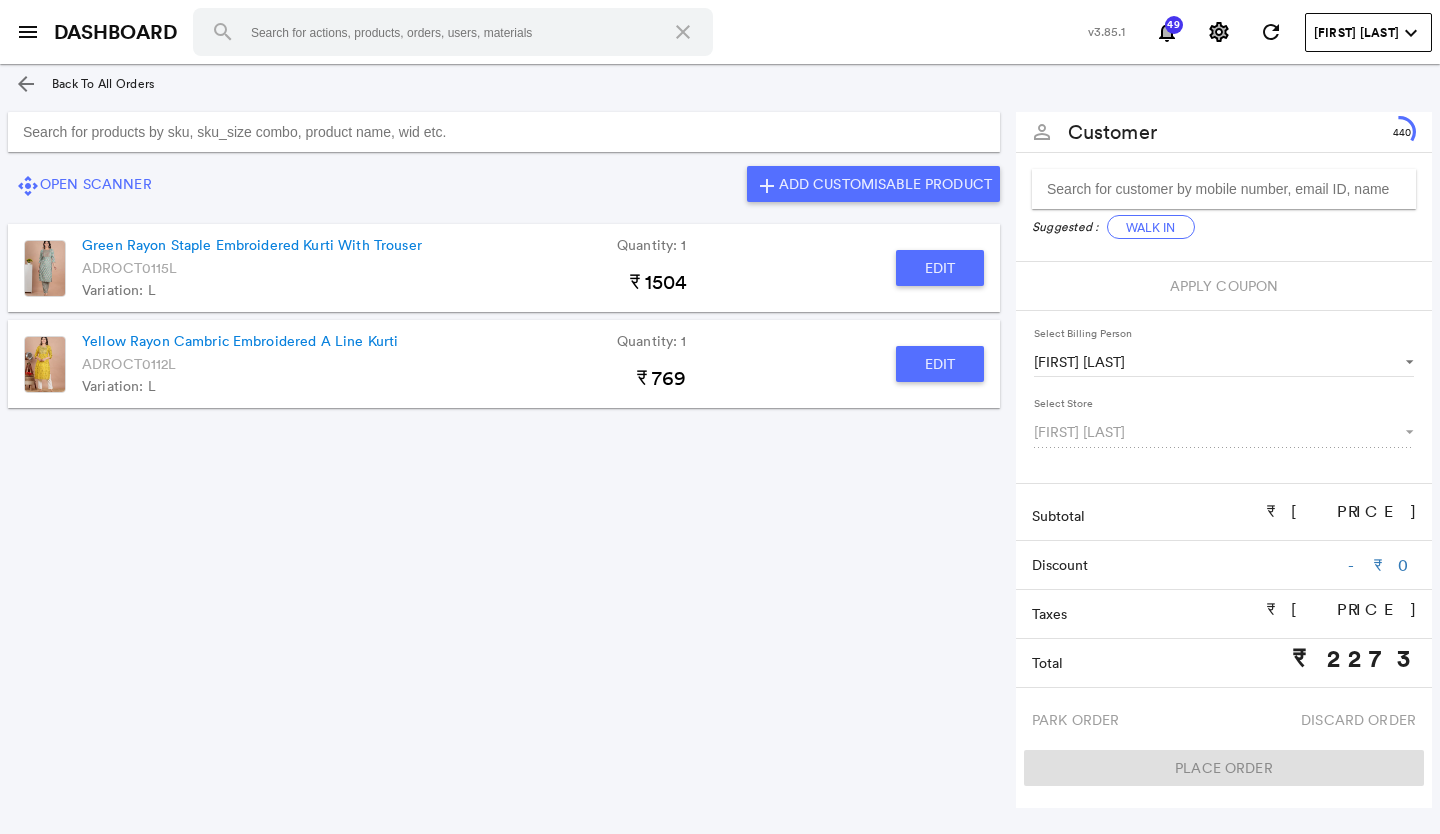 click at bounding box center [504, 132] 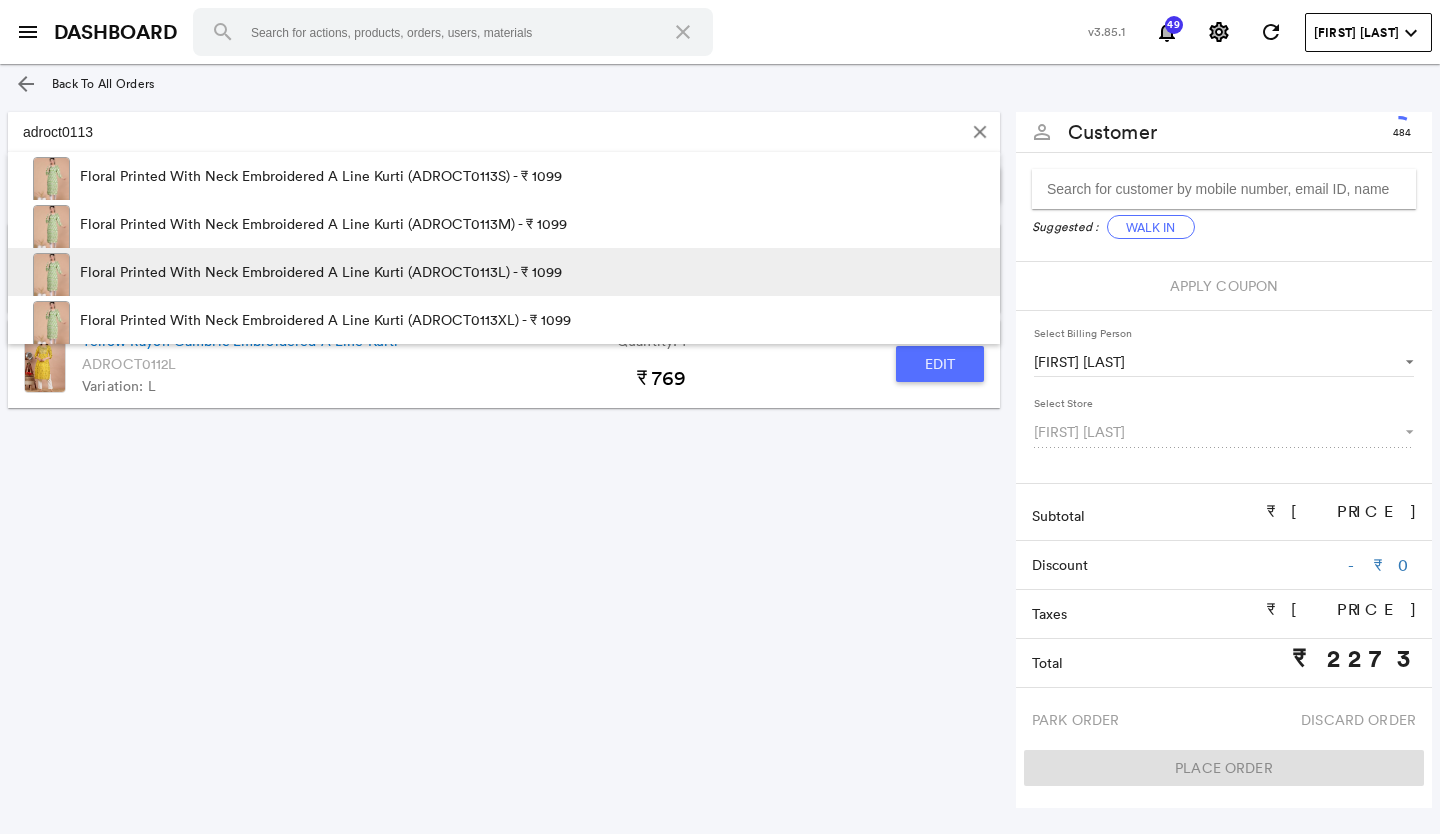 type on "adroct0113" 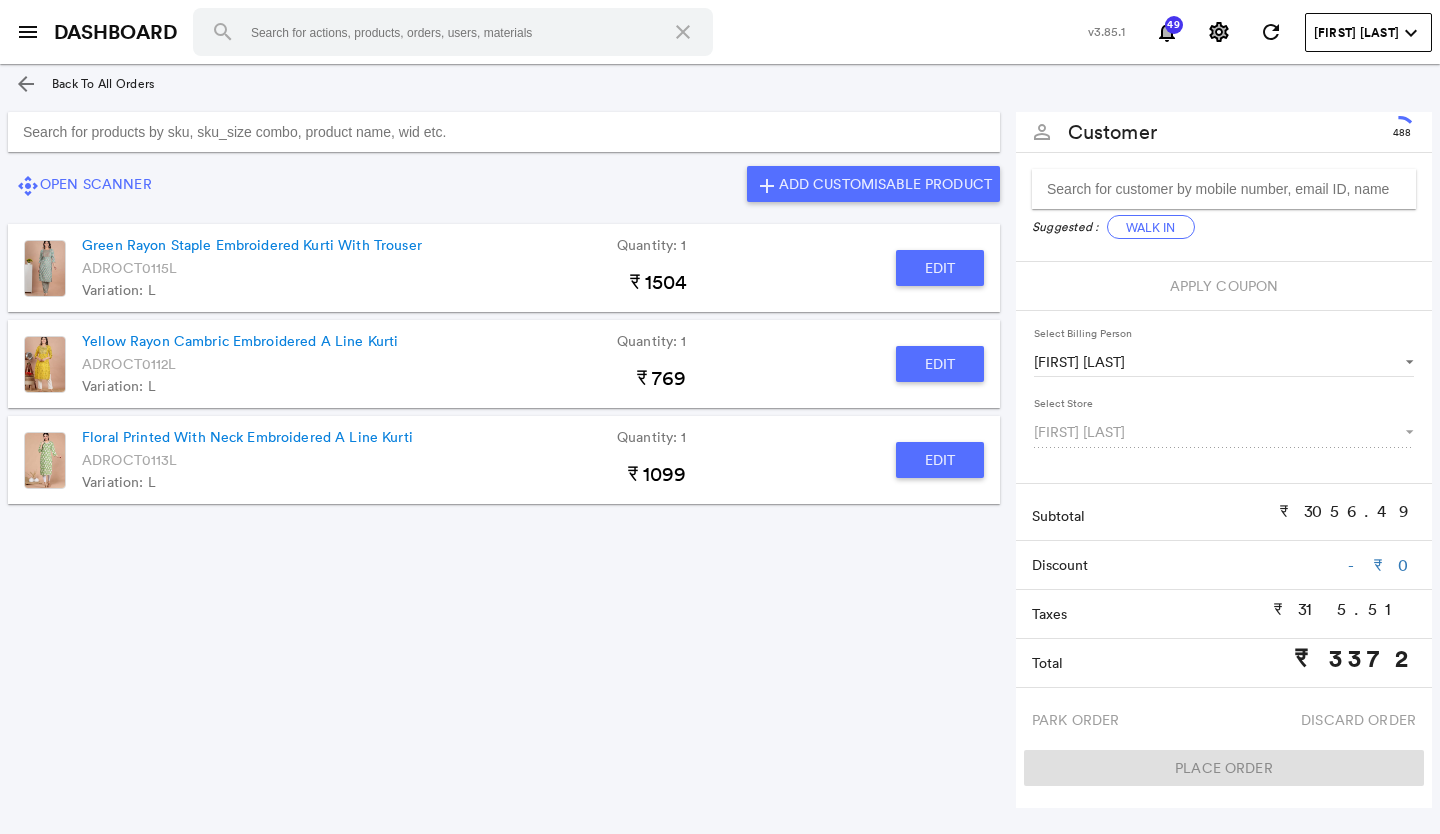 click on "Edit" 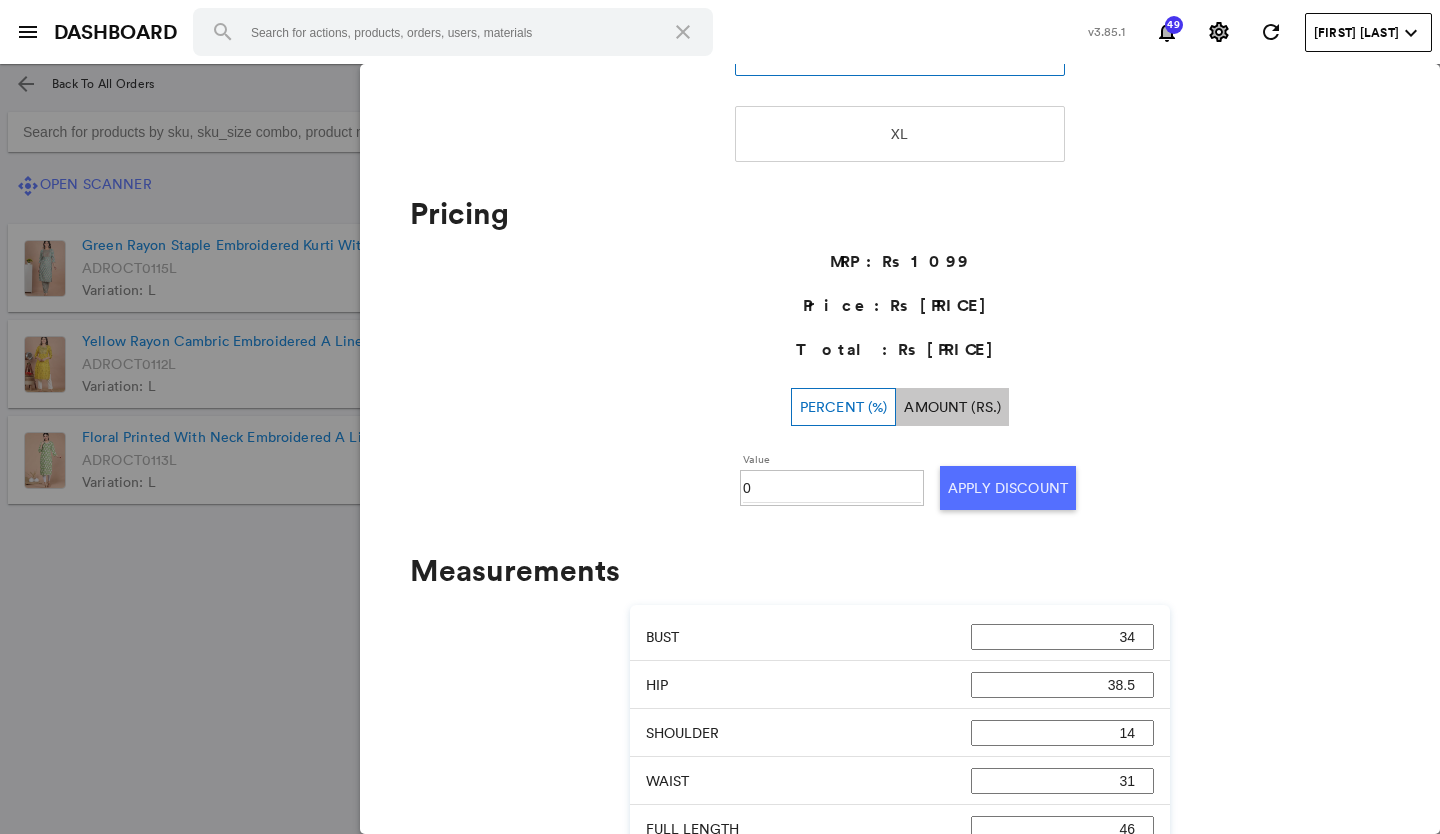 click on "0" at bounding box center (832, 488) 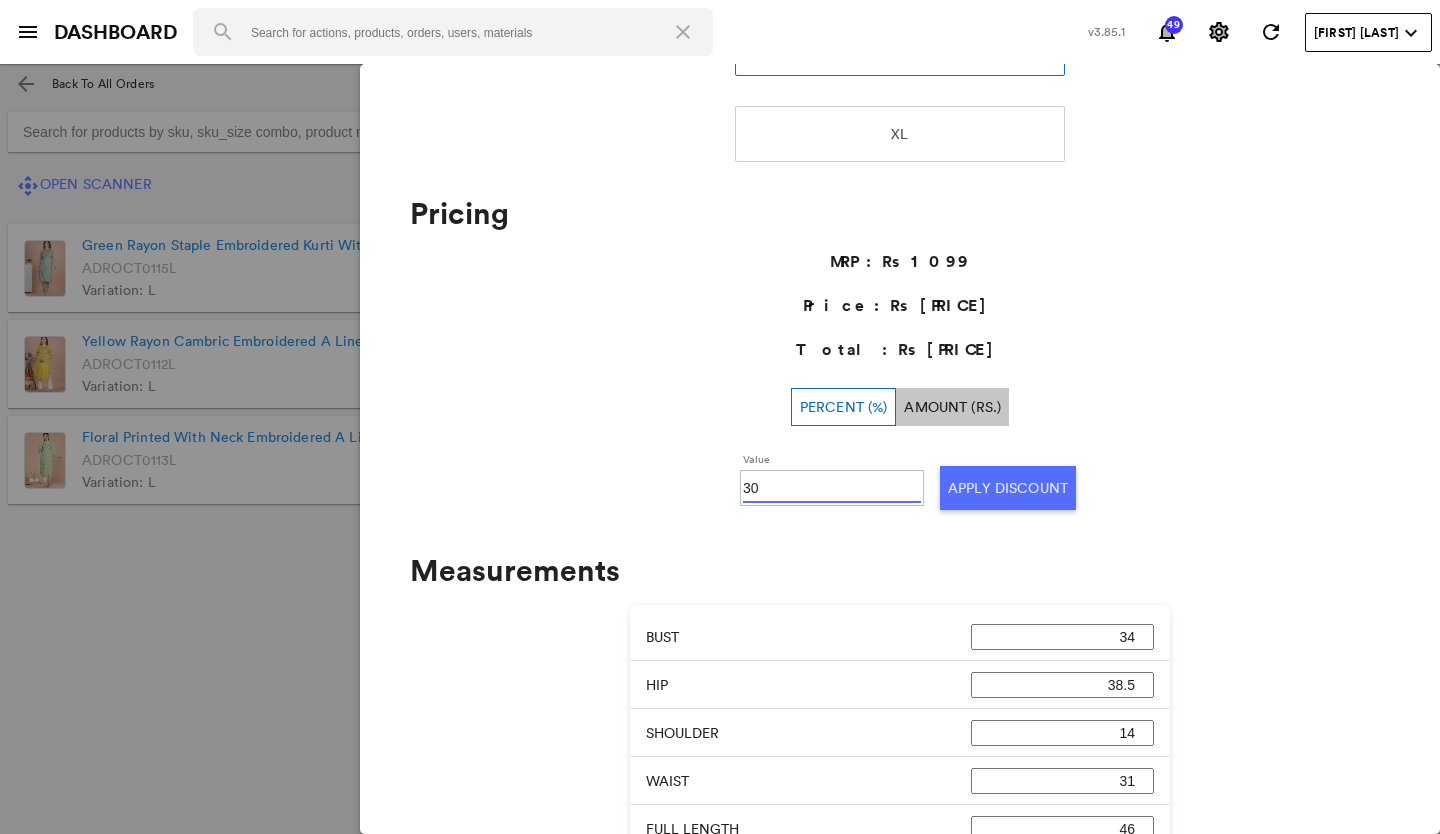 type on "30" 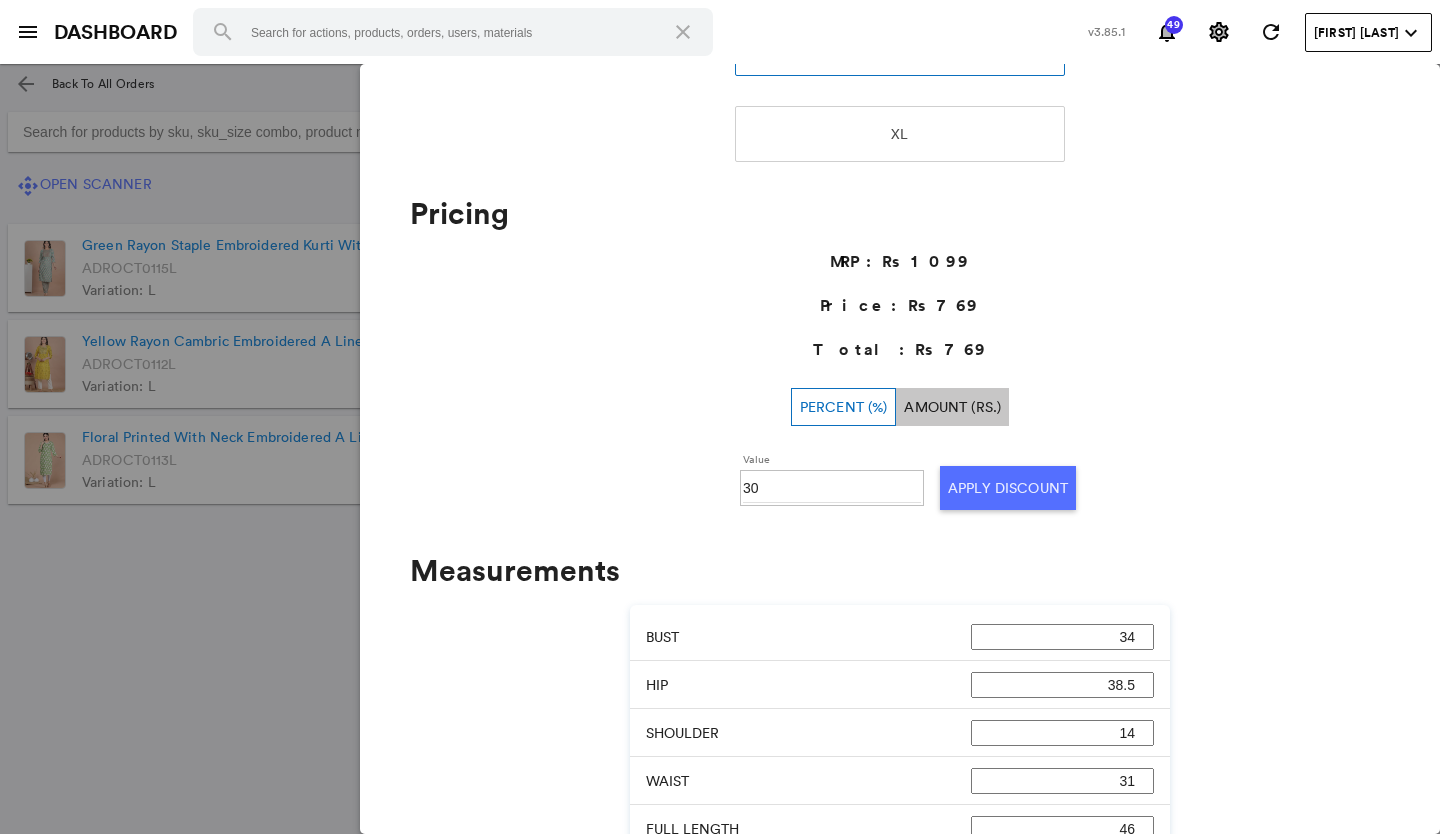 click 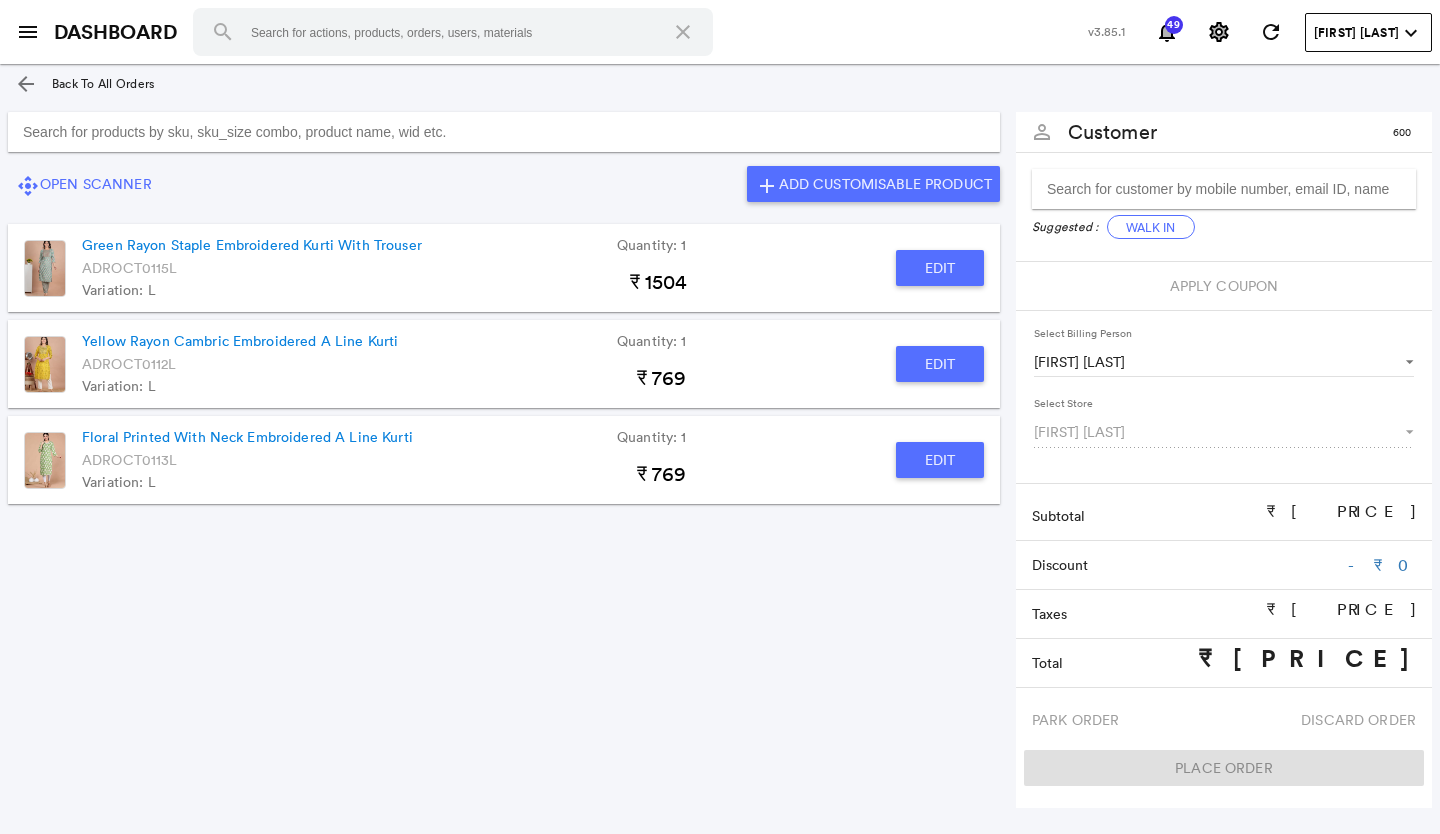 click at bounding box center (504, 132) 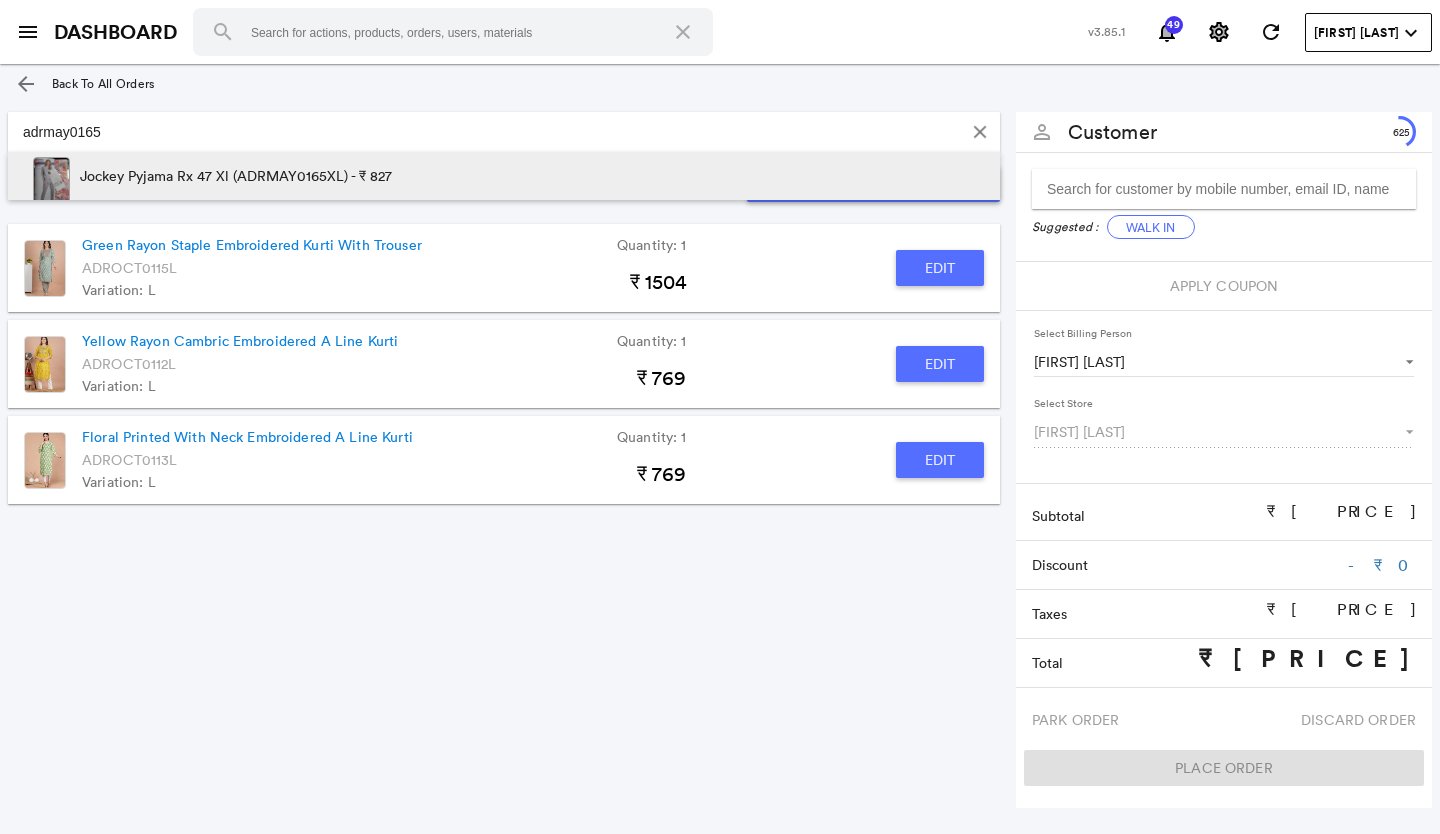 type on "adrmay0165" 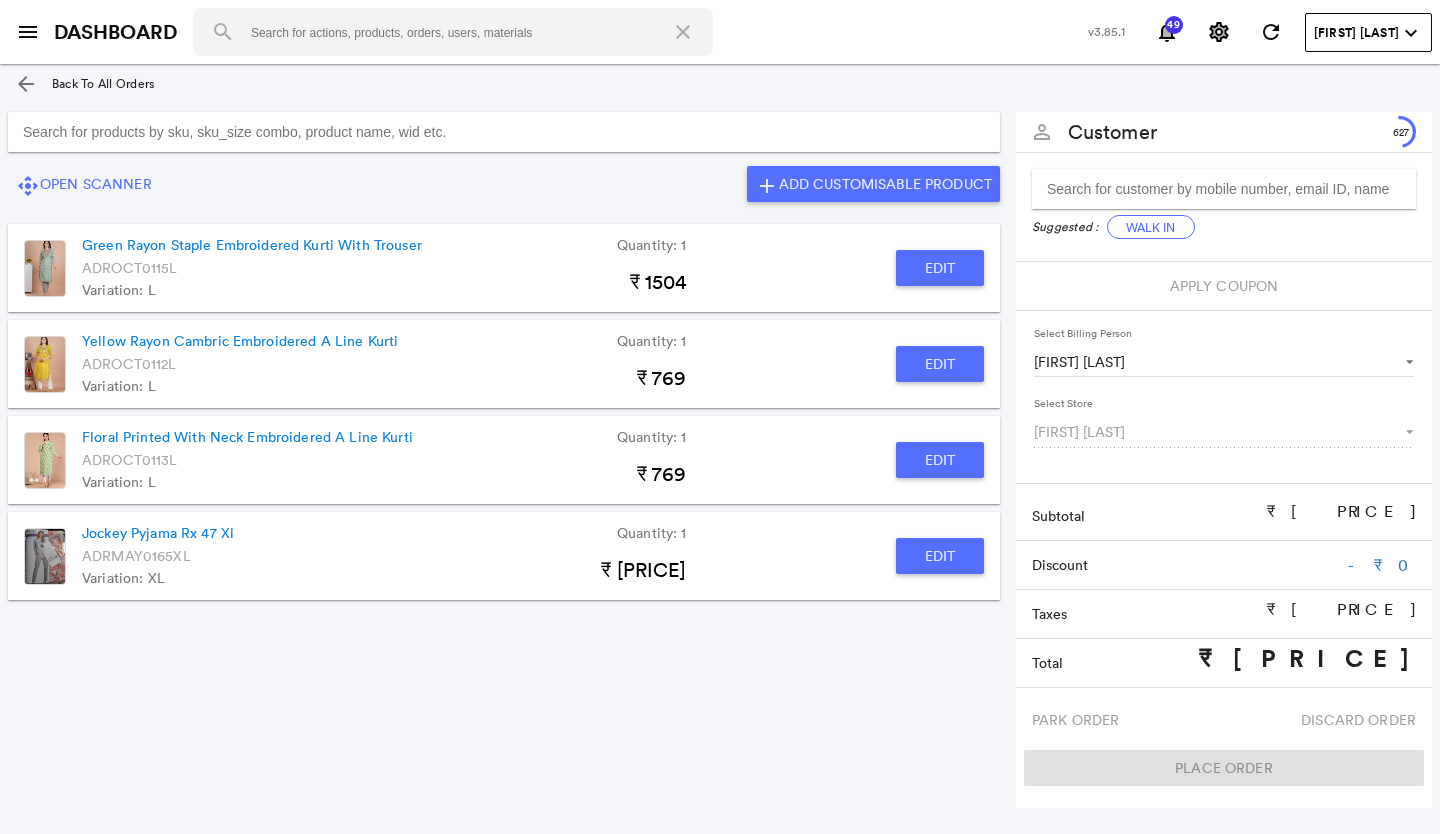 click on "Edit" 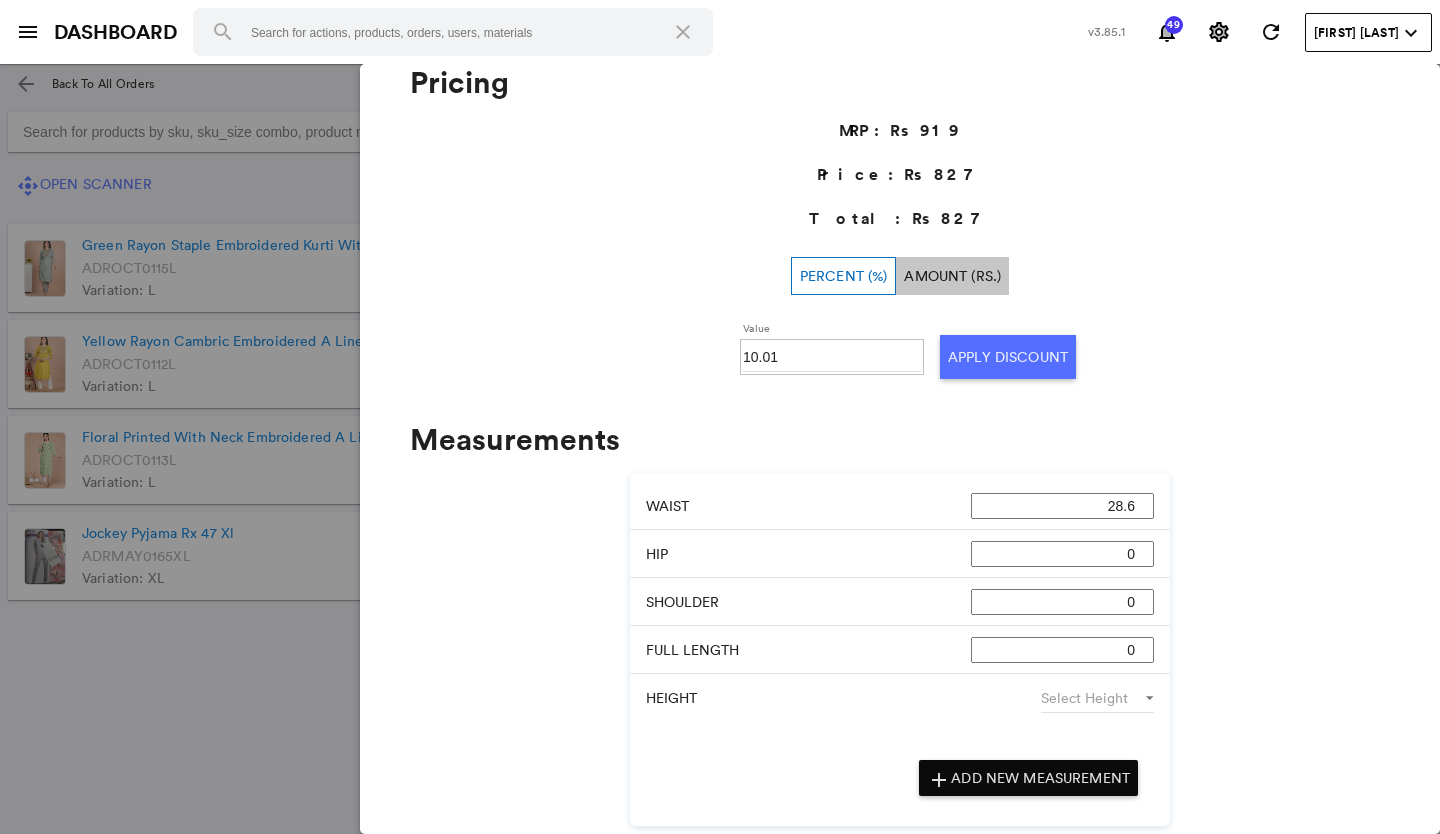 scroll, scrollTop: 473, scrollLeft: 0, axis: vertical 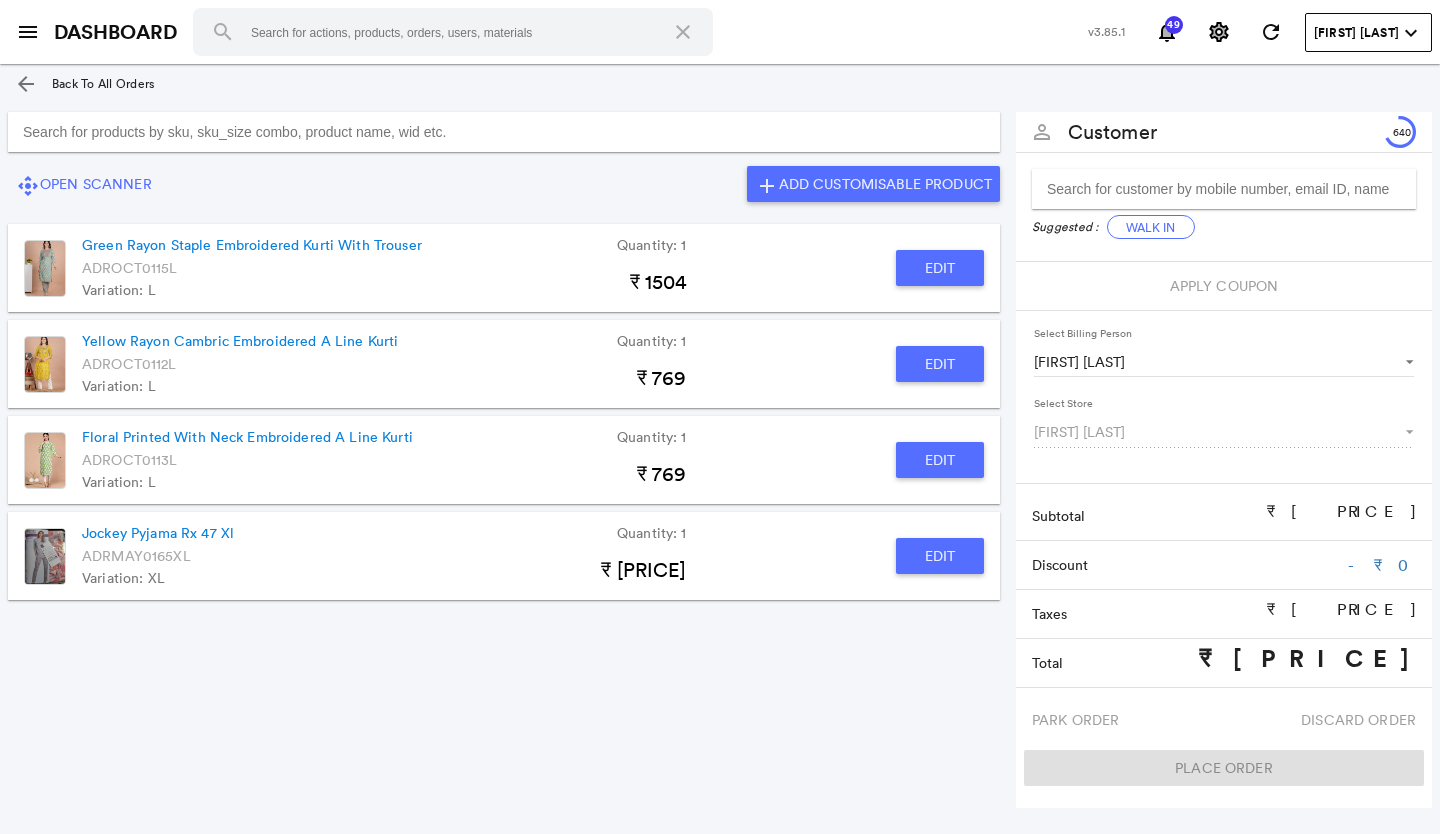 click at bounding box center [504, 132] 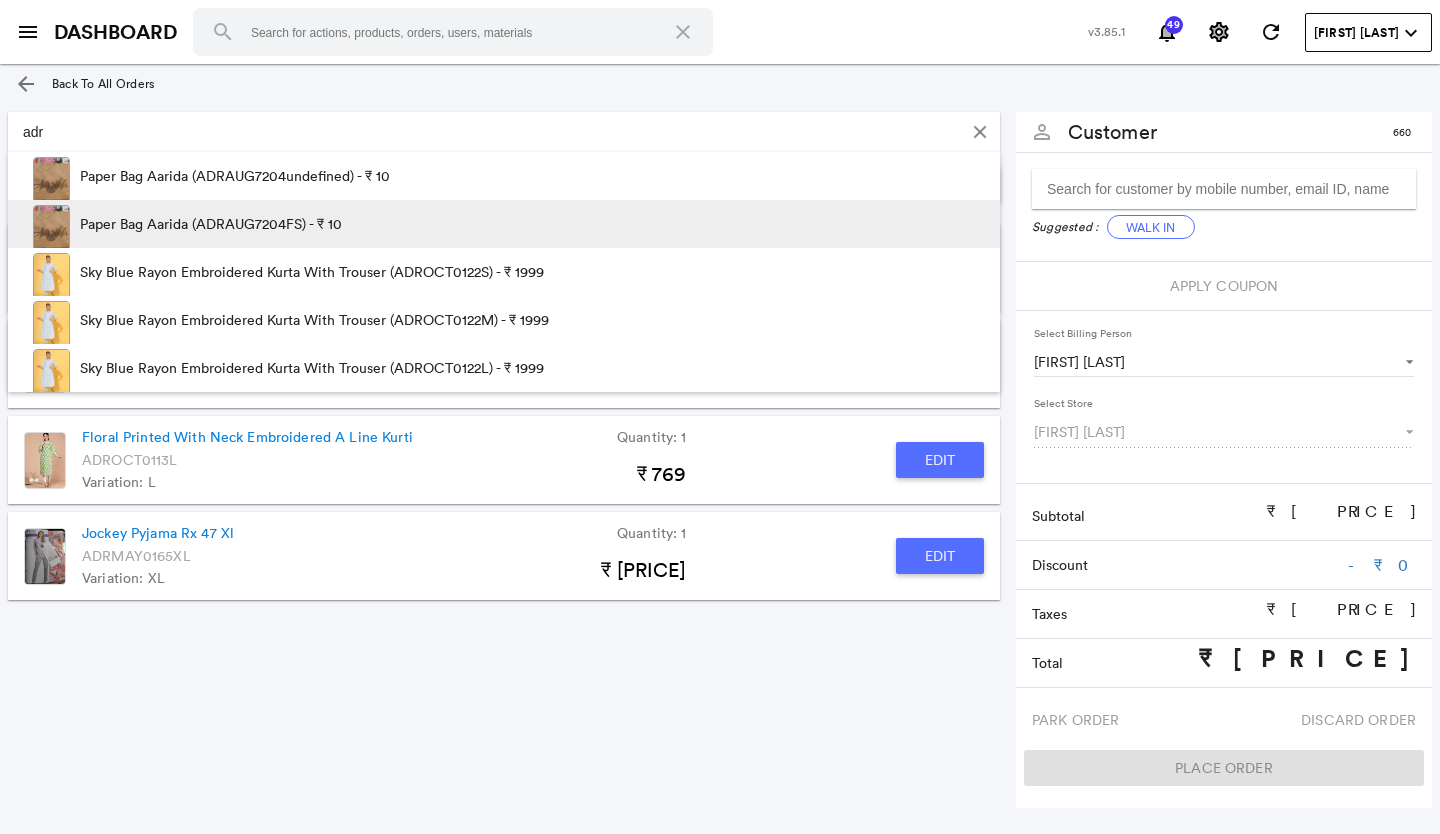 type on "adr" 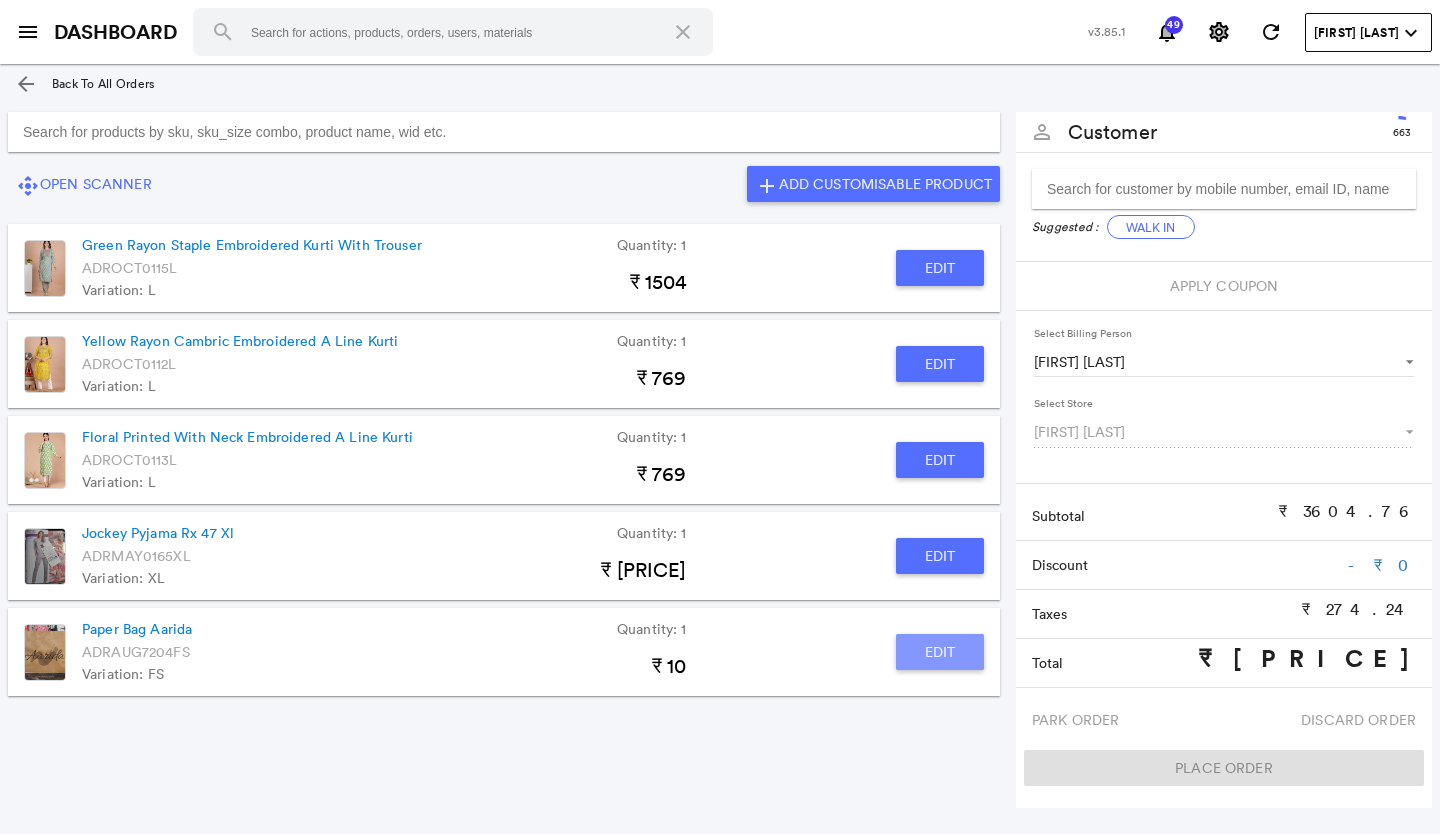 click on "Edit" 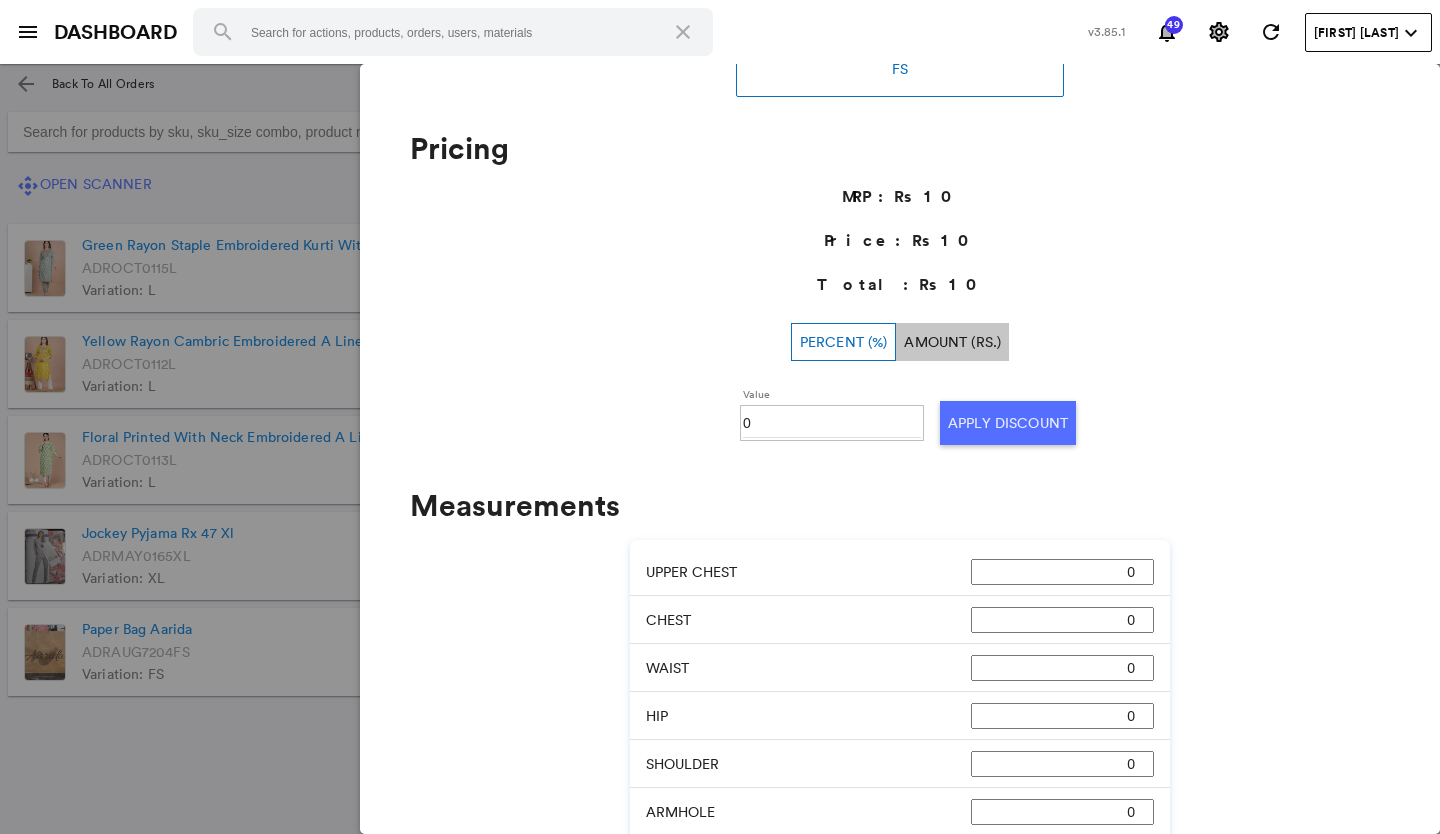 click on "0" at bounding box center (832, 423) 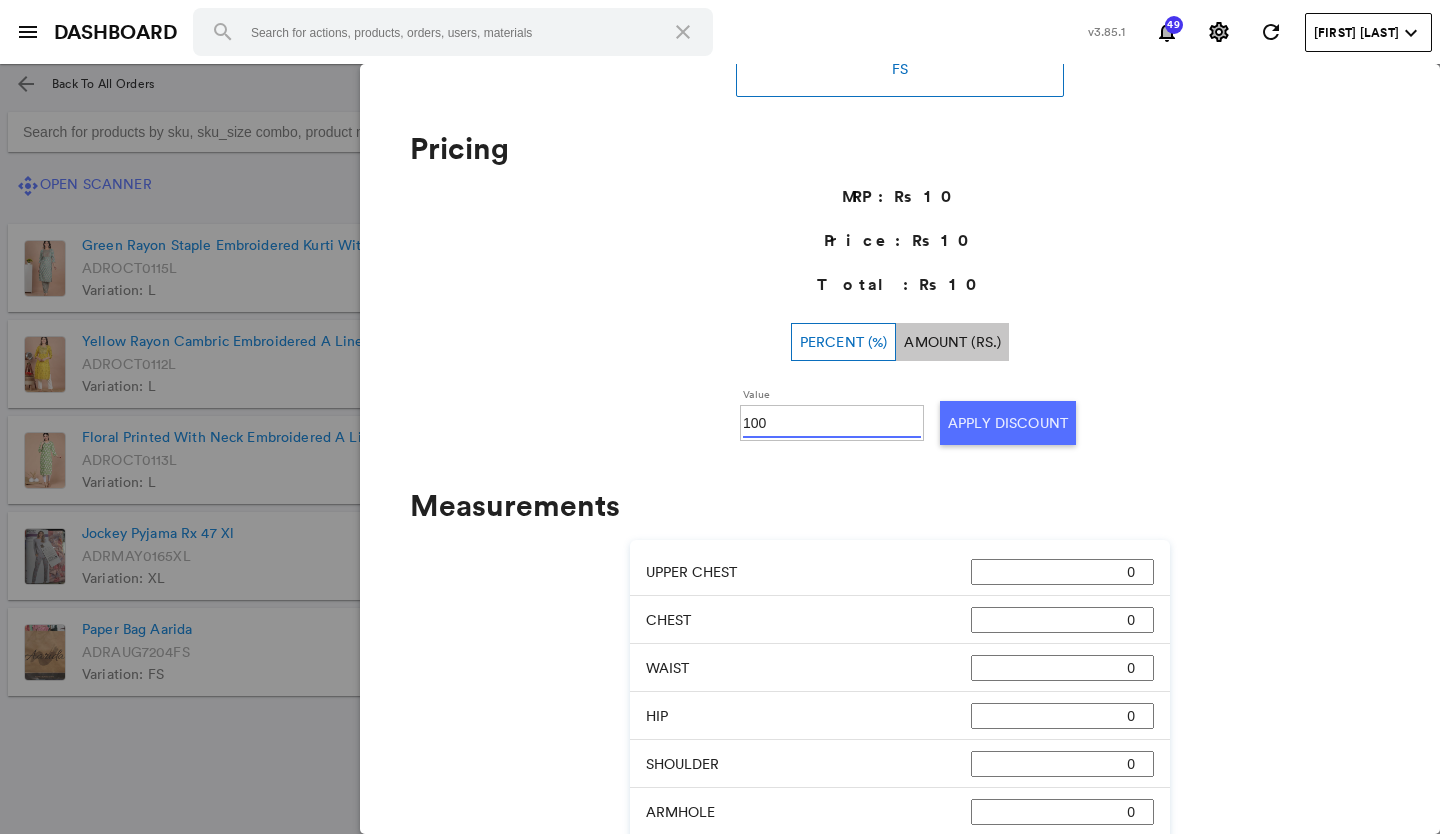 type on "100" 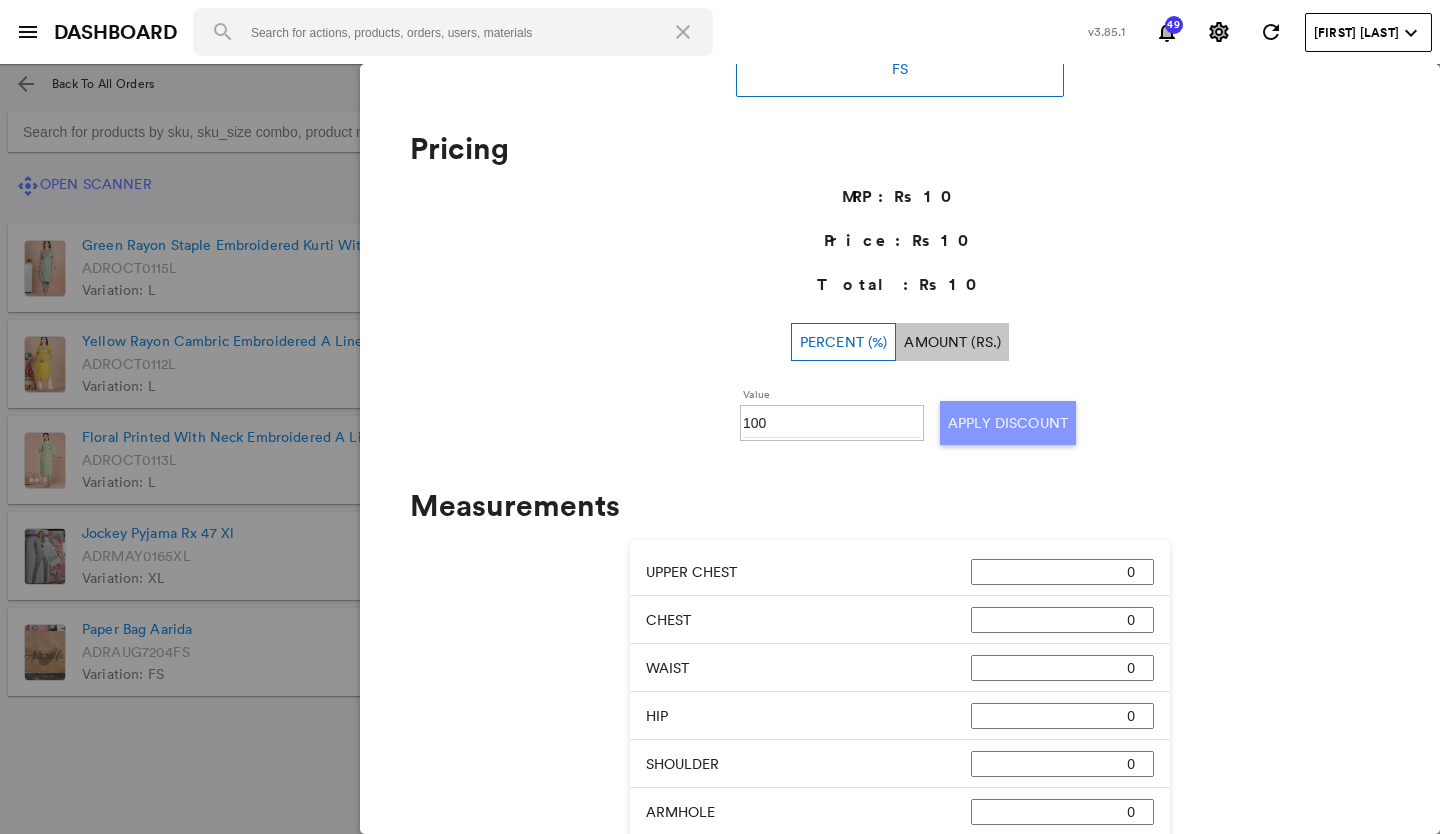 click on "Apply Discount" 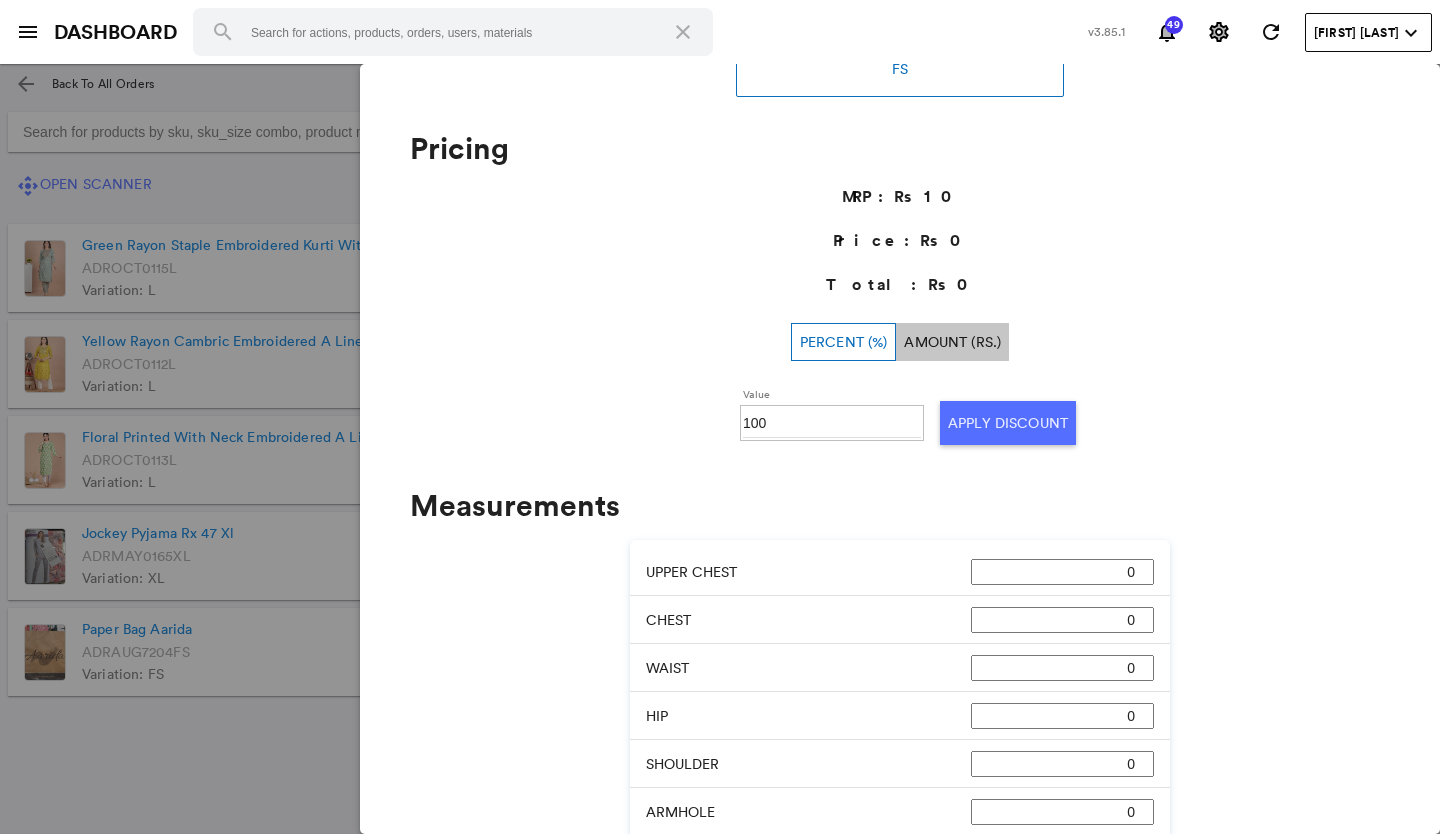 click 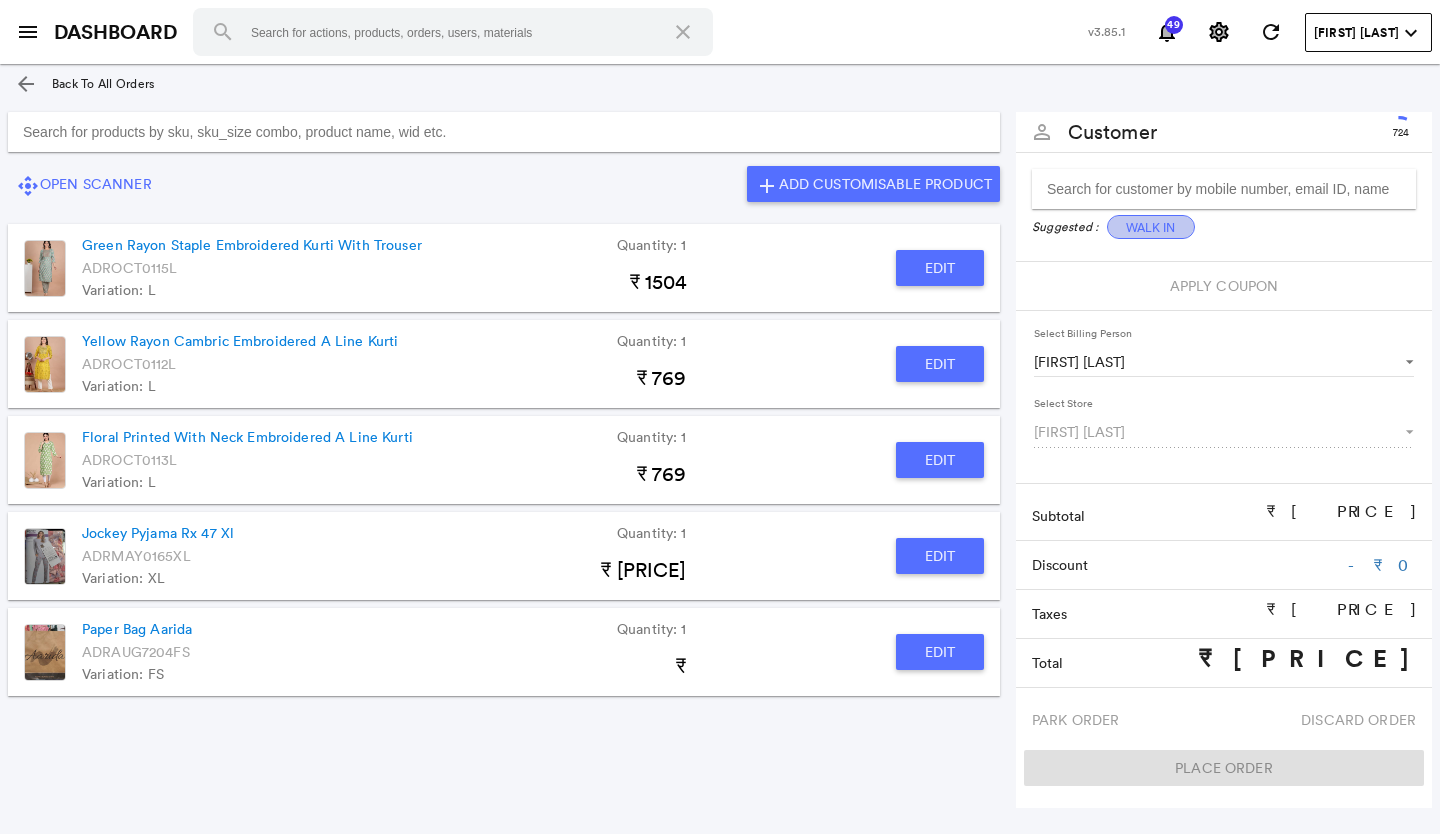 click on "Walk In" 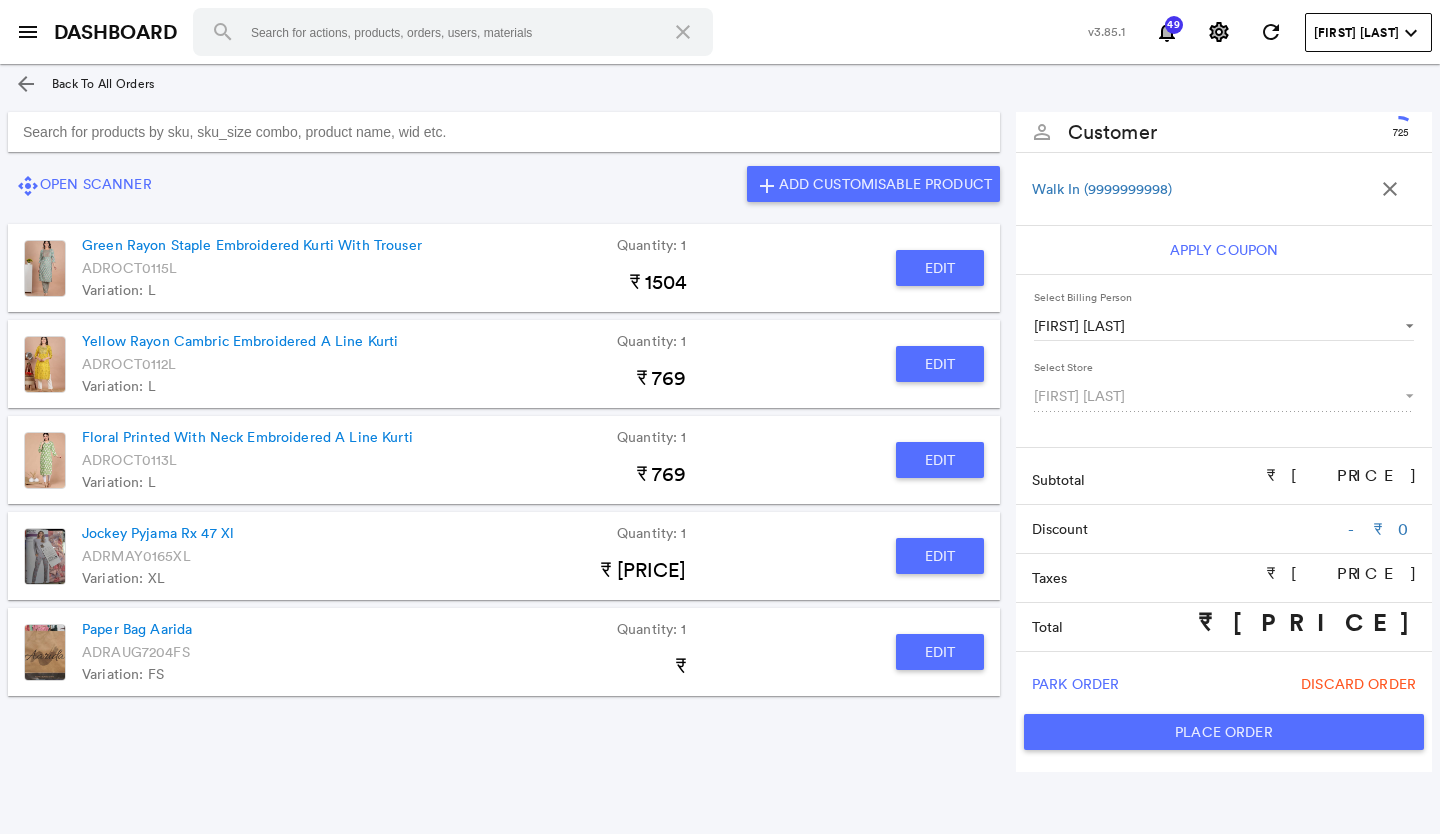 click on "Place Order" 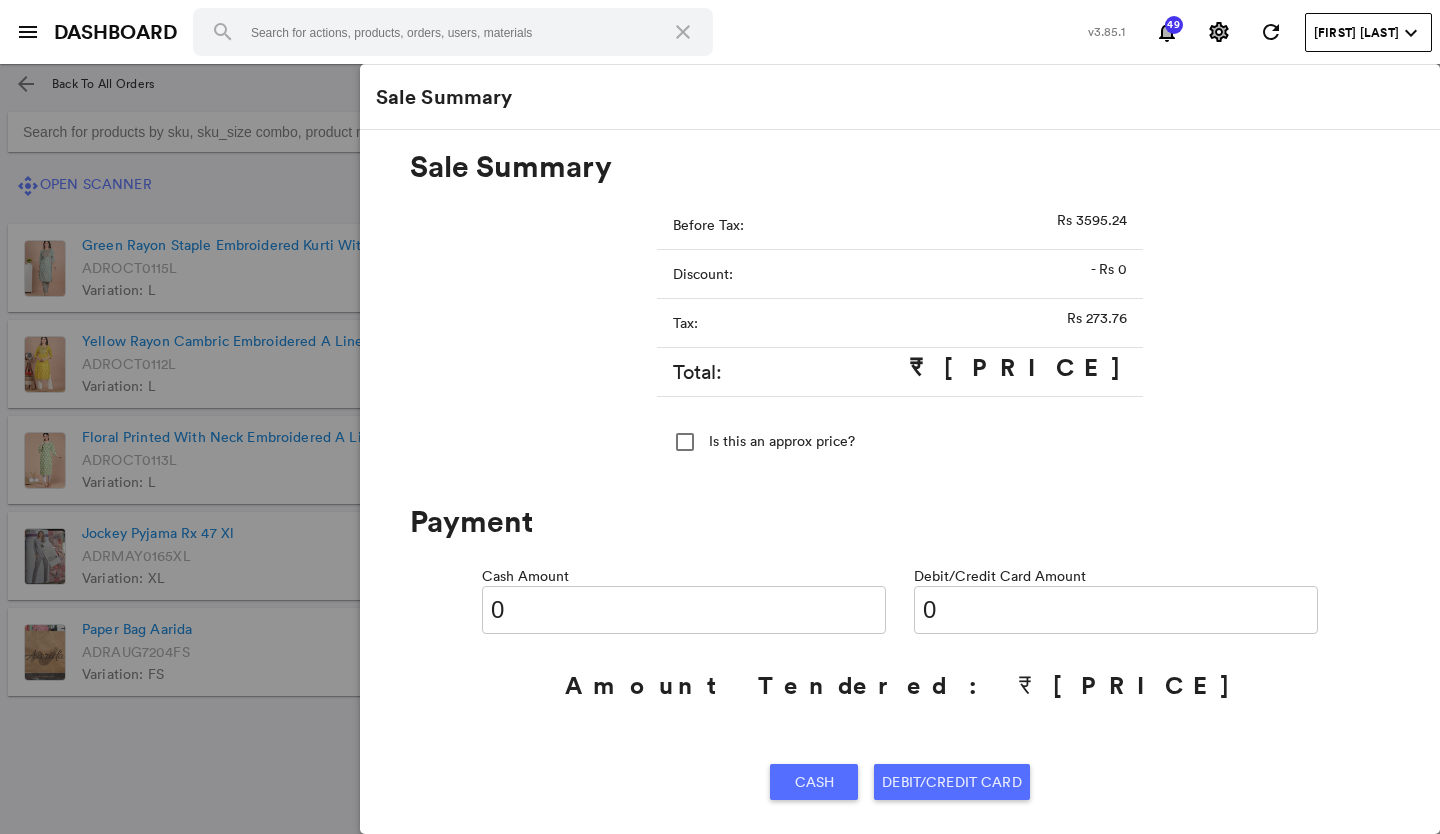 type on "3869" 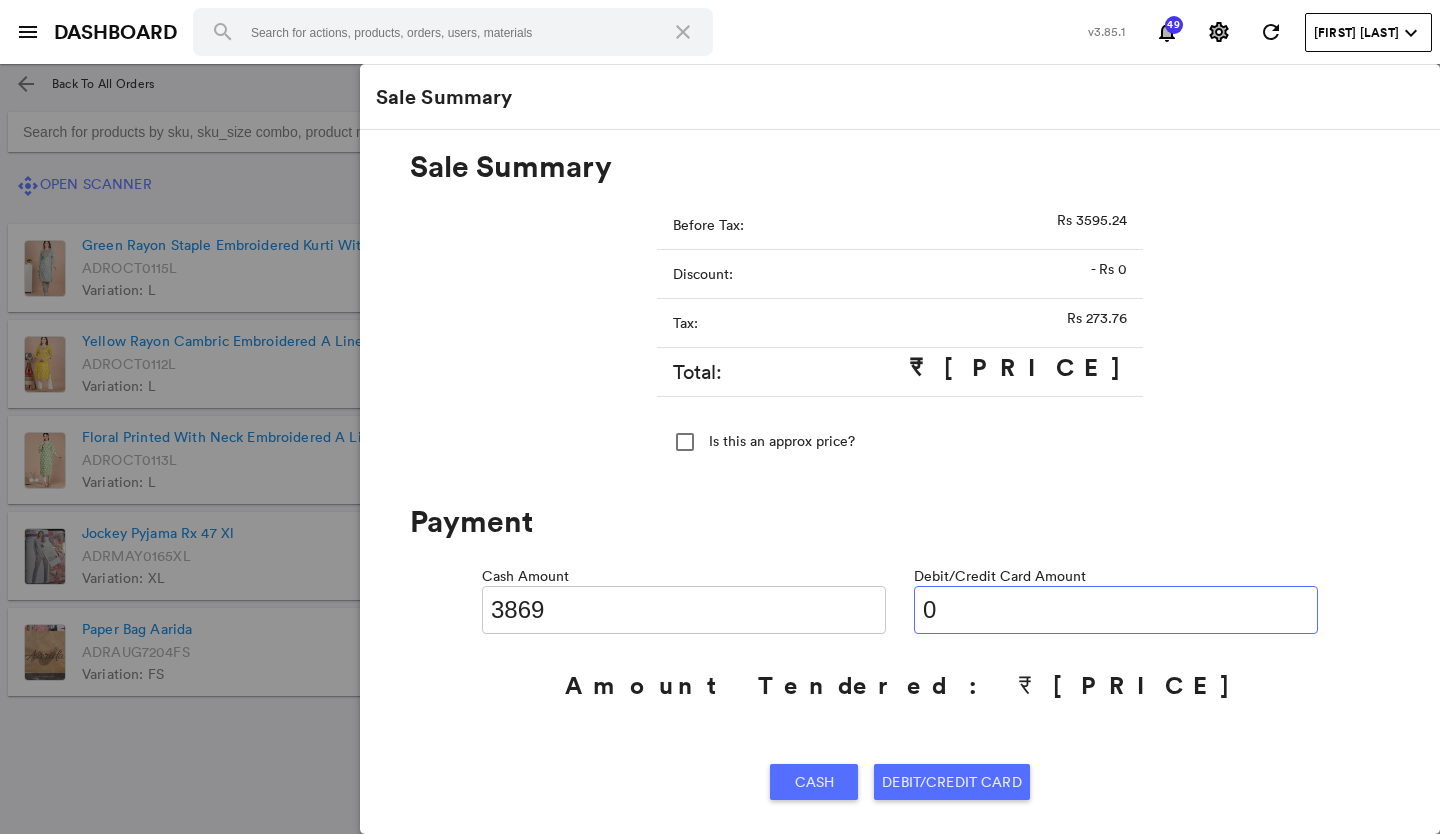 click on "0" at bounding box center (1116, 610) 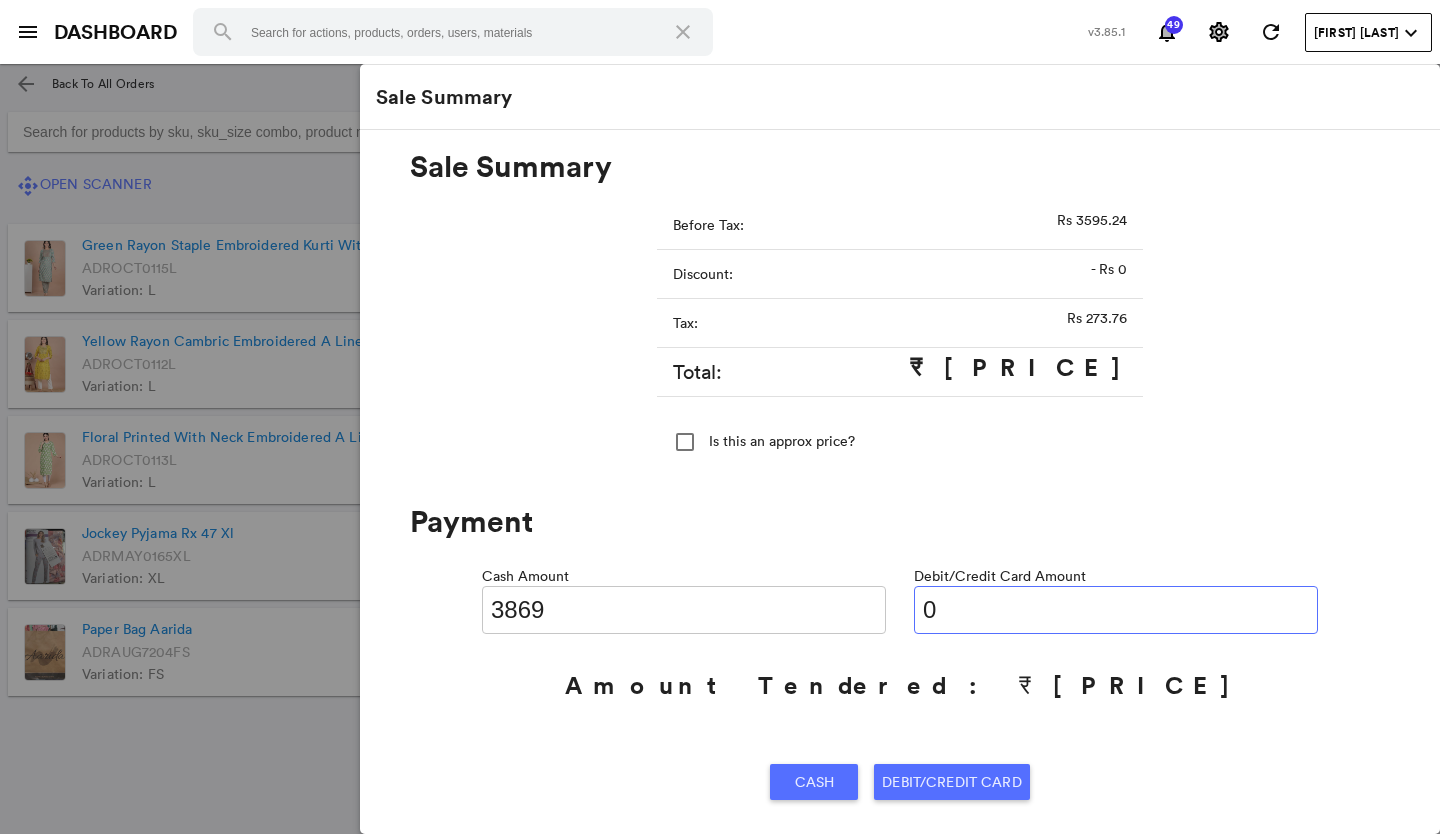type on "03" 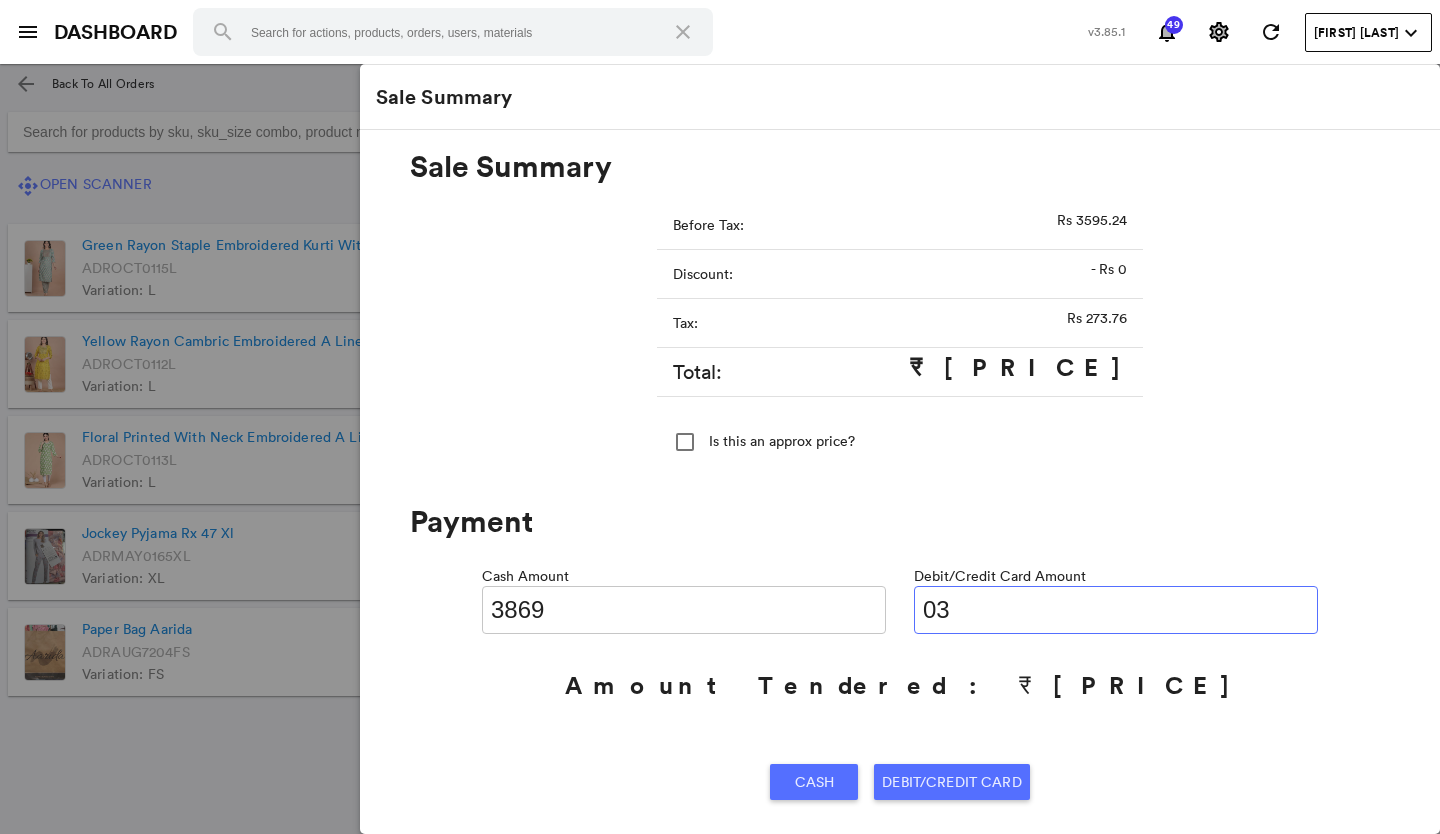 type on "3866" 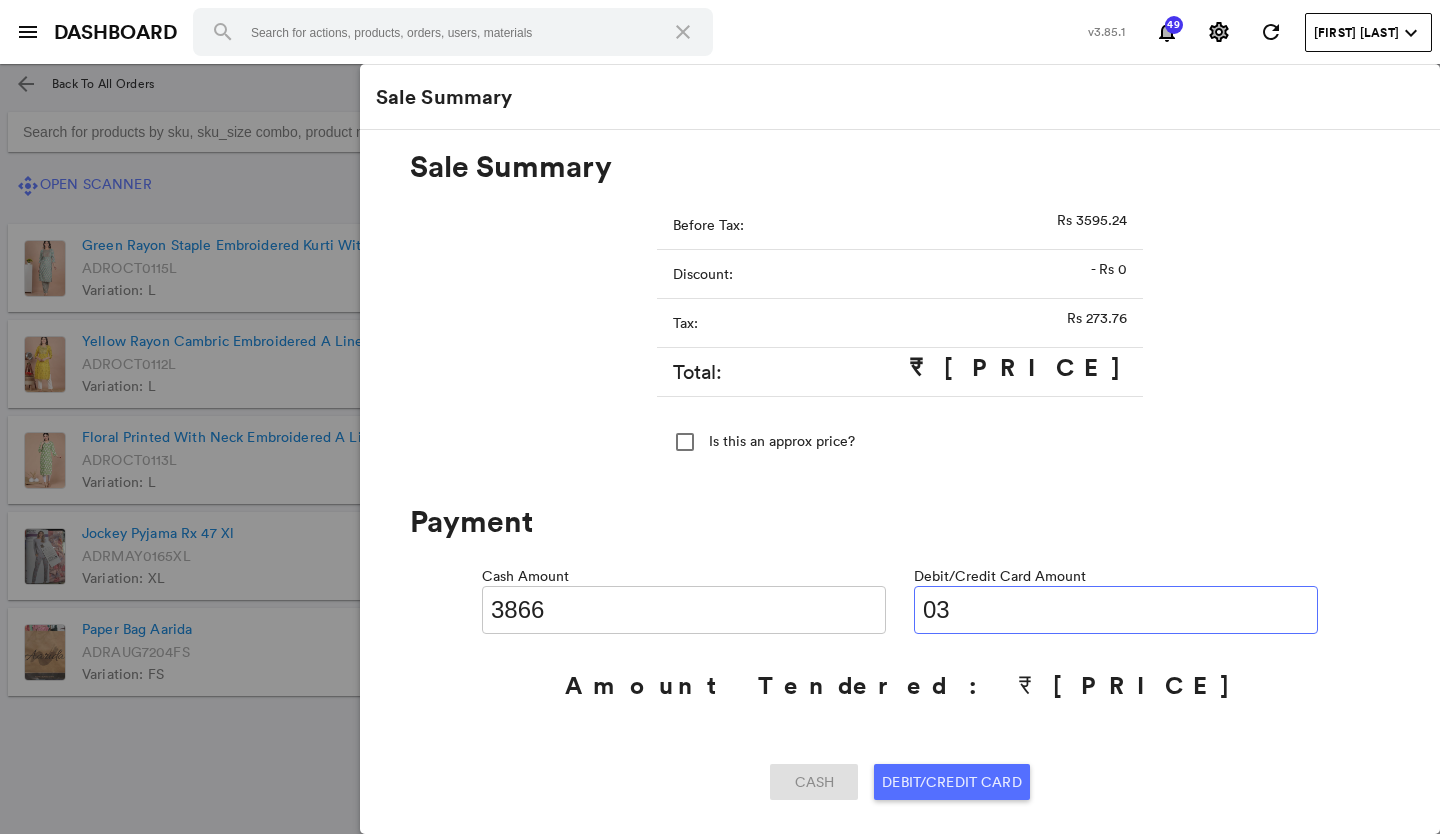 type on "038" 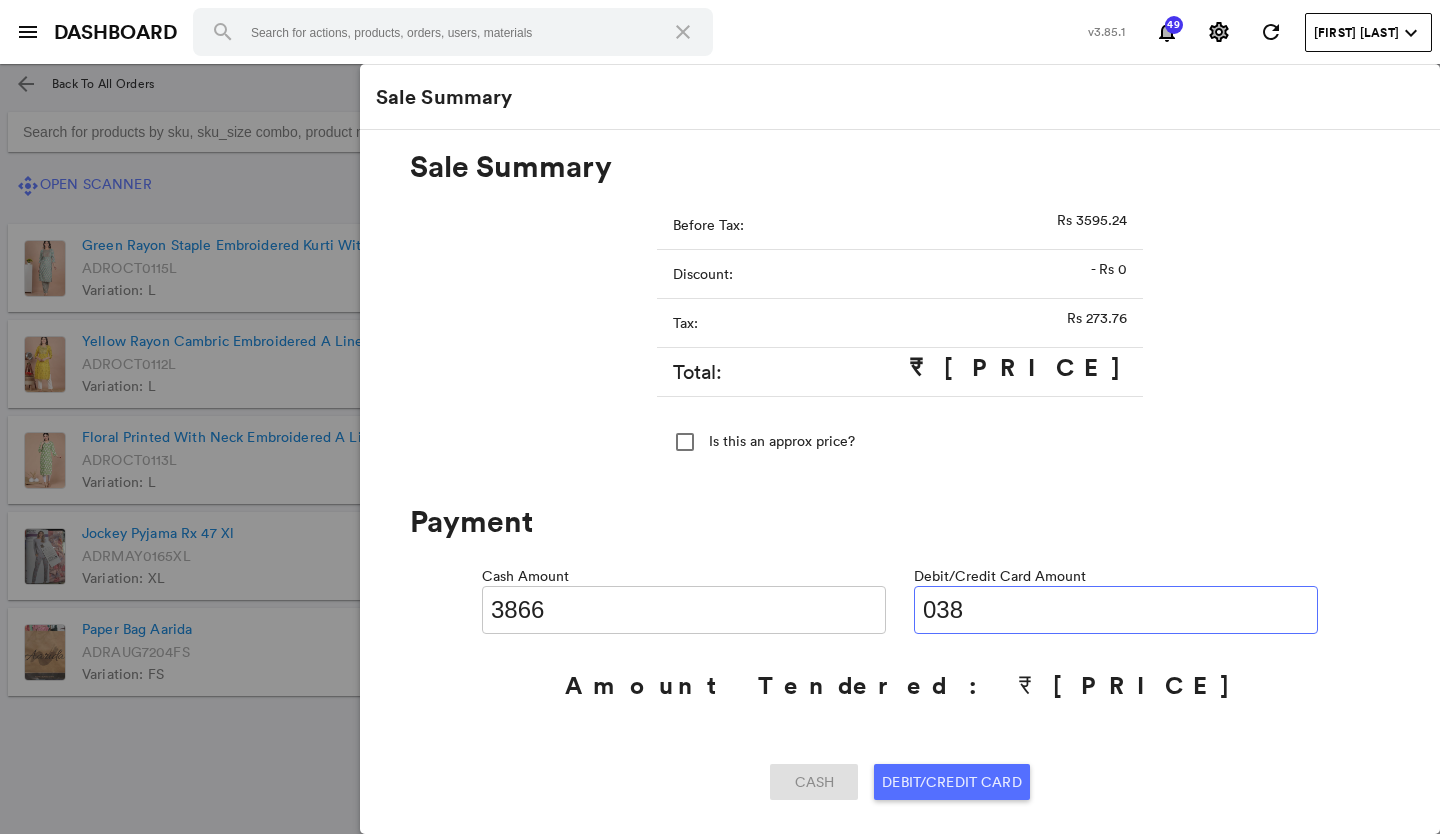 type on "3831" 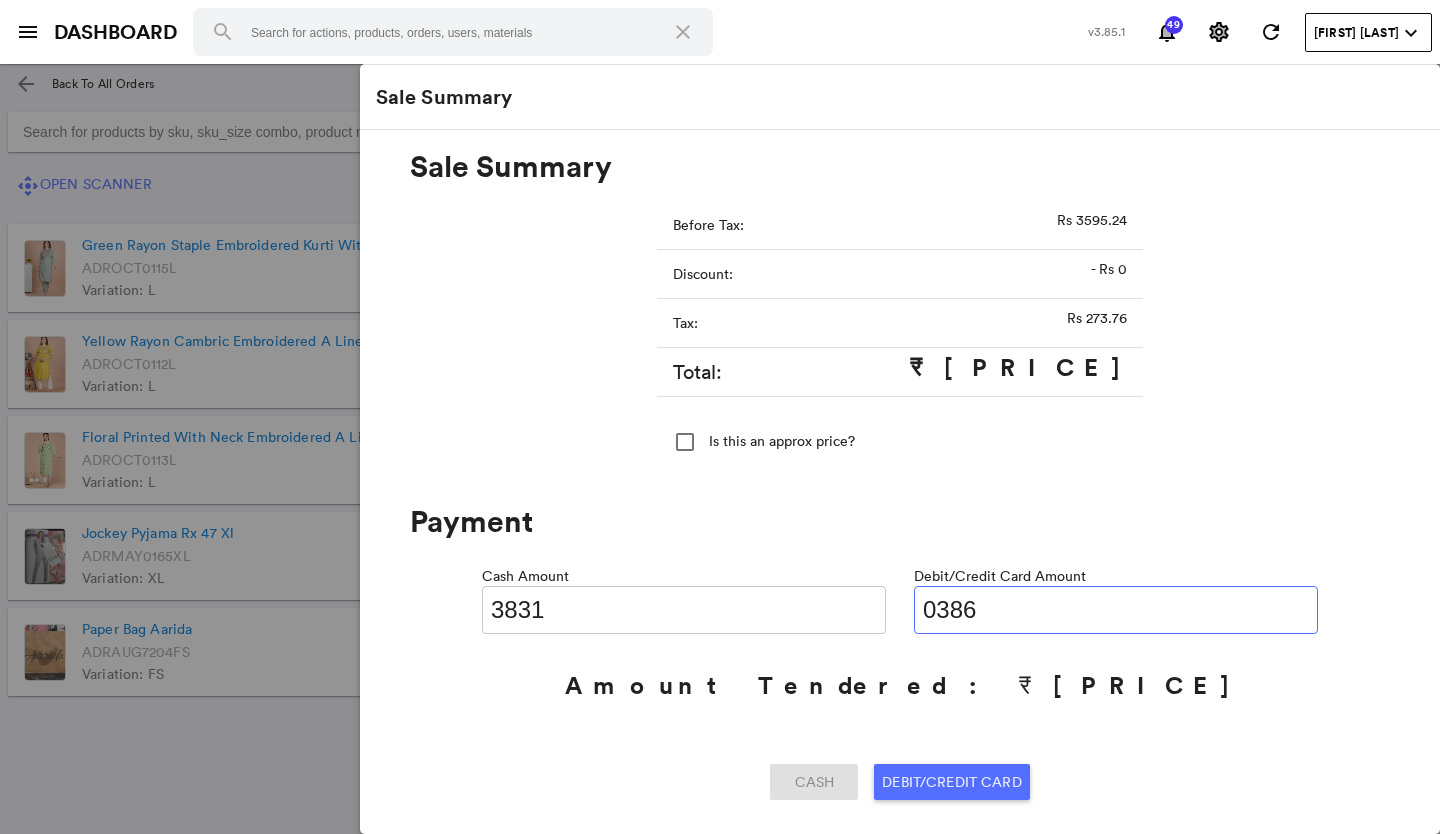 type on "03869" 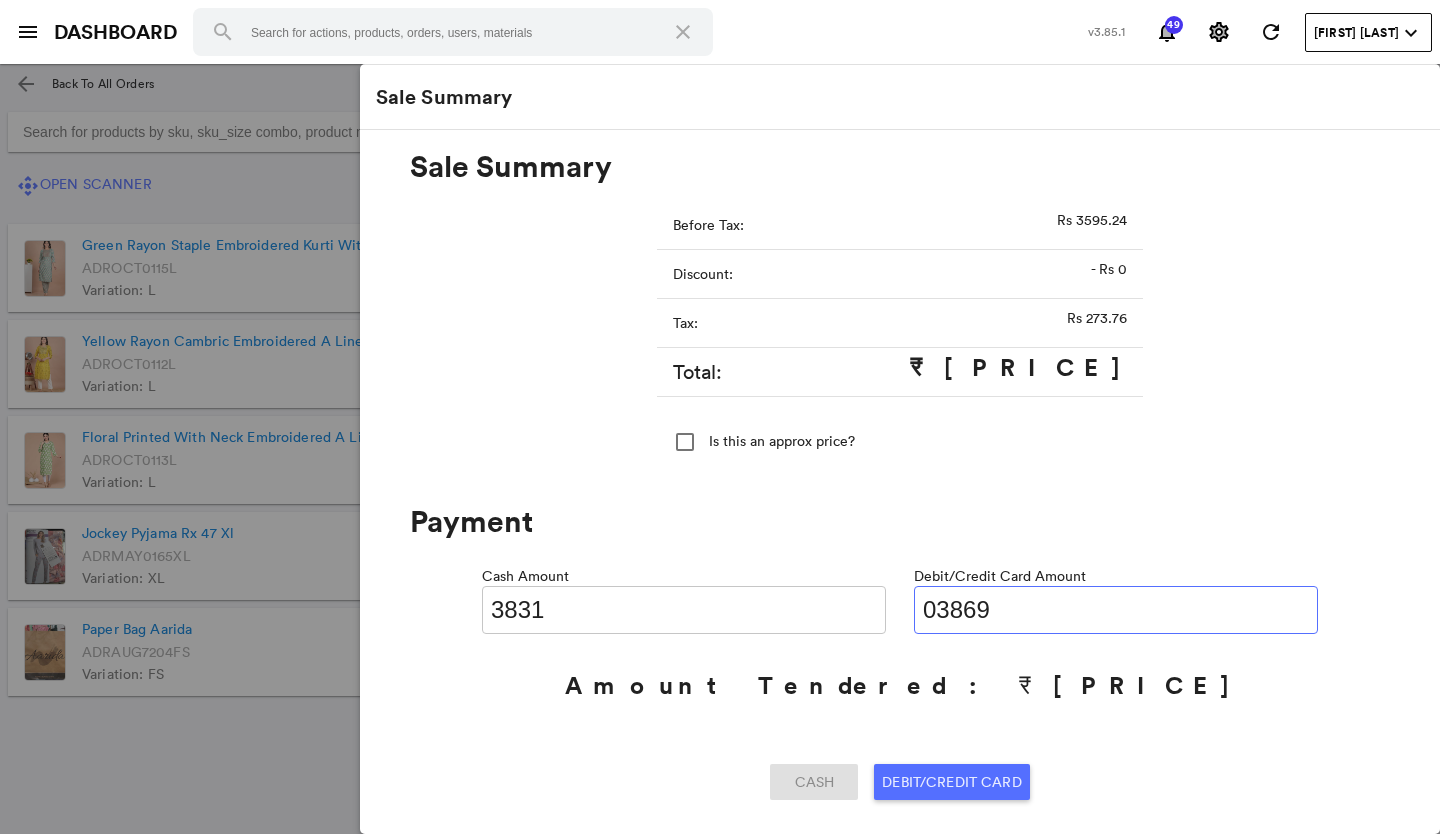 type on "0" 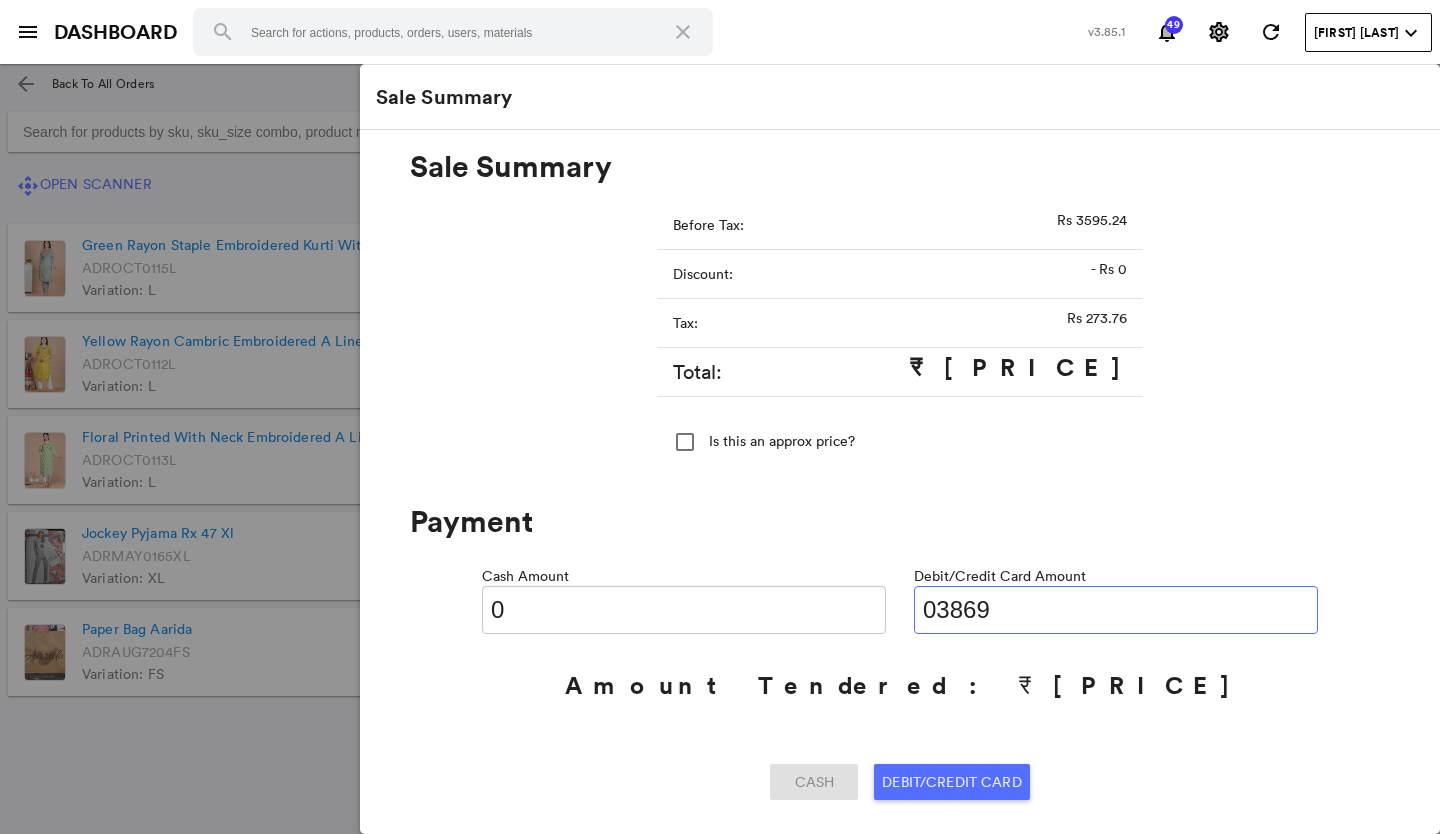 type on "03869" 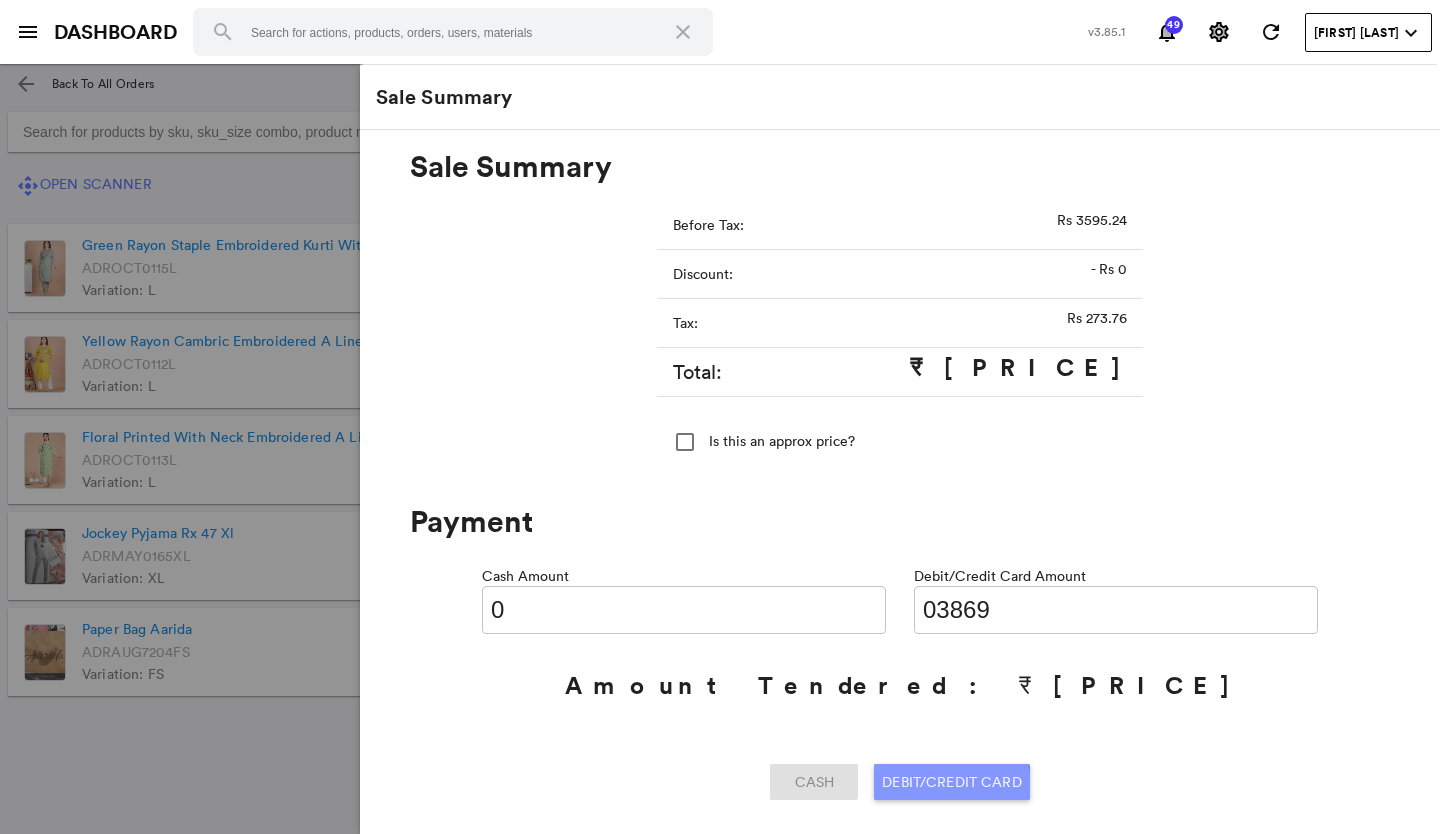 click on "Debit/Credit Card" 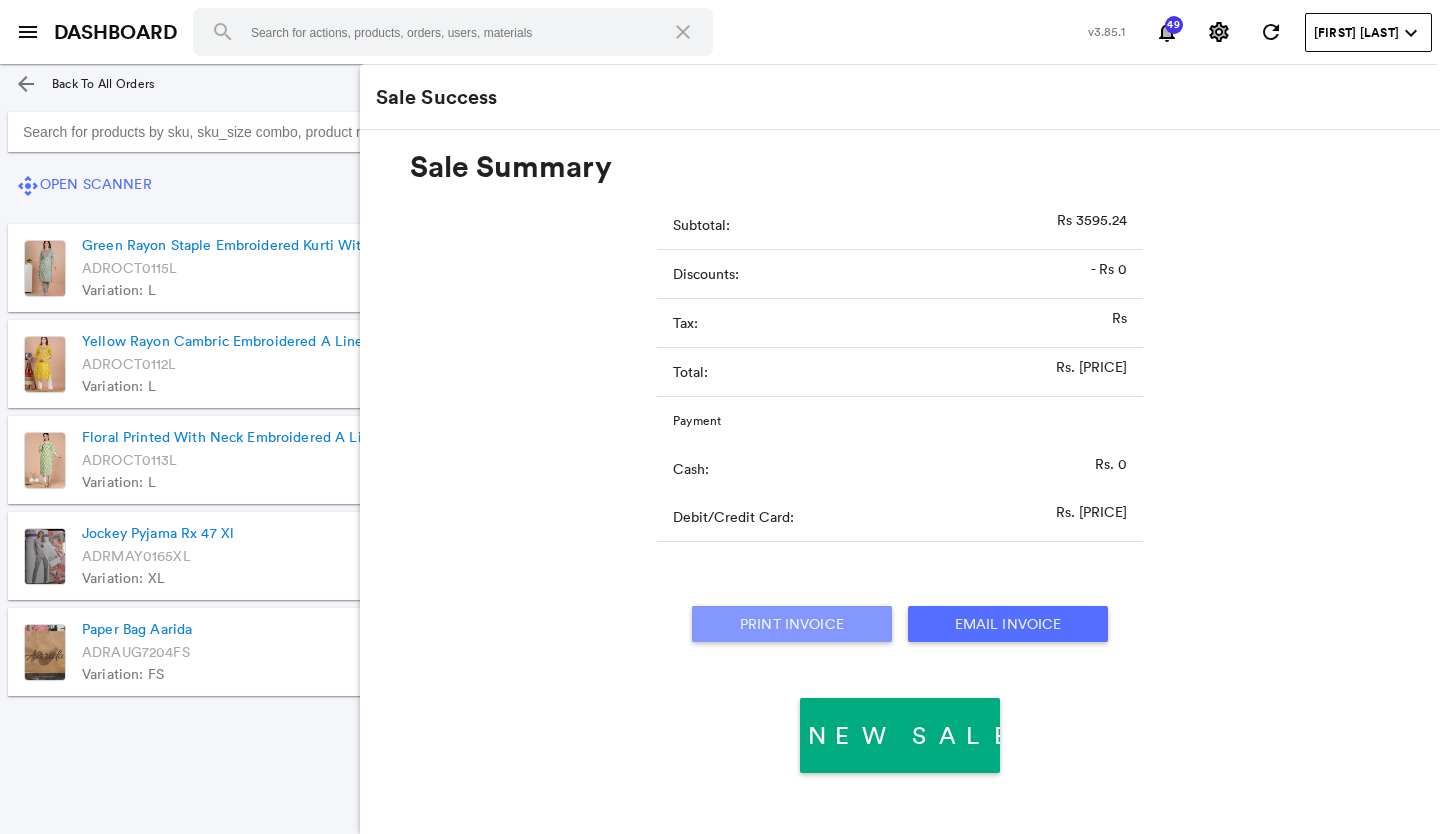 click on "Print Invoice" 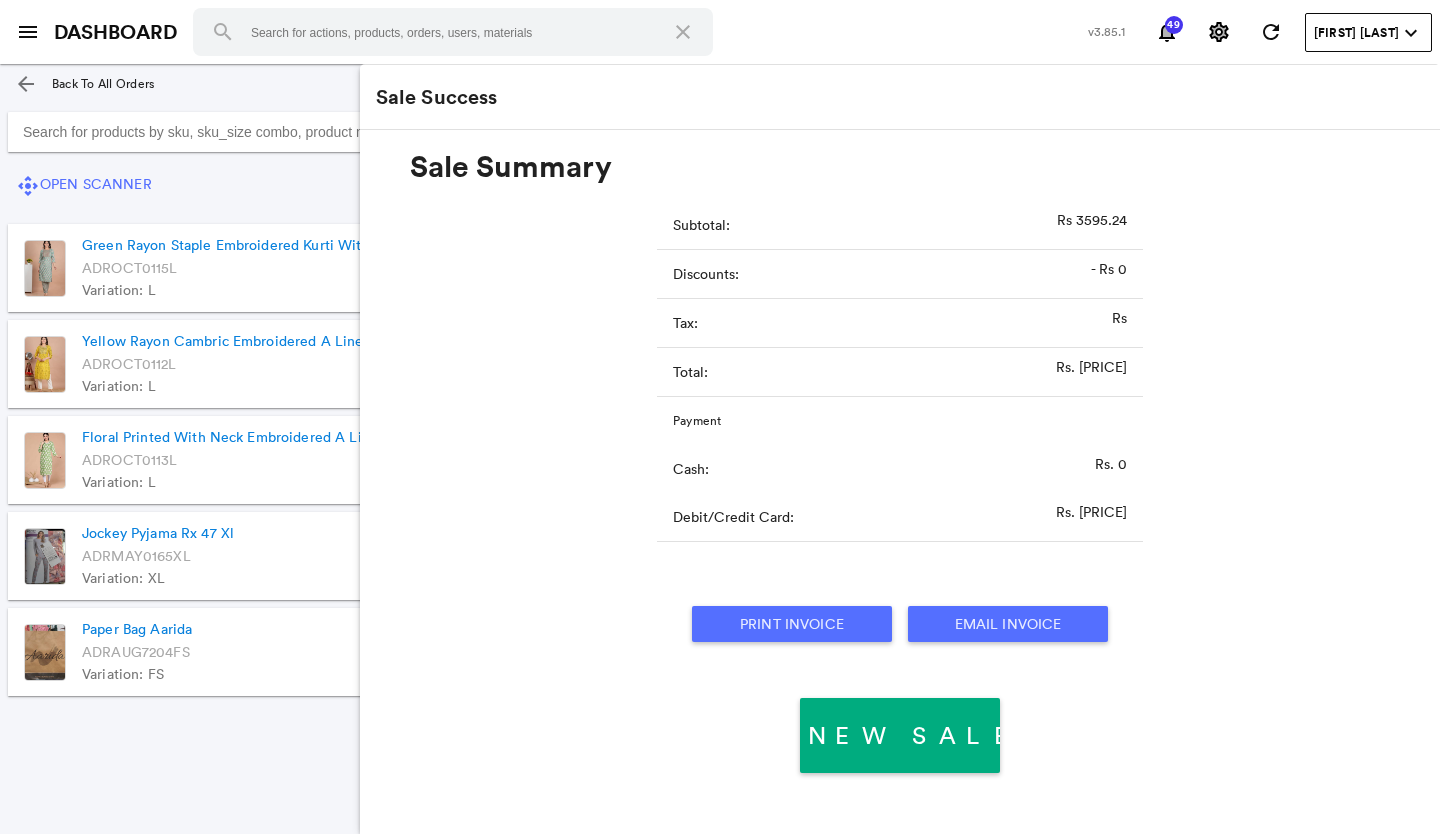 click on "arrow_back" 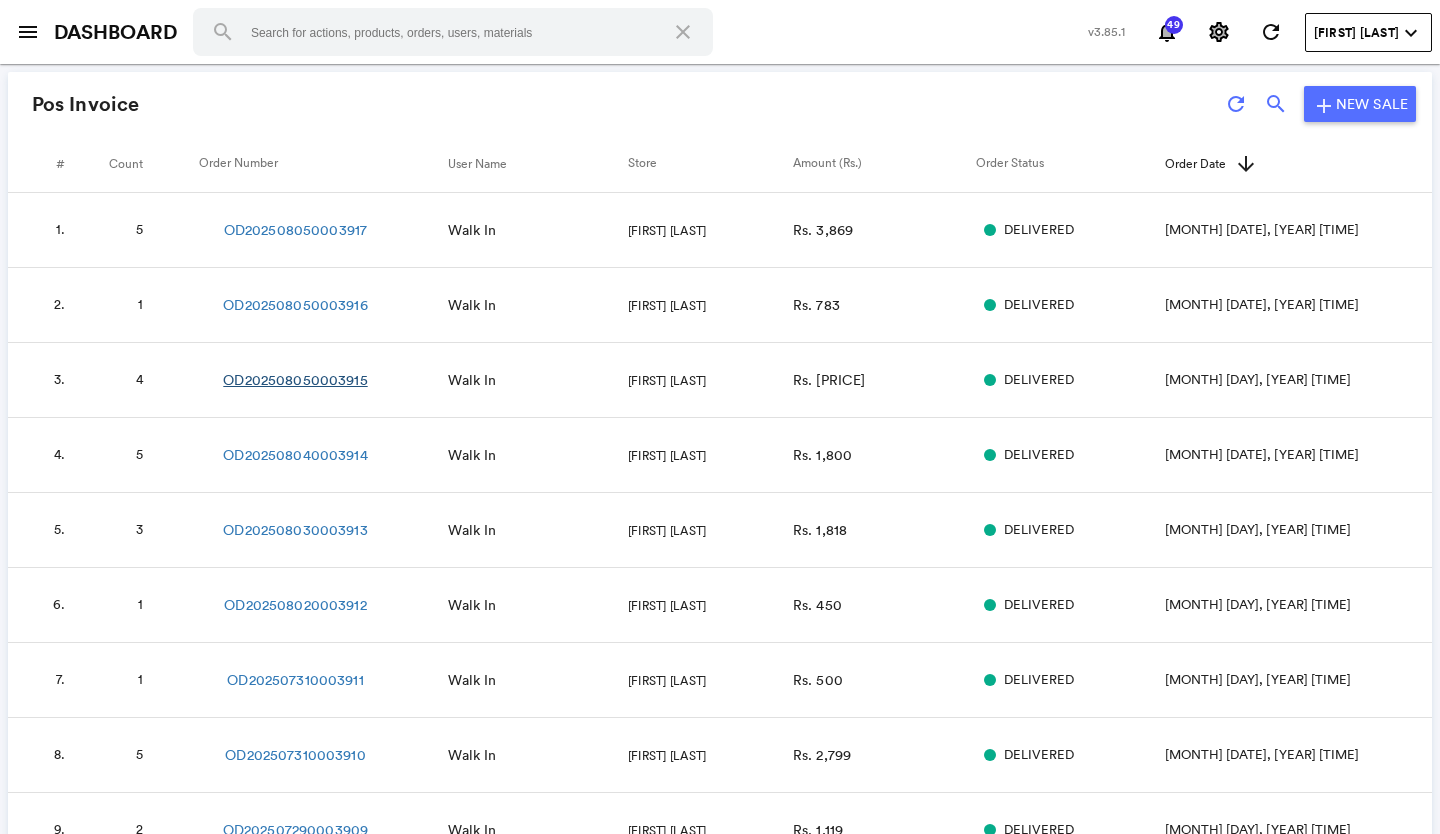 click on "OD[YEAR][MONTH][DAY][NUMBER]" 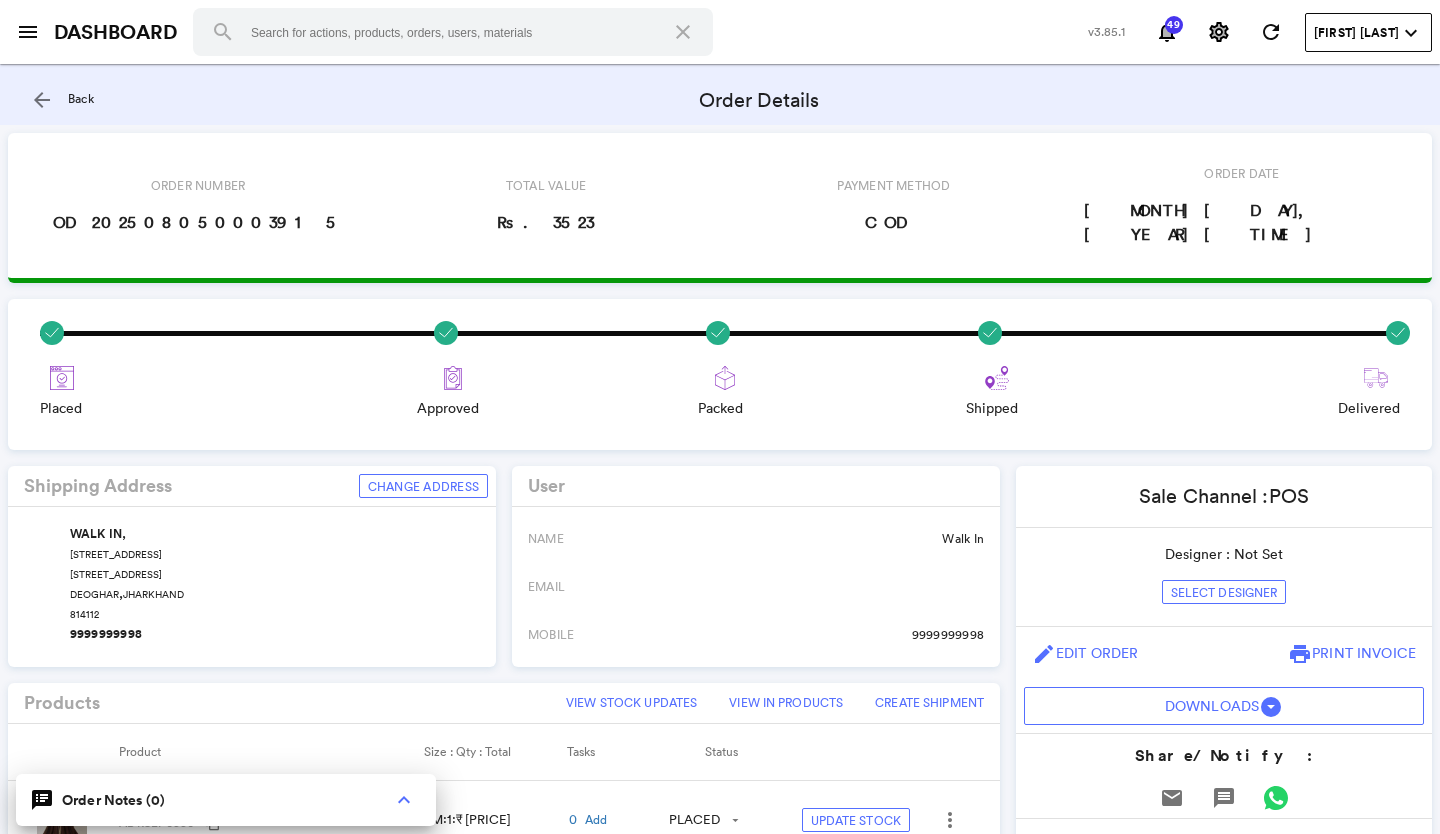 scroll, scrollTop: 0, scrollLeft: 0, axis: both 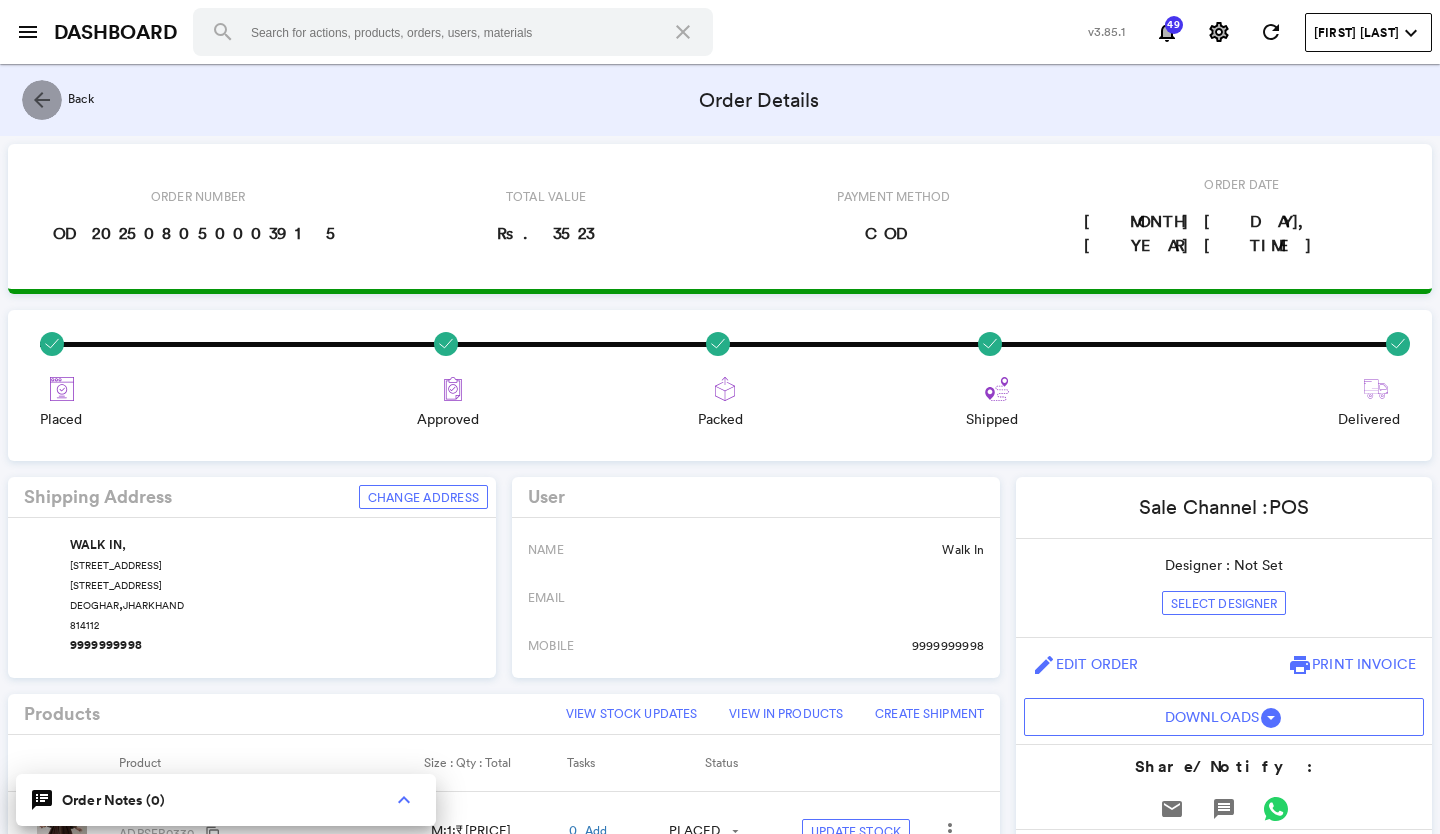 click on "arrow_back" 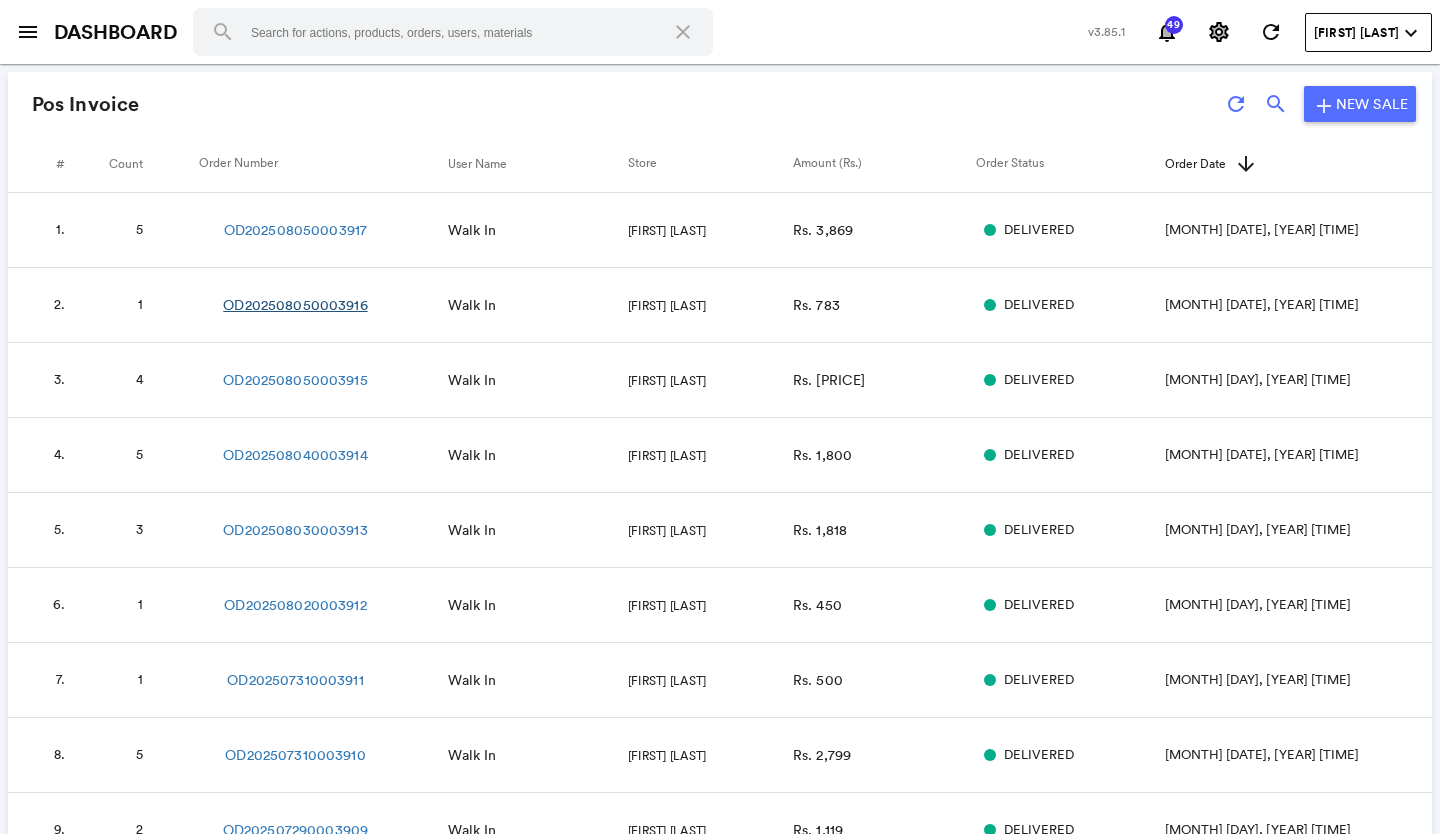 click on "OD202508050003916" 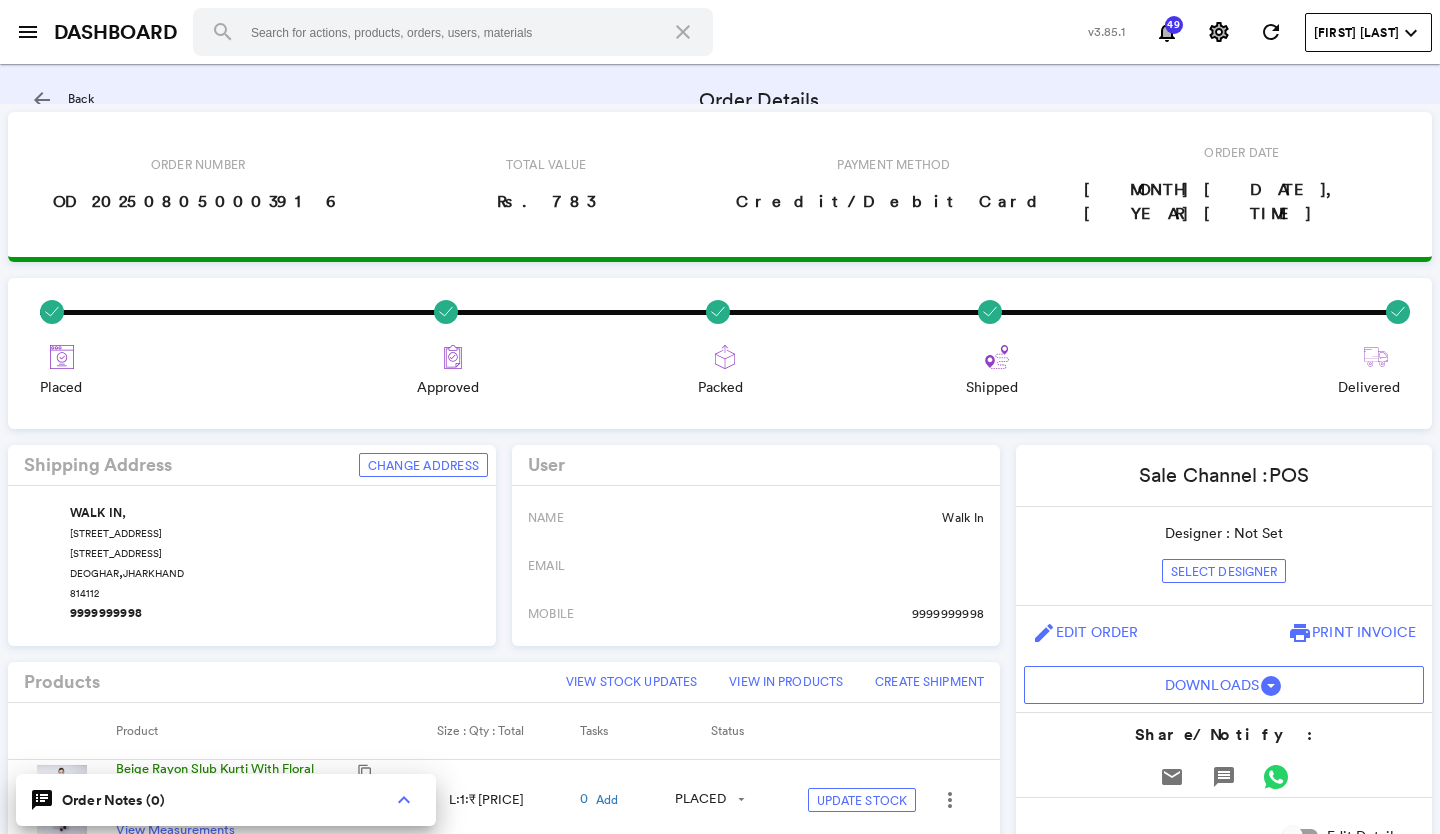 scroll, scrollTop: 0, scrollLeft: 0, axis: both 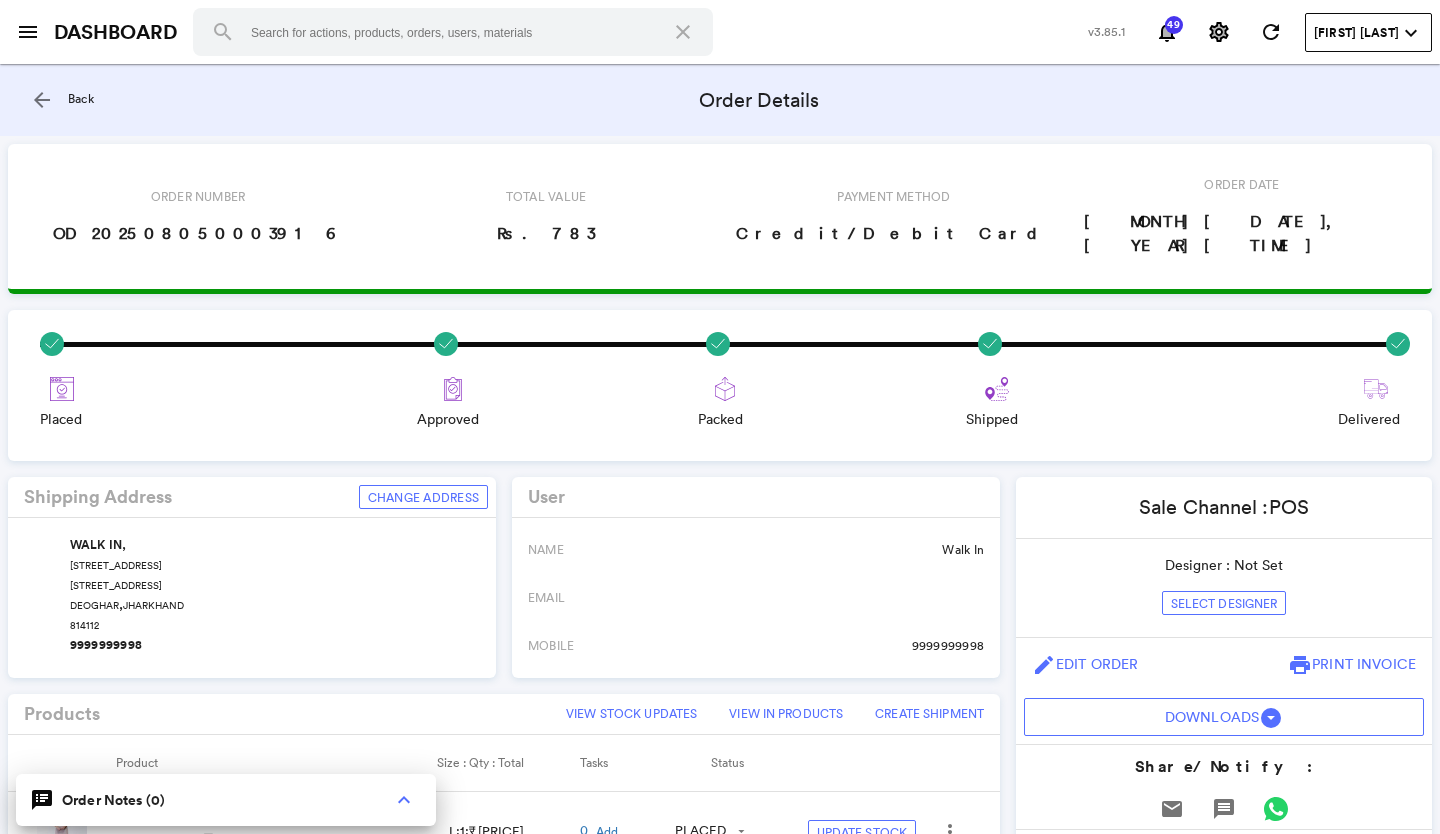 click on "arrow_back" 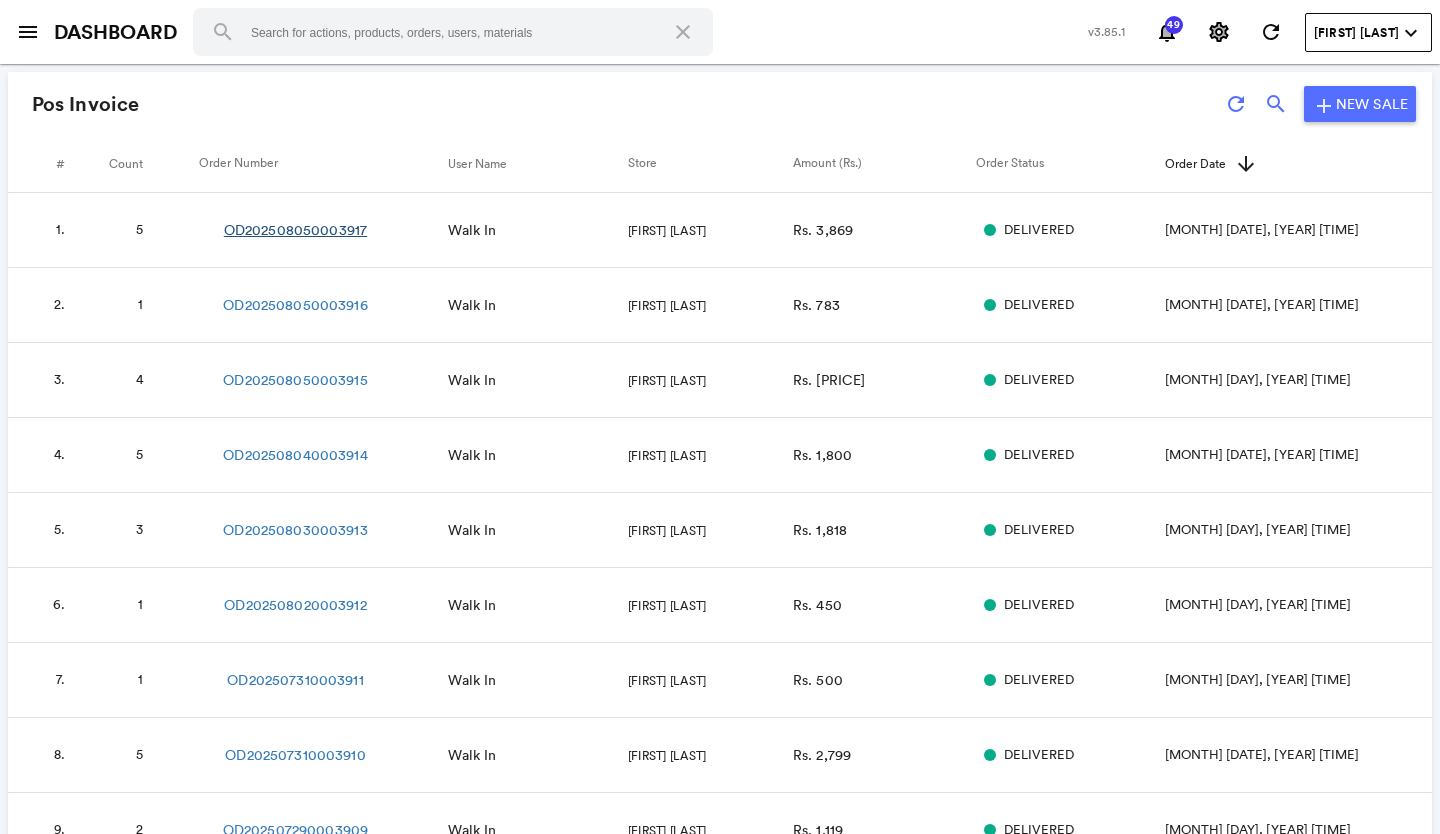 click on "OD202508050003917" 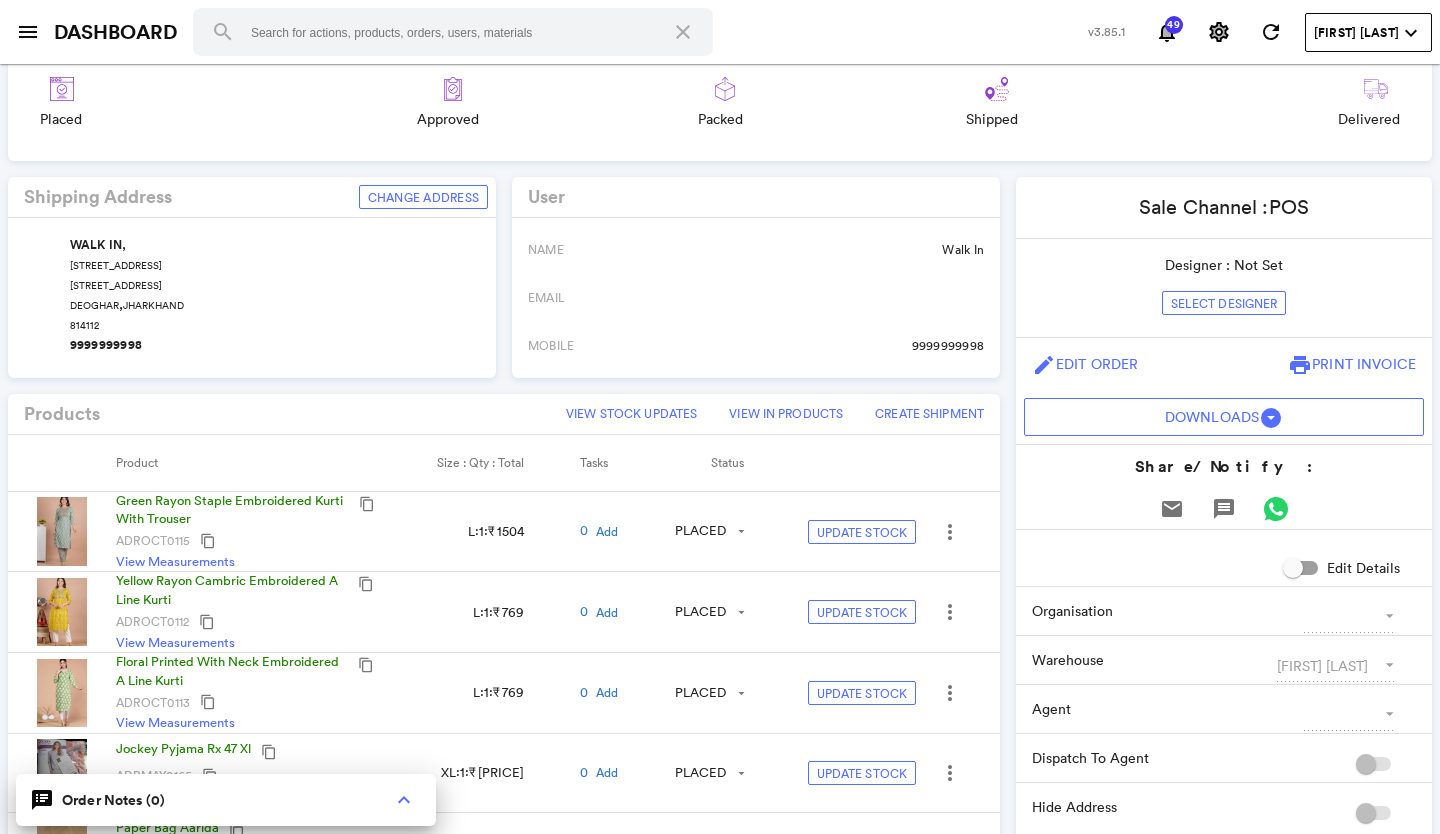 scroll, scrollTop: 0, scrollLeft: 0, axis: both 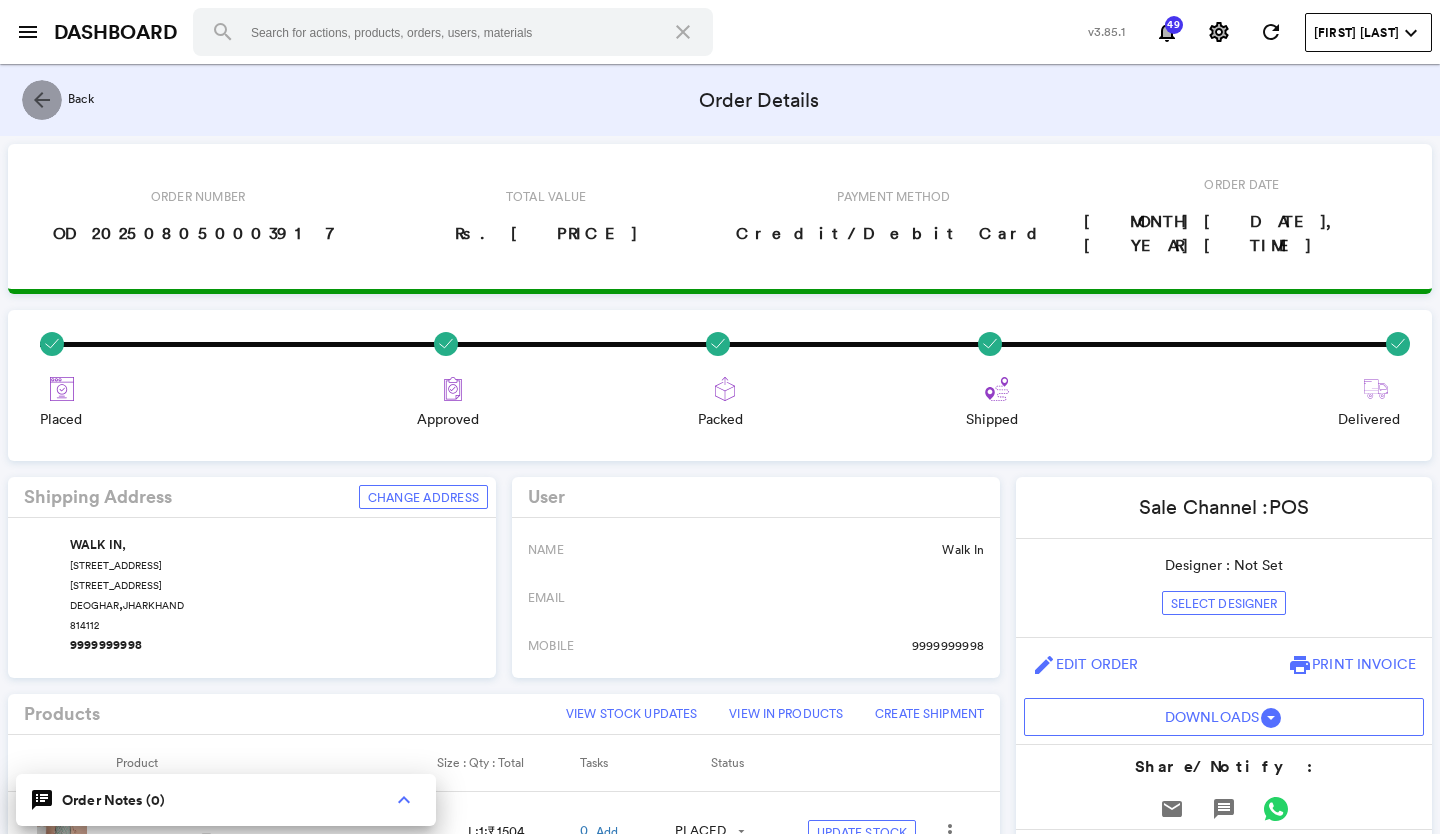 click on "arrow_back" 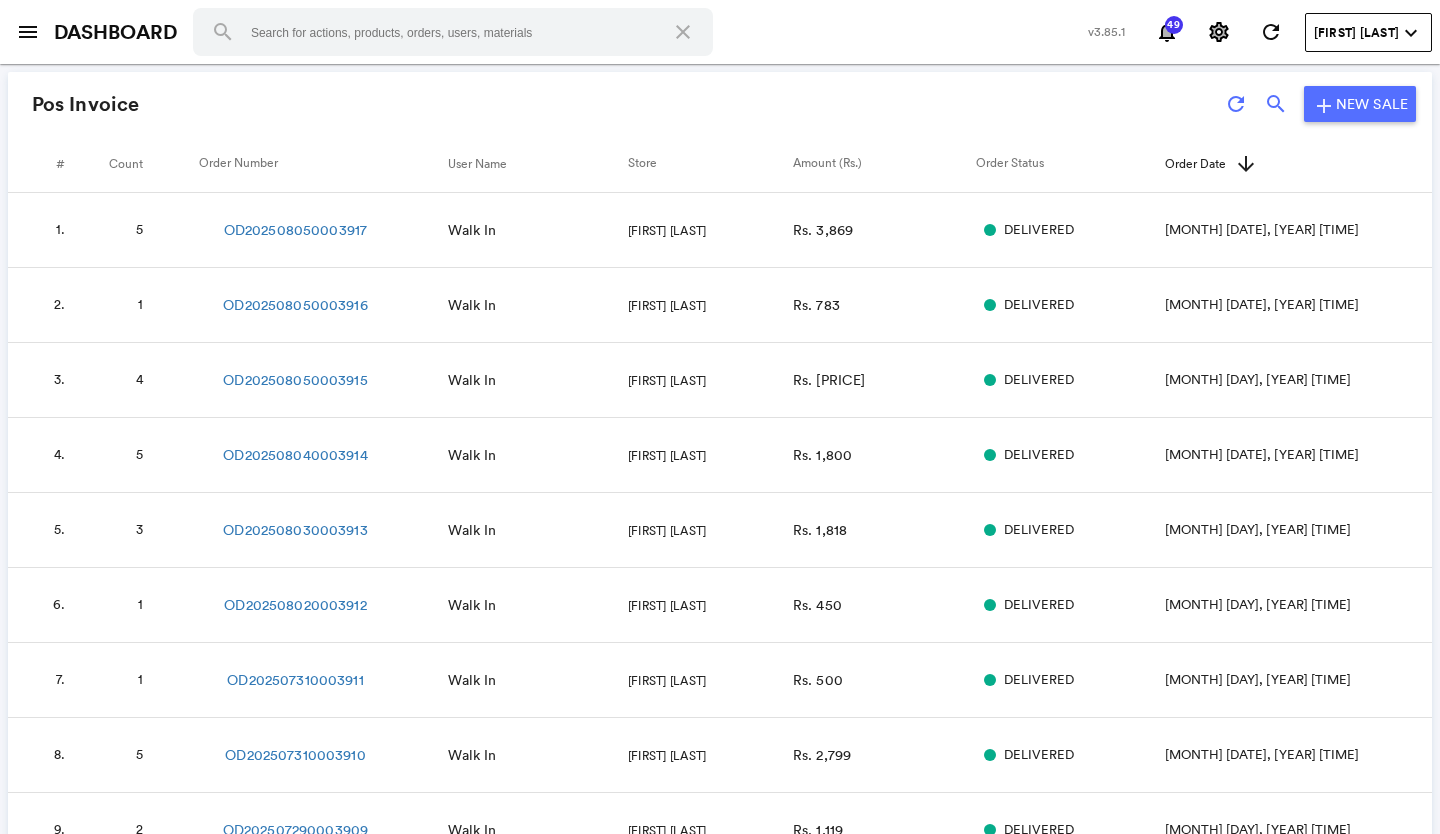 click on "Rs. [PRICE]" 